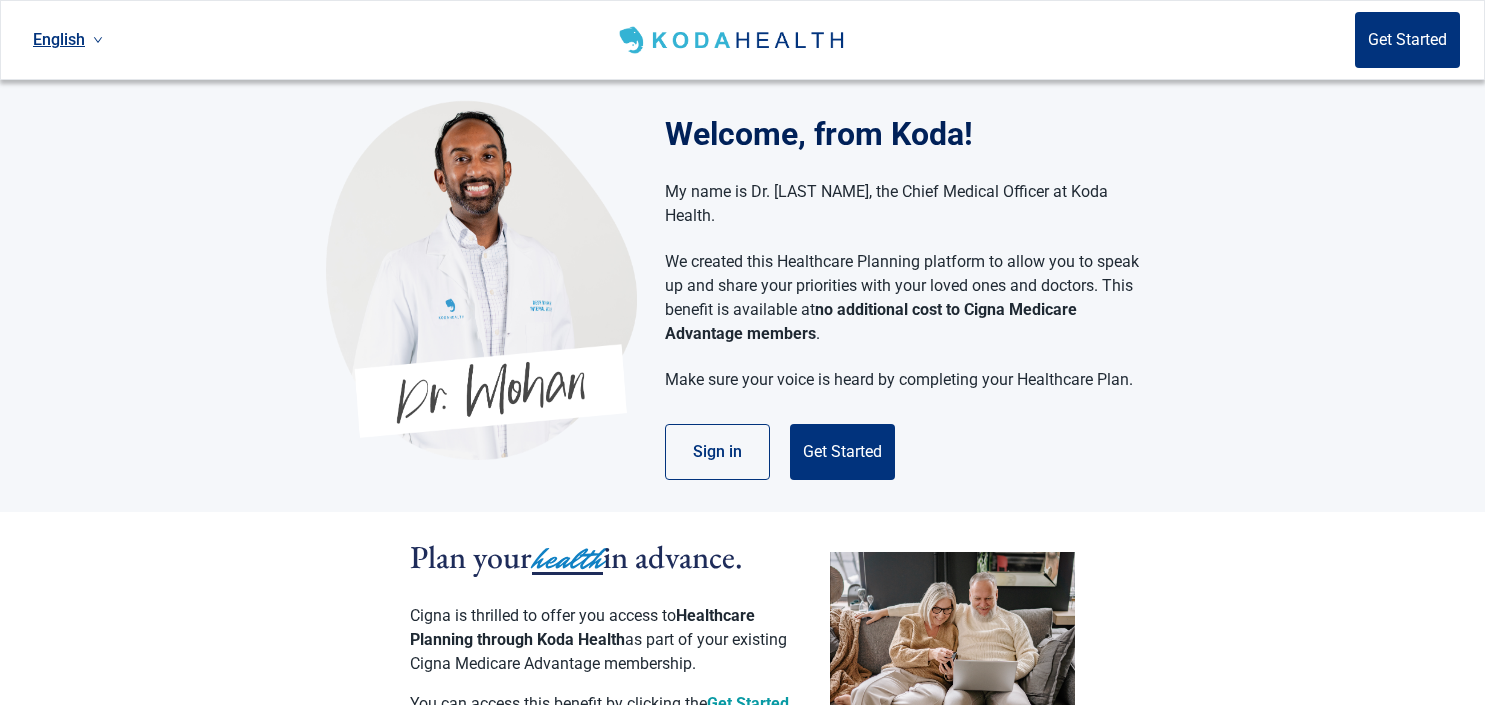 scroll, scrollTop: 0, scrollLeft: 0, axis: both 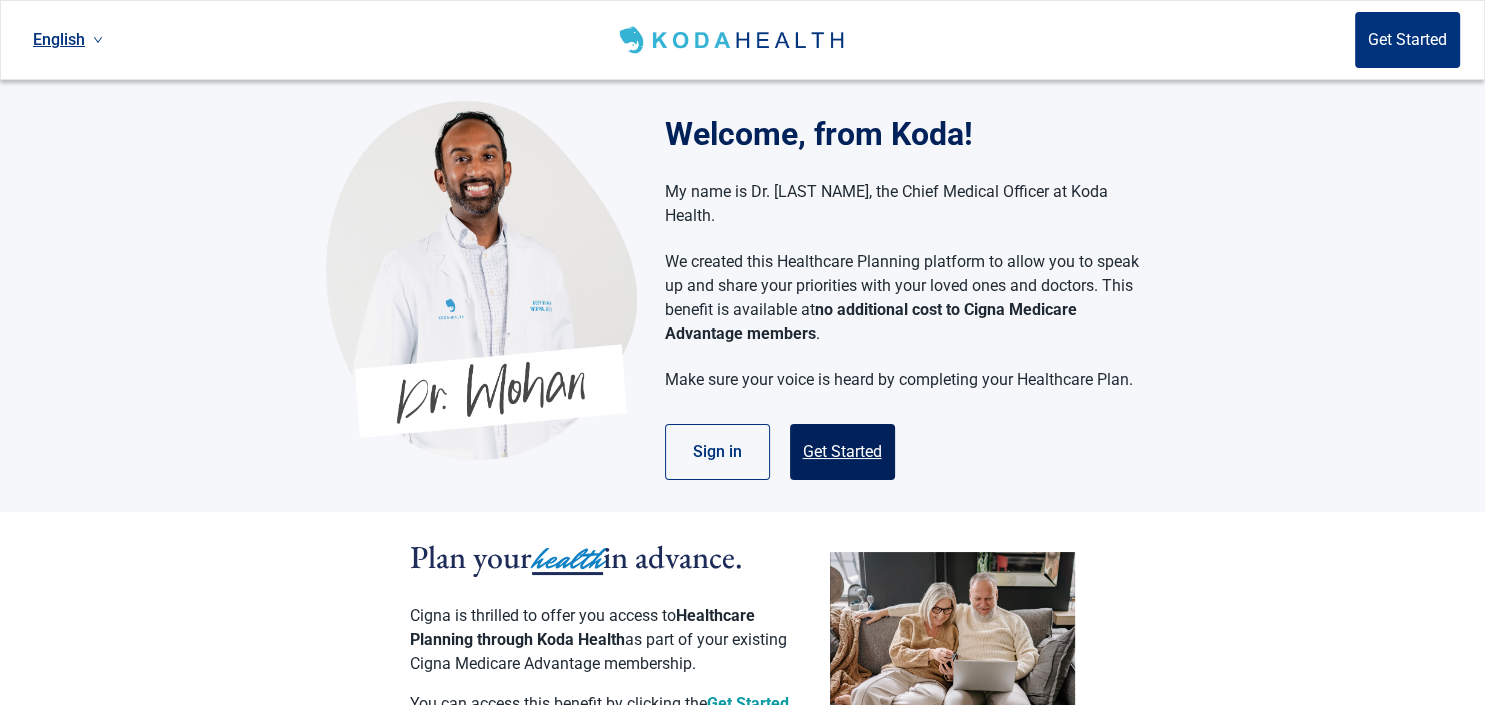 click on "Get Started" at bounding box center [842, 452] 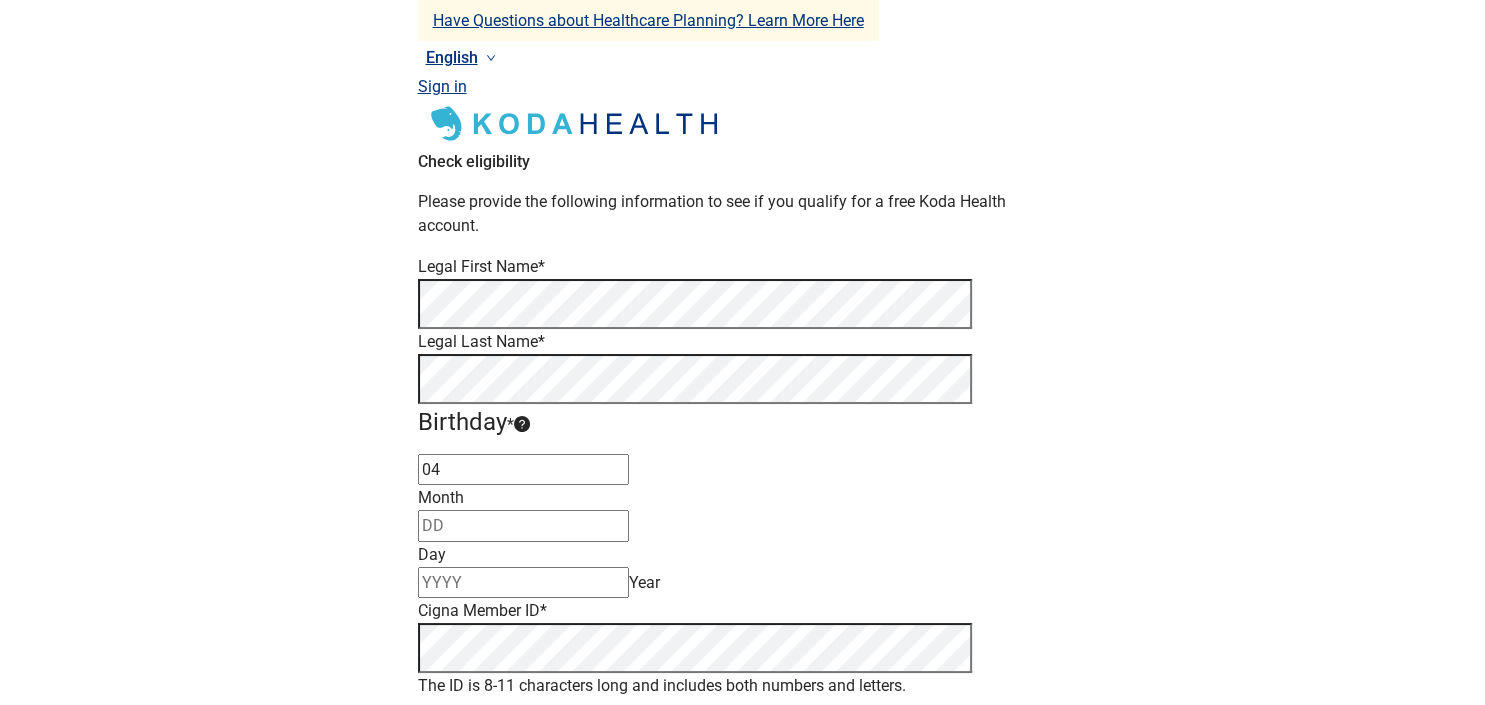 type on "04" 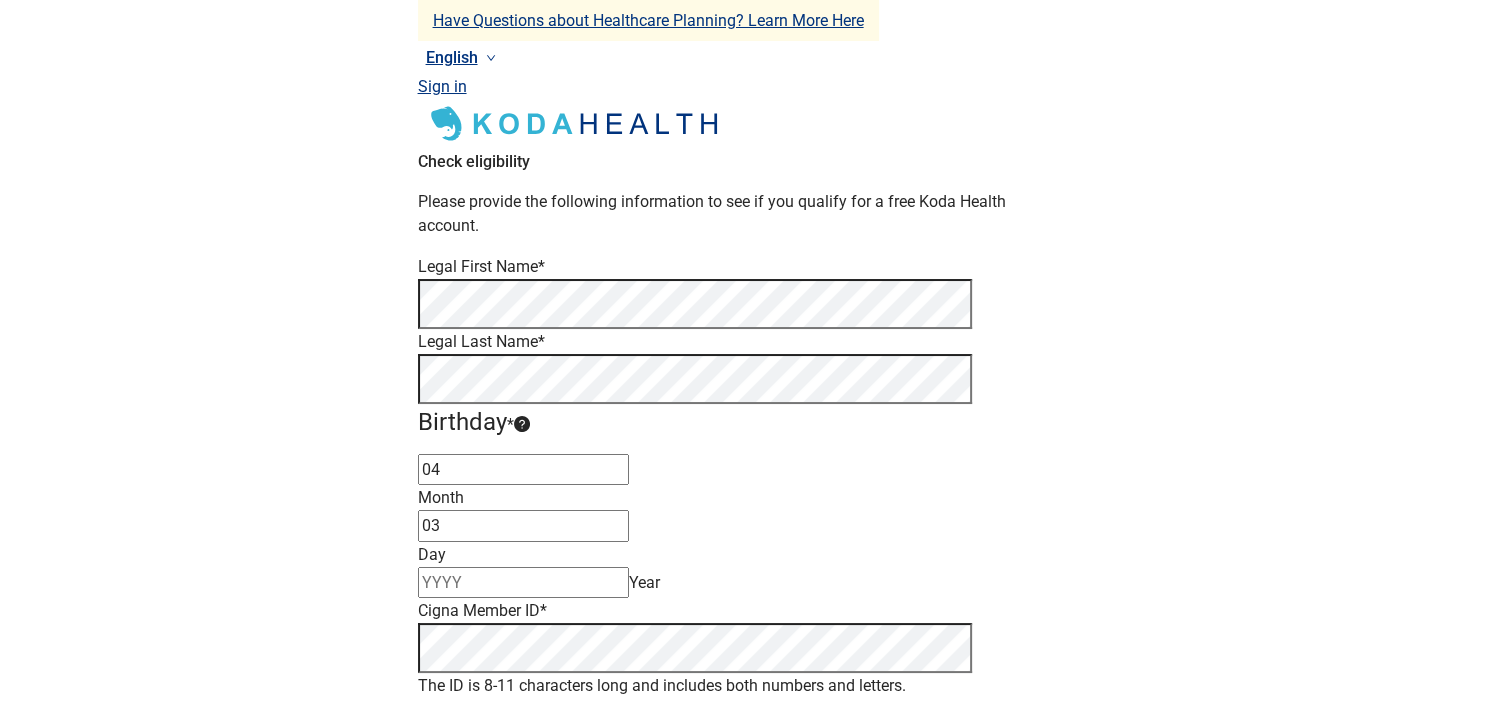 type on "03" 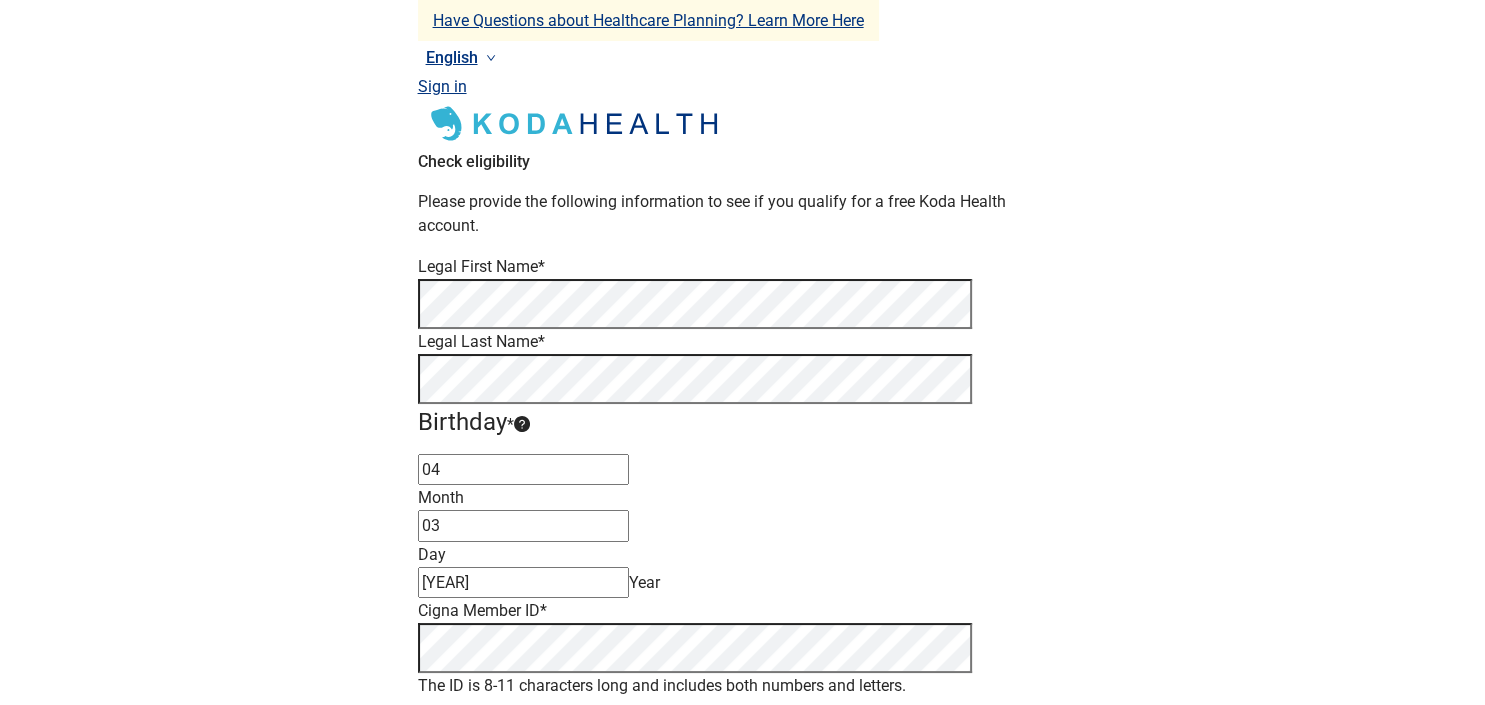 type on "[YEAR]" 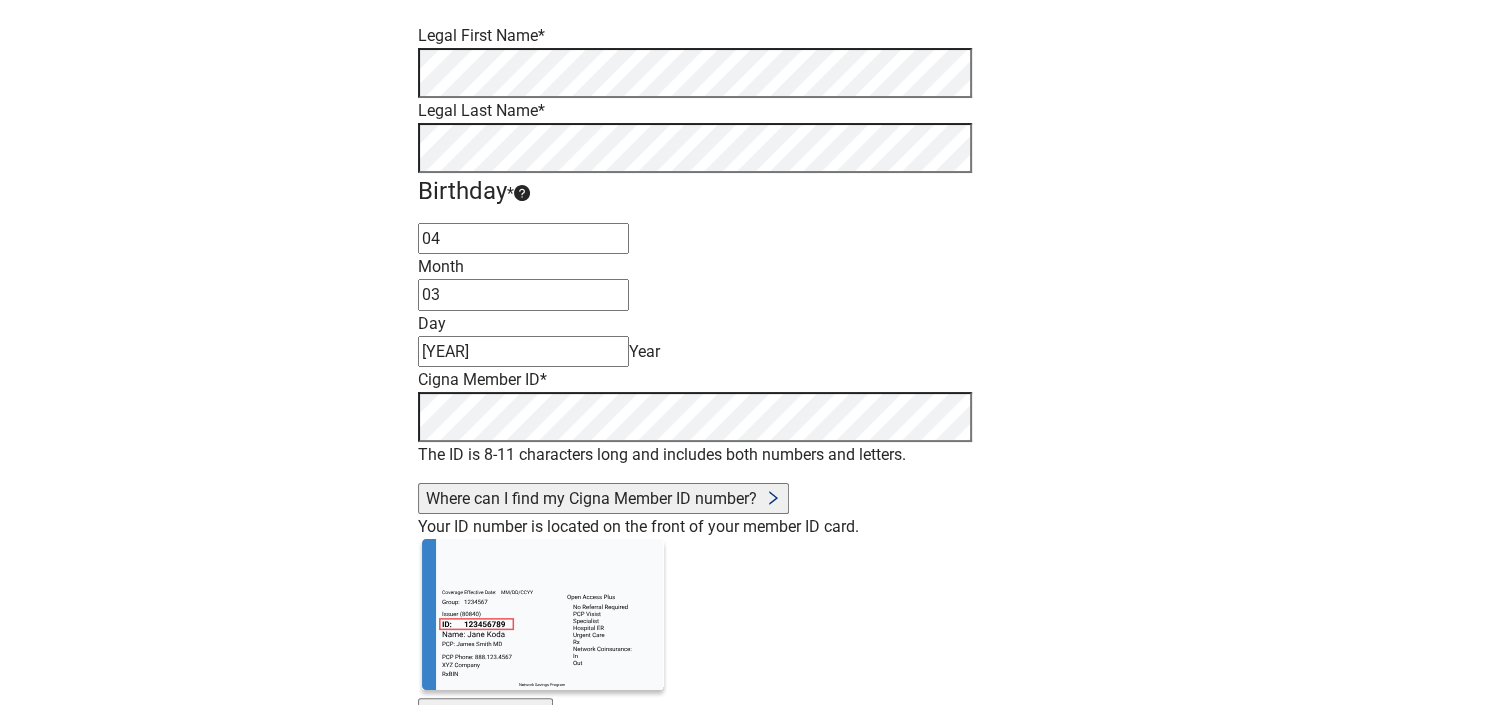 scroll, scrollTop: 306, scrollLeft: 0, axis: vertical 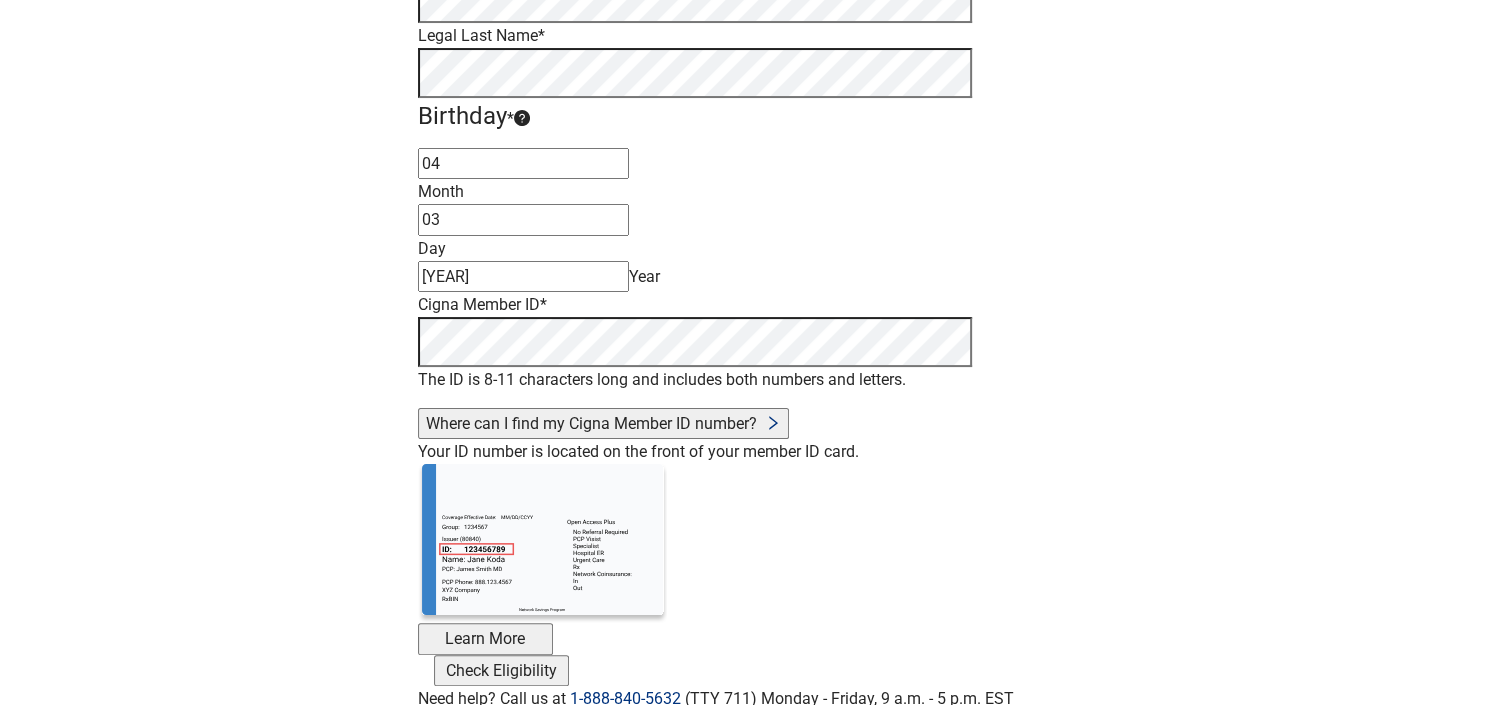 click on "Check Eligibility" at bounding box center [501, 670] 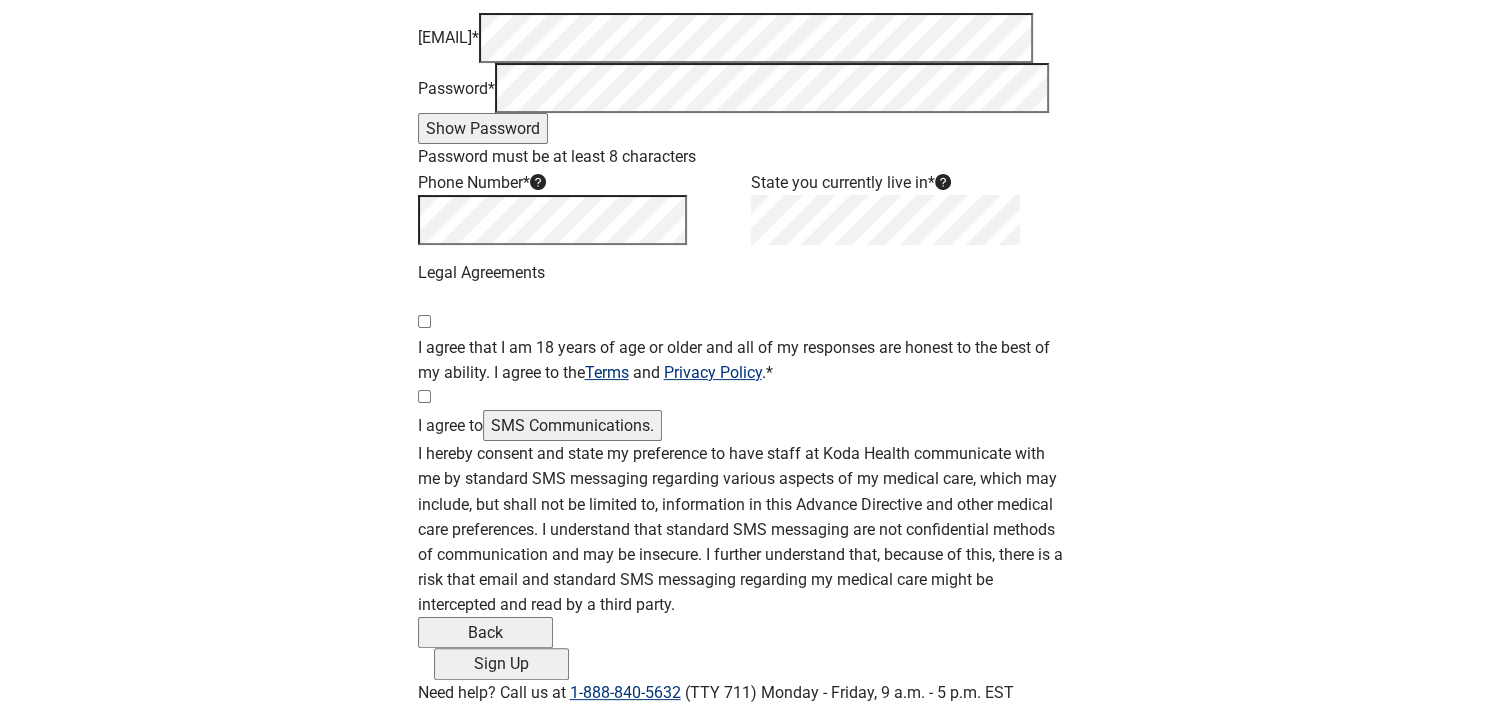scroll, scrollTop: 319, scrollLeft: 0, axis: vertical 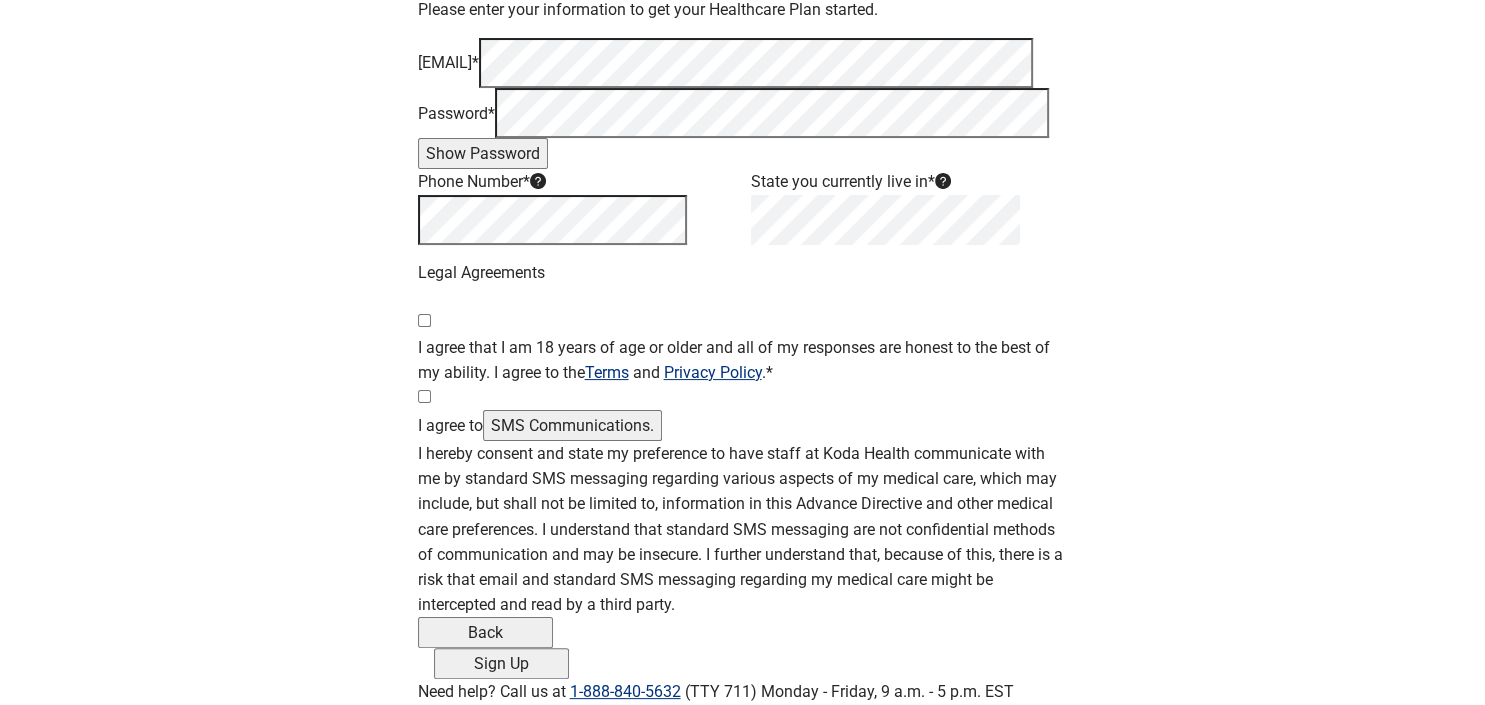 click on "Show   Password" at bounding box center [483, 153] 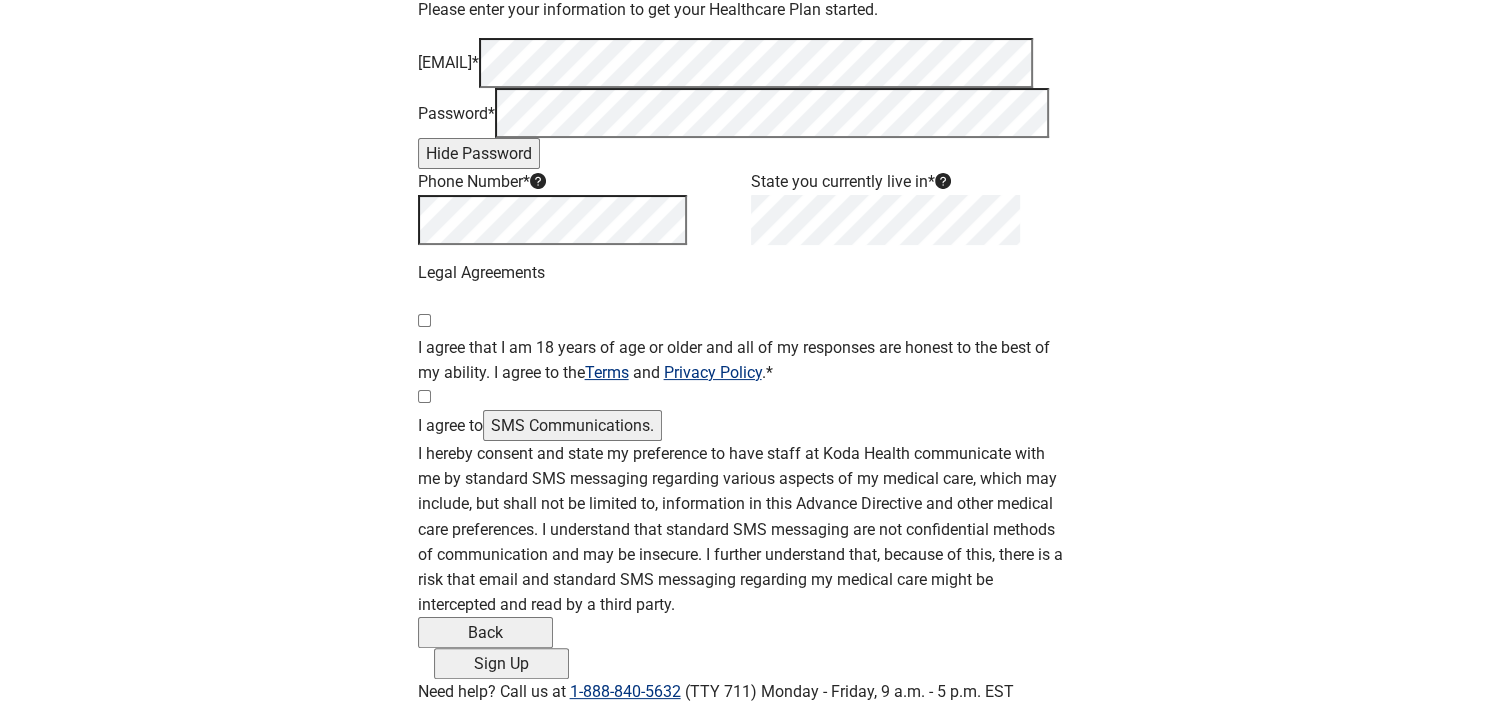 click on "Hide   Password" at bounding box center [479, 153] 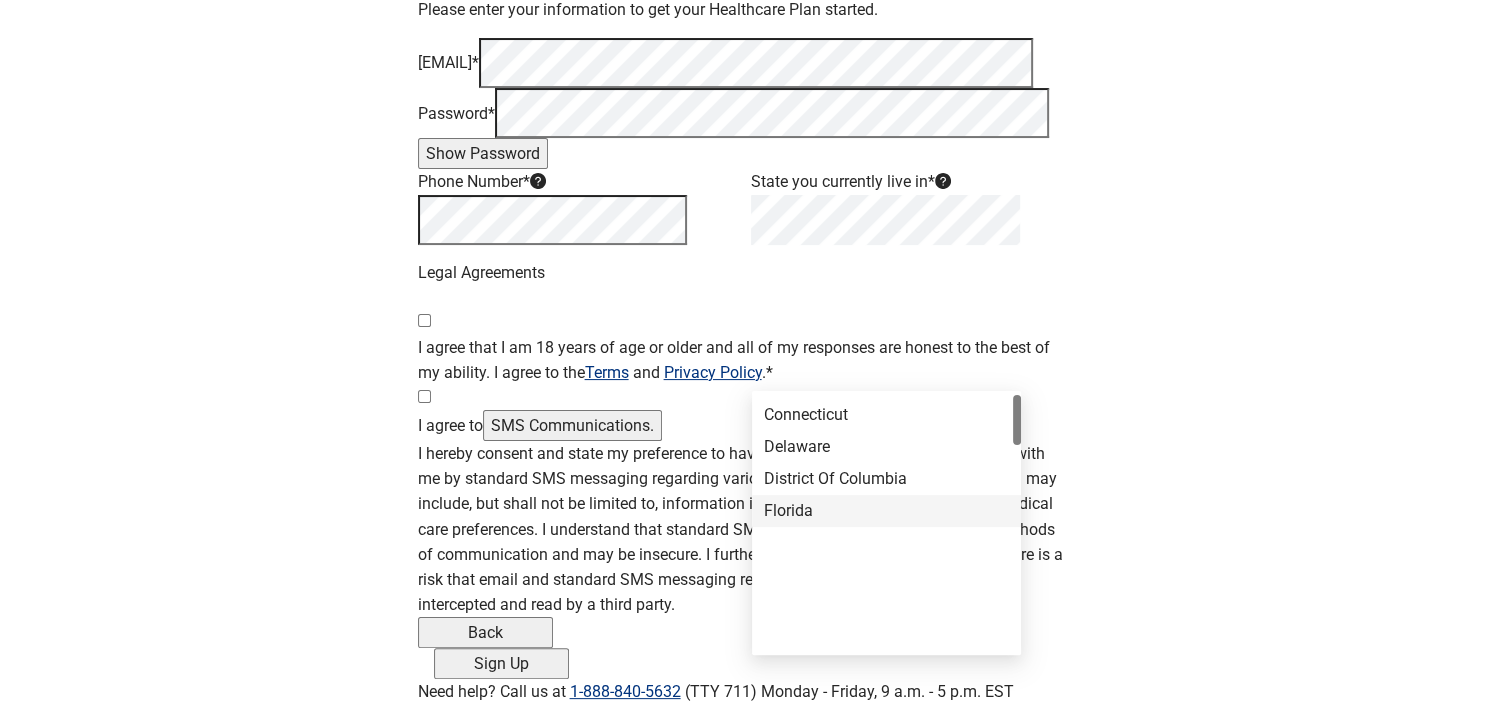 scroll, scrollTop: 0, scrollLeft: 0, axis: both 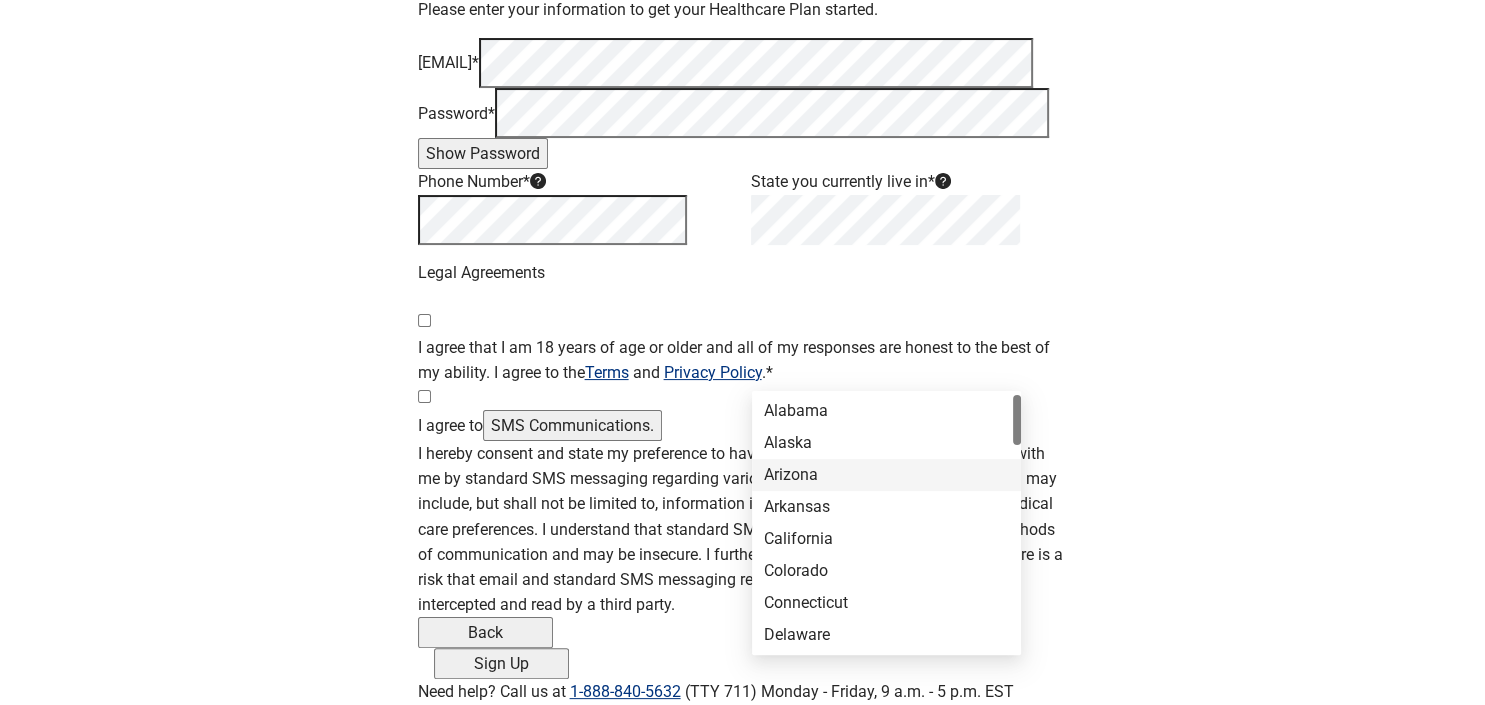 click on "Arizona" at bounding box center (886, 475) 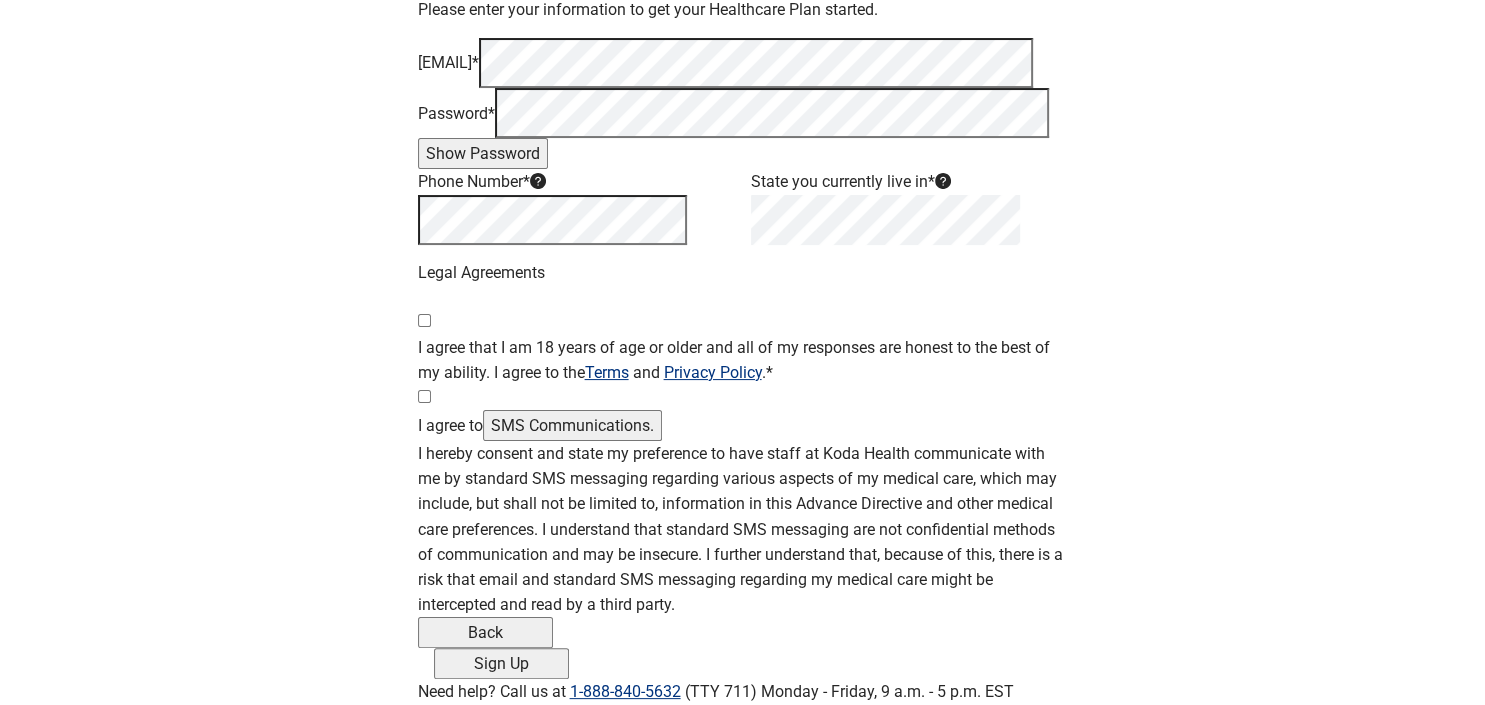 click on "I agree that I am 18 years of age or older and all of my responses are honest to the best of my ability. I agree to the  Terms   and   Privacy Policy . *" at bounding box center [424, 320] 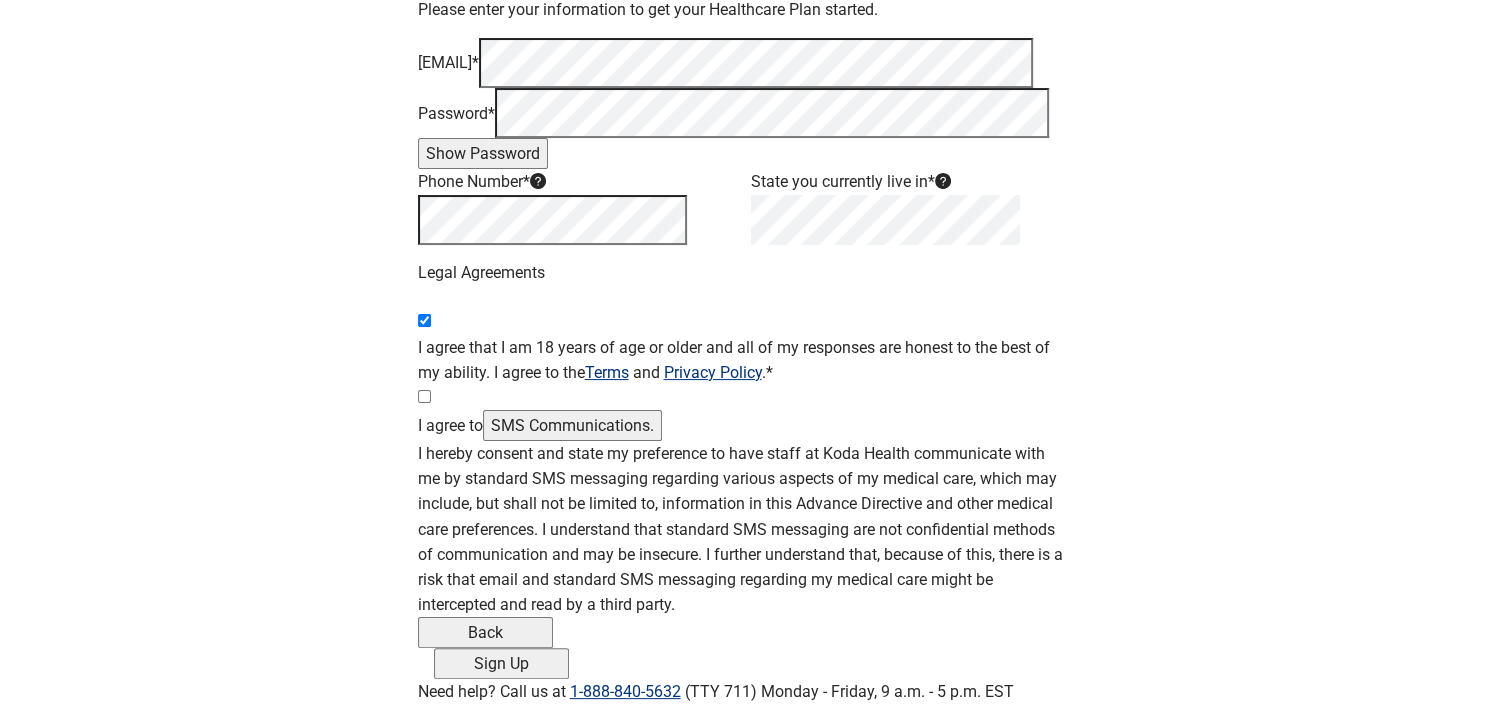 checkbox on "true" 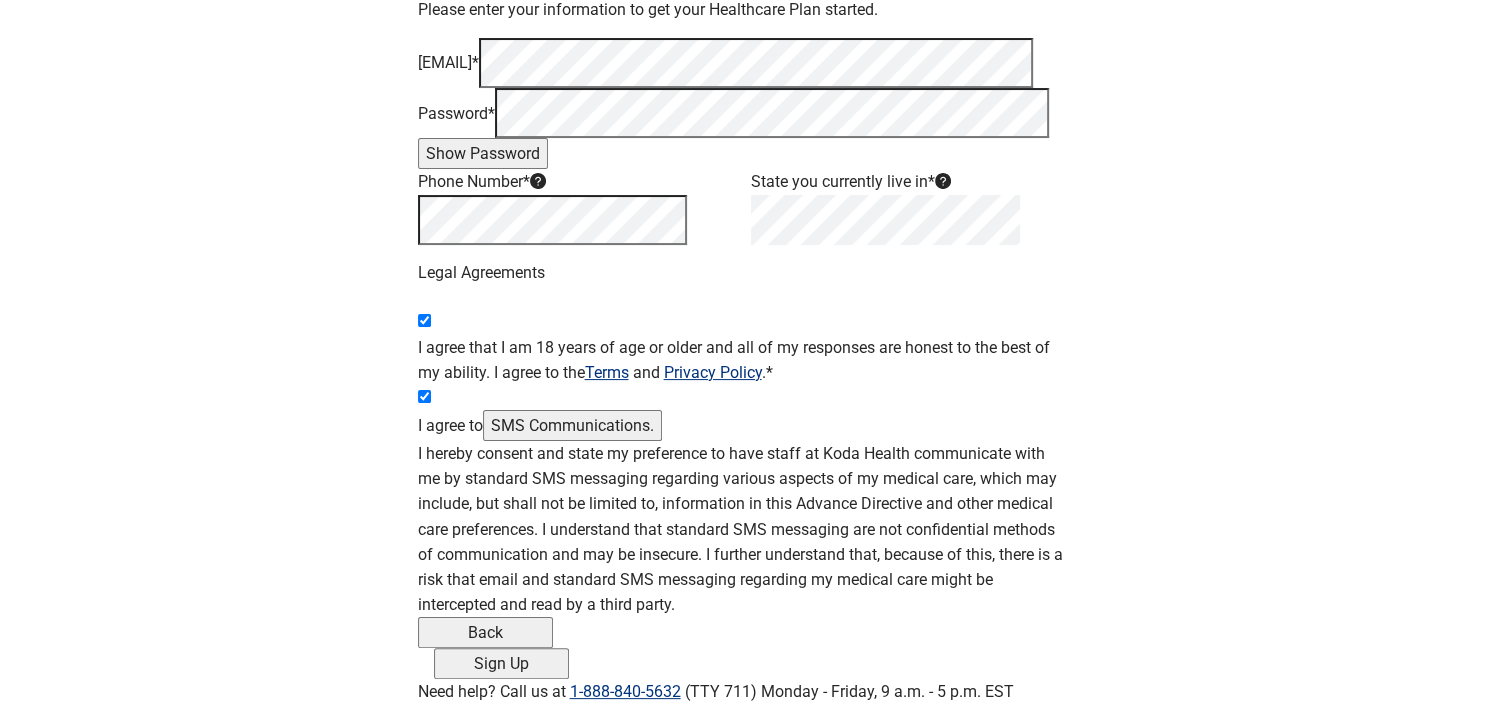 click on "Sign Up" at bounding box center [501, 663] 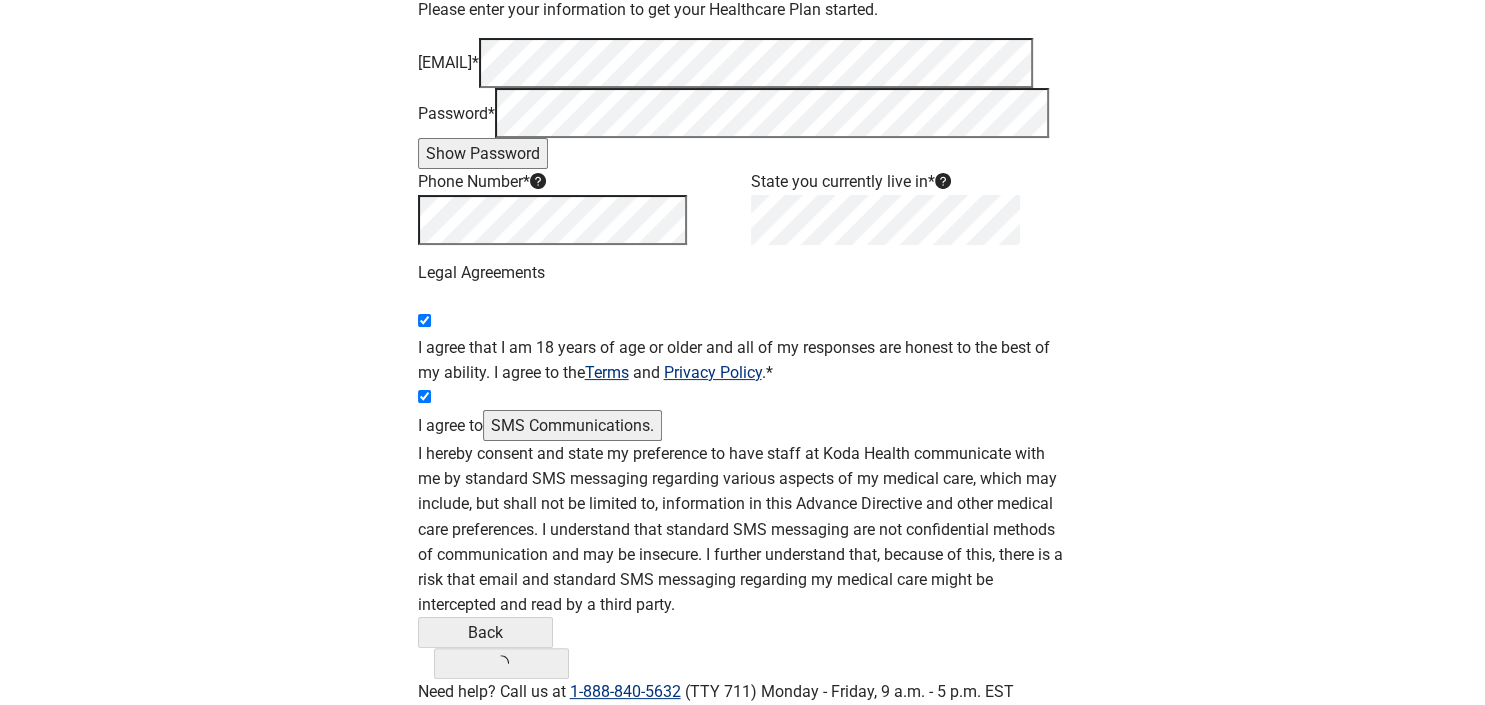 scroll, scrollTop: 0, scrollLeft: 0, axis: both 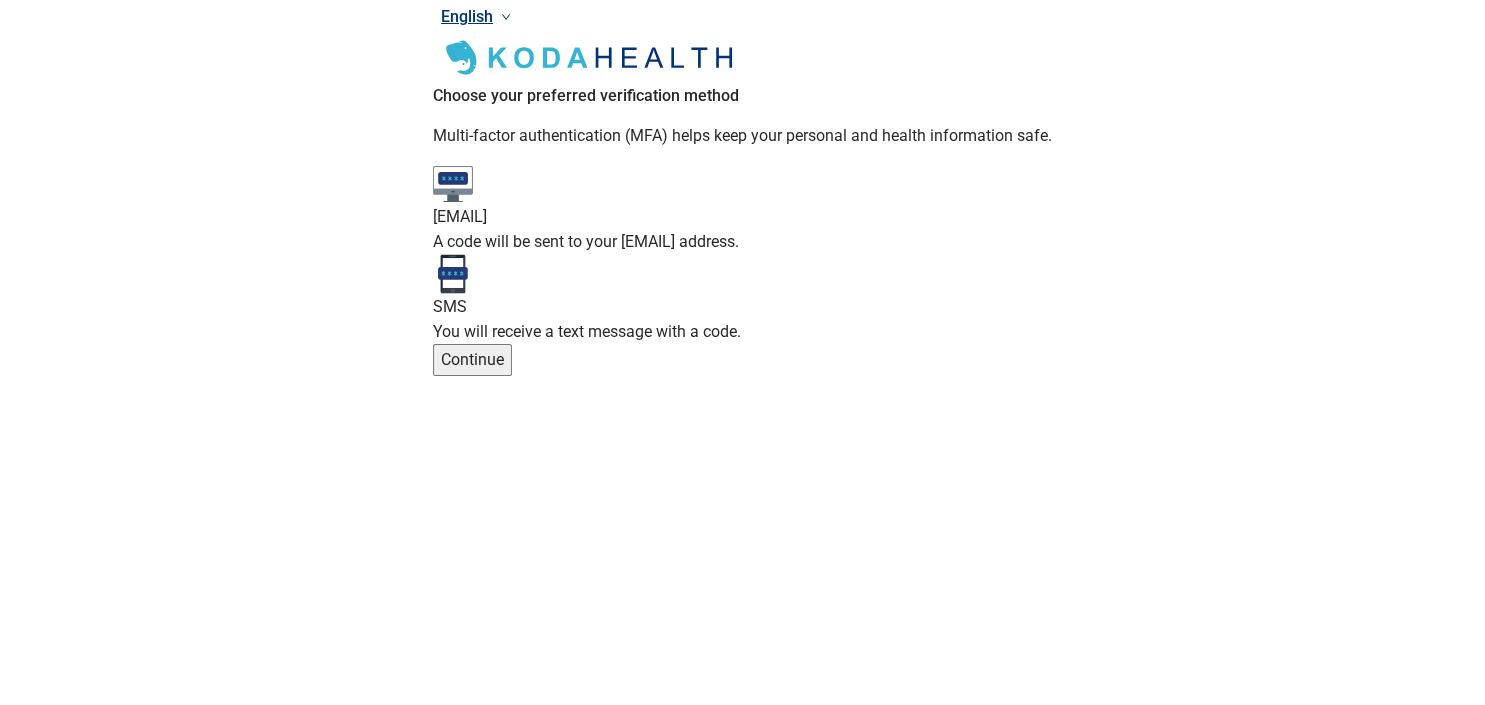click on "Email A code will be sent to your [EMAIL] address." at bounding box center [742, 213] 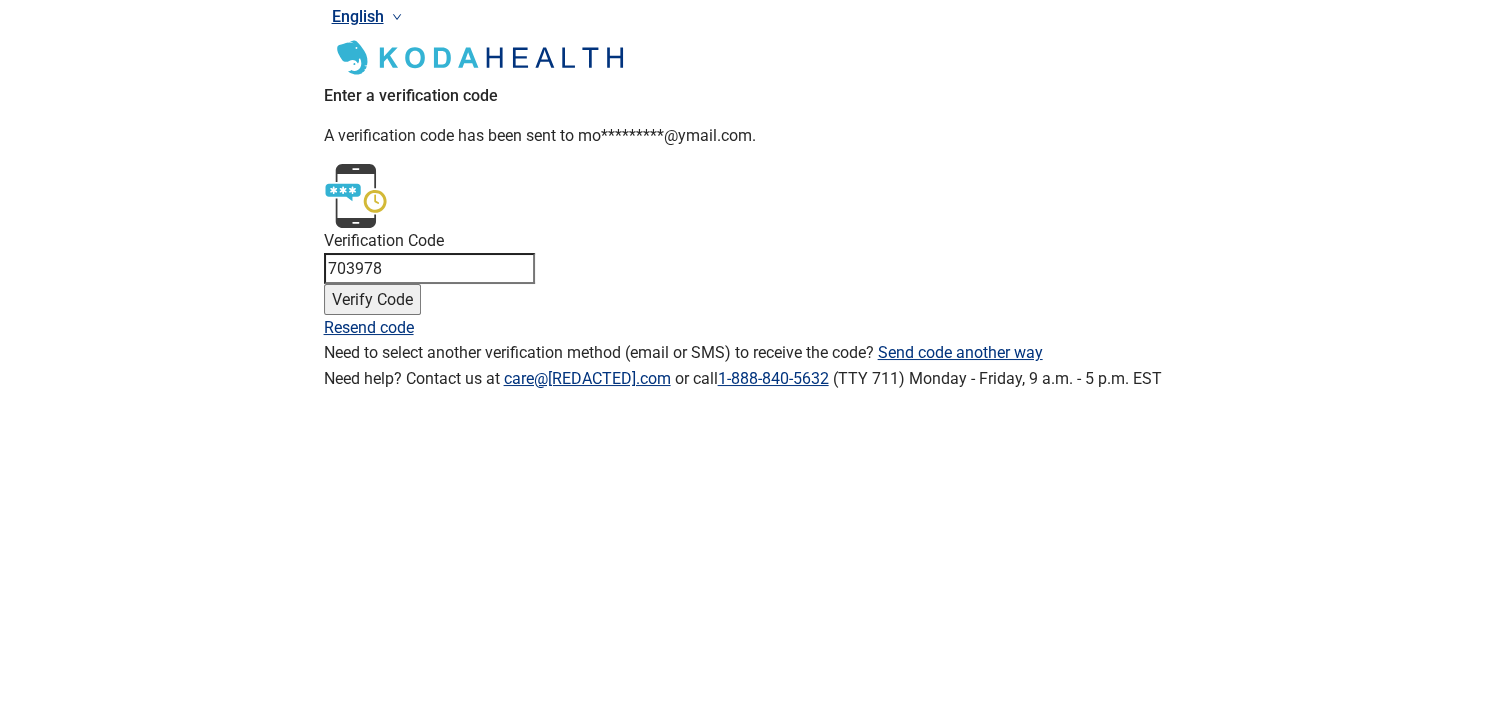 type on "703978" 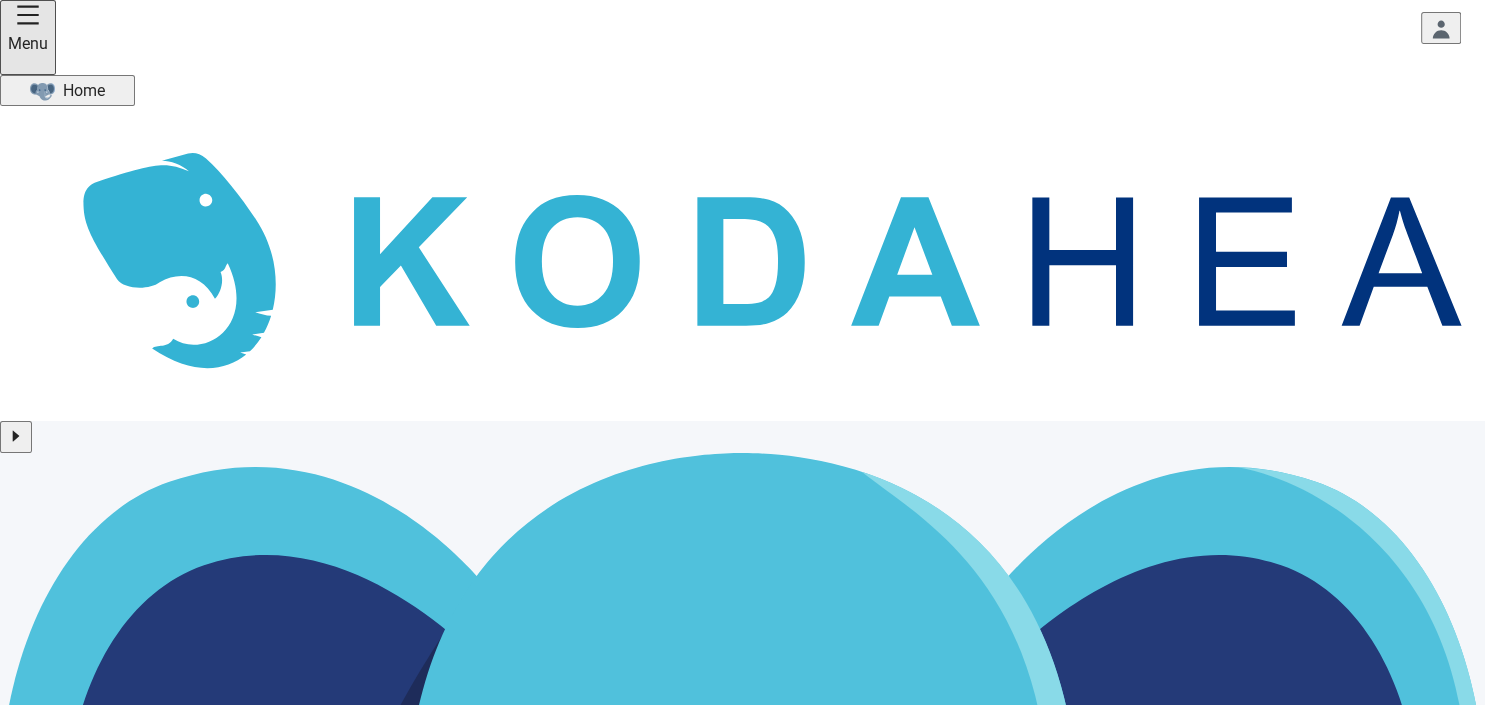 scroll, scrollTop: 105, scrollLeft: 0, axis: vertical 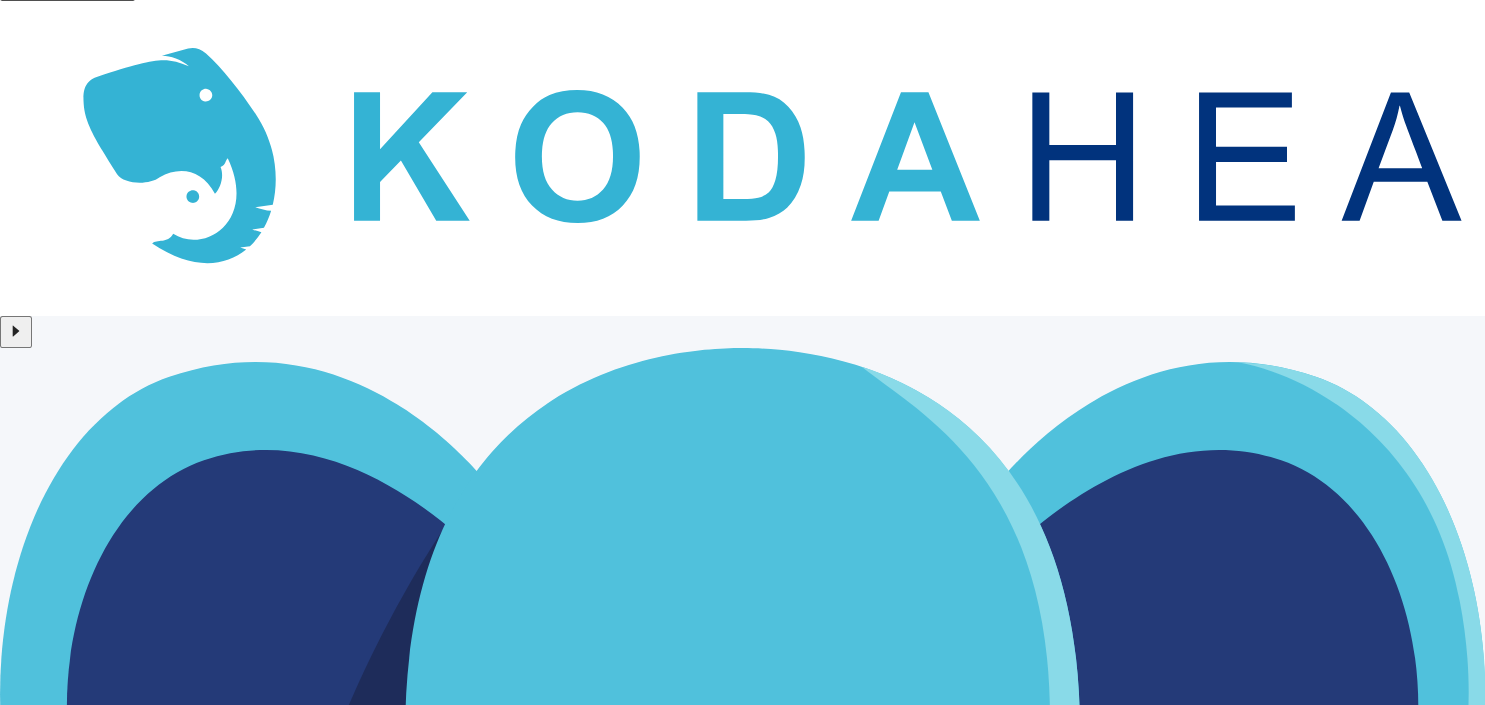 click on "Next Step" at bounding box center [70, 3420] 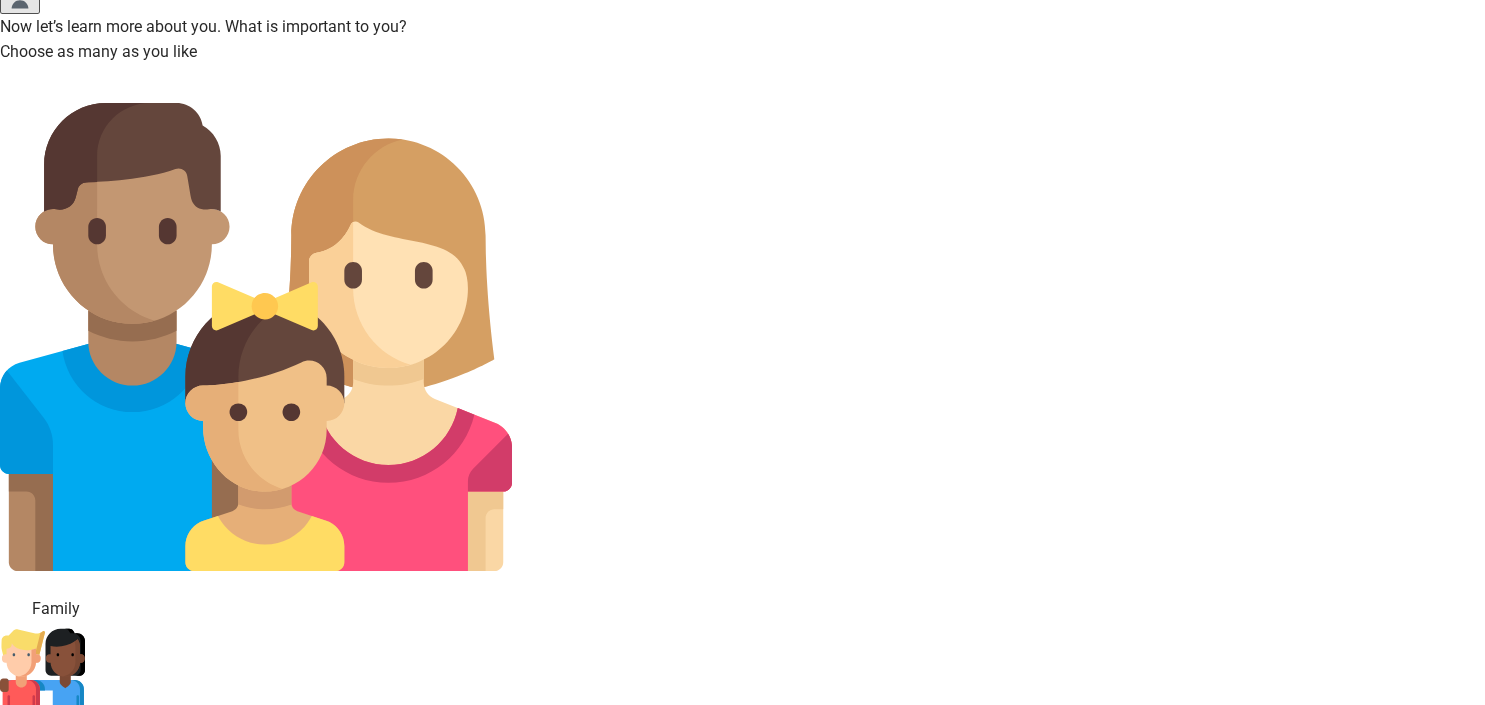 scroll, scrollTop: 154, scrollLeft: 0, axis: vertical 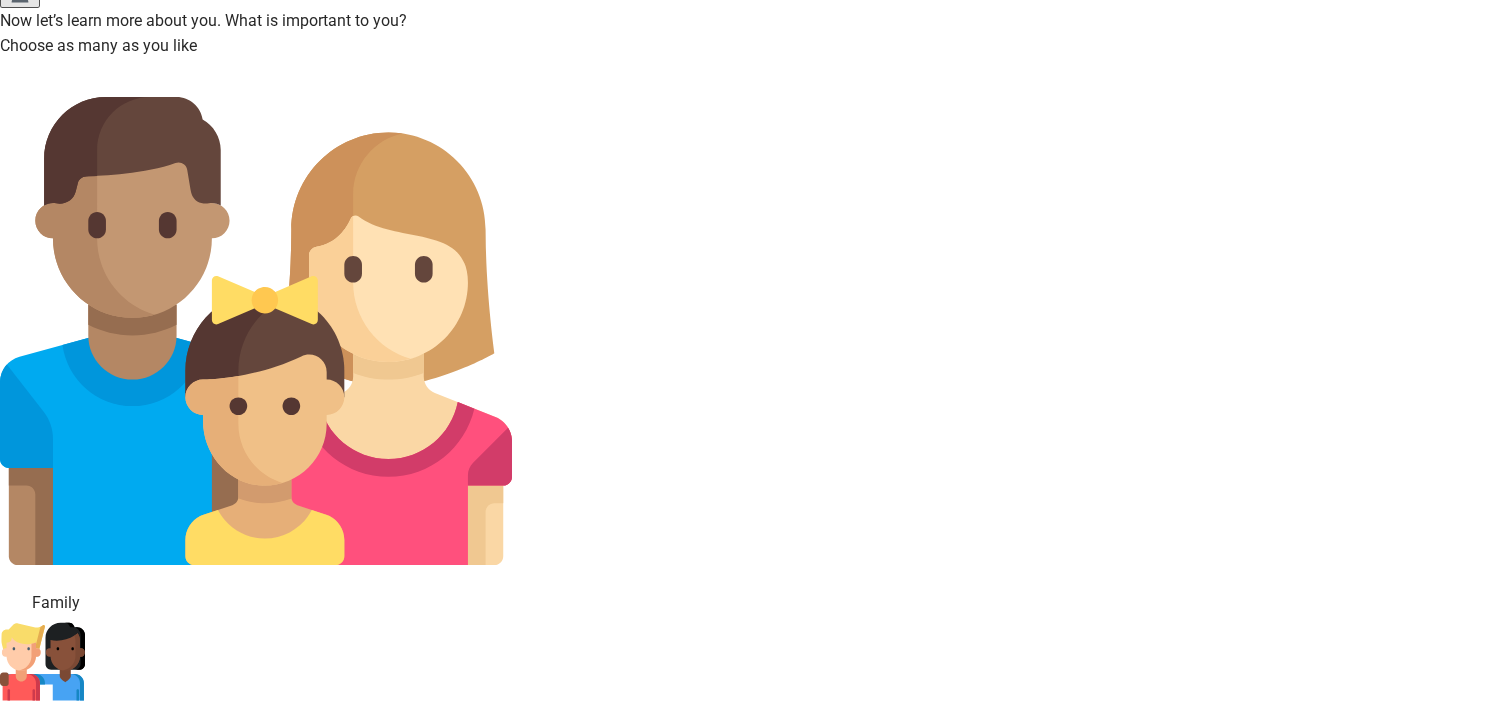 click at bounding box center (12, 603) 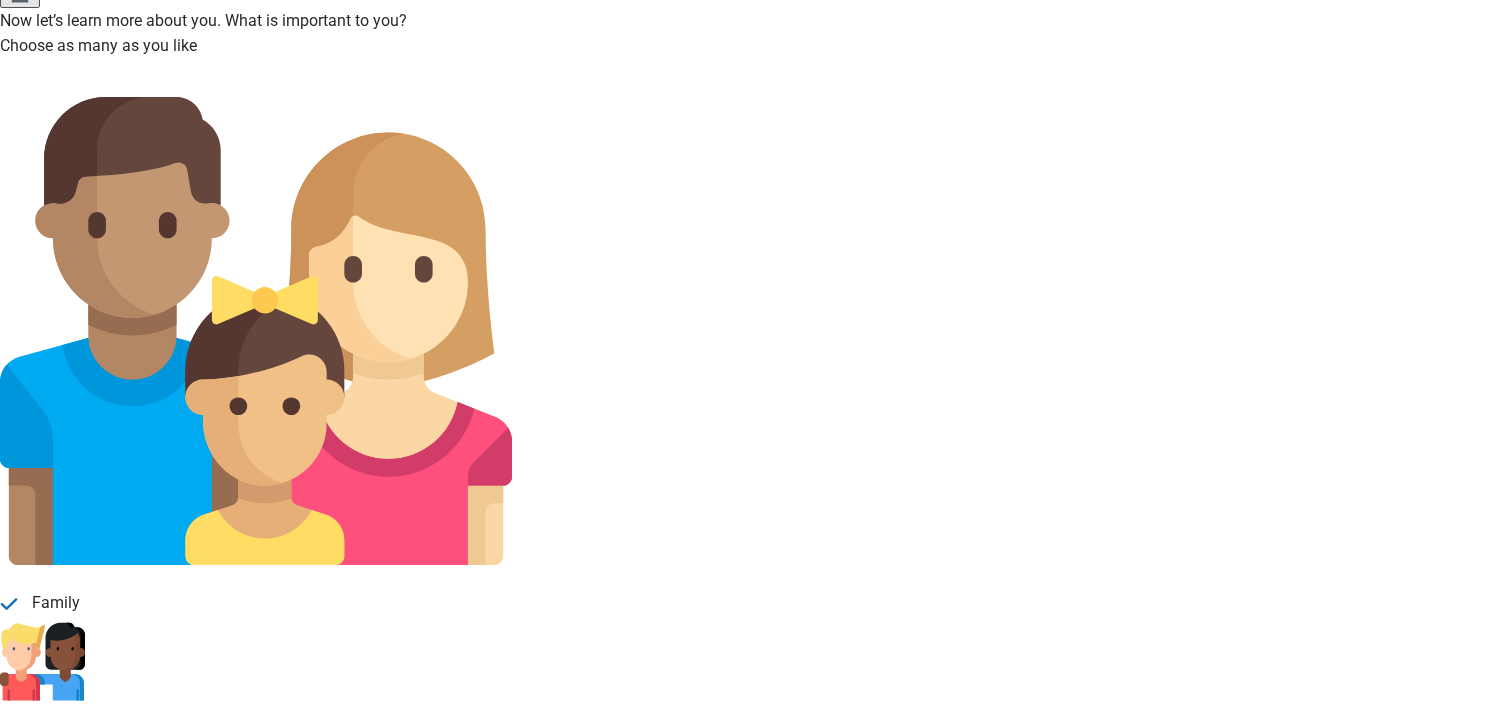 drag, startPoint x: 594, startPoint y: 330, endPoint x: 591, endPoint y: 341, distance: 11.401754 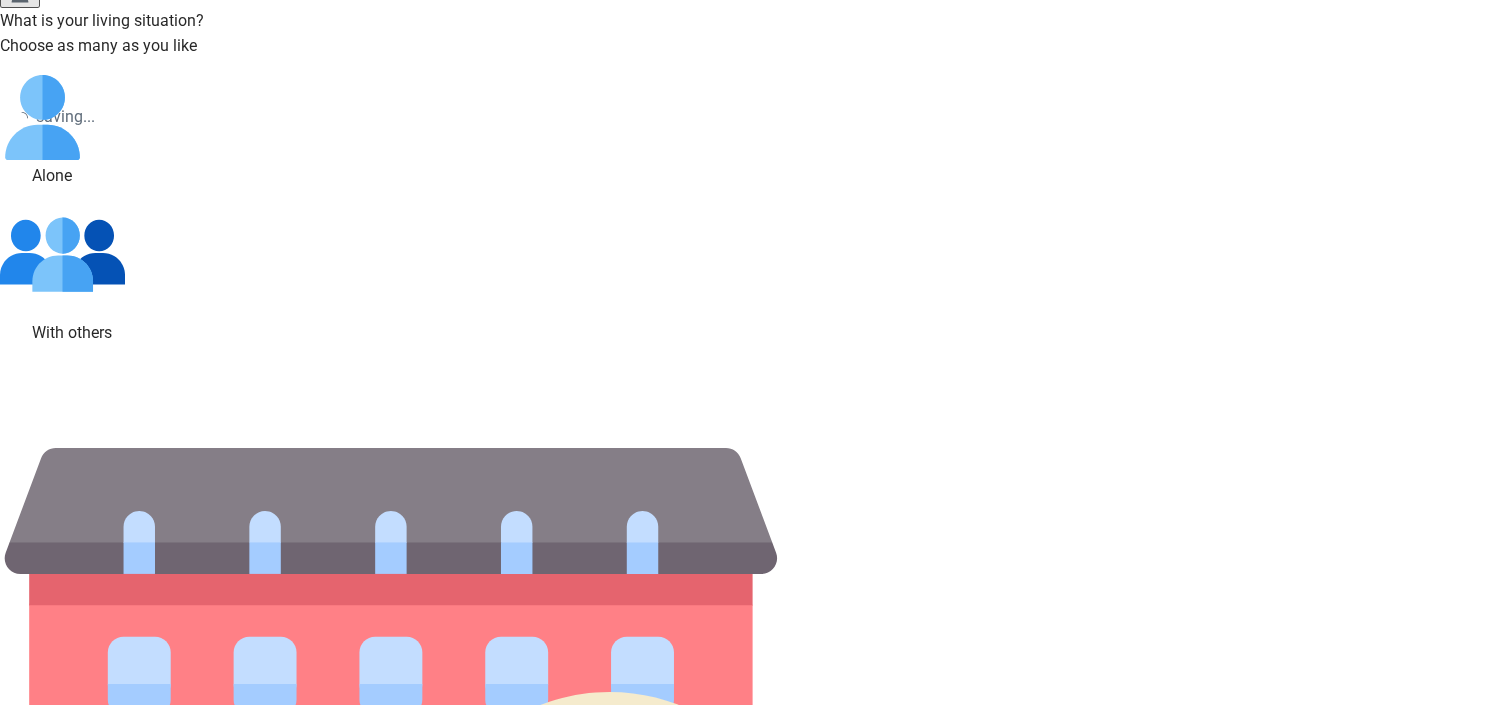 scroll, scrollTop: 0, scrollLeft: 0, axis: both 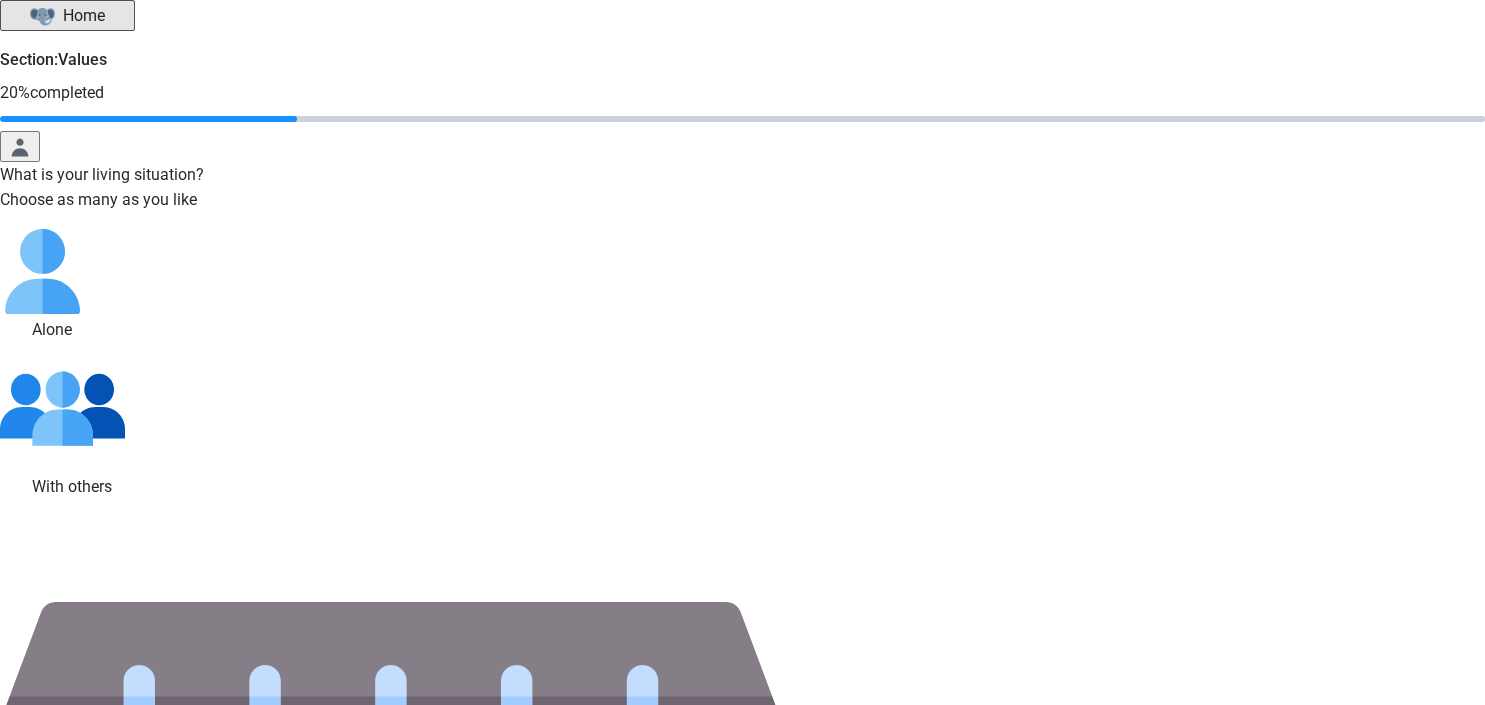 click at bounding box center [12, 330] 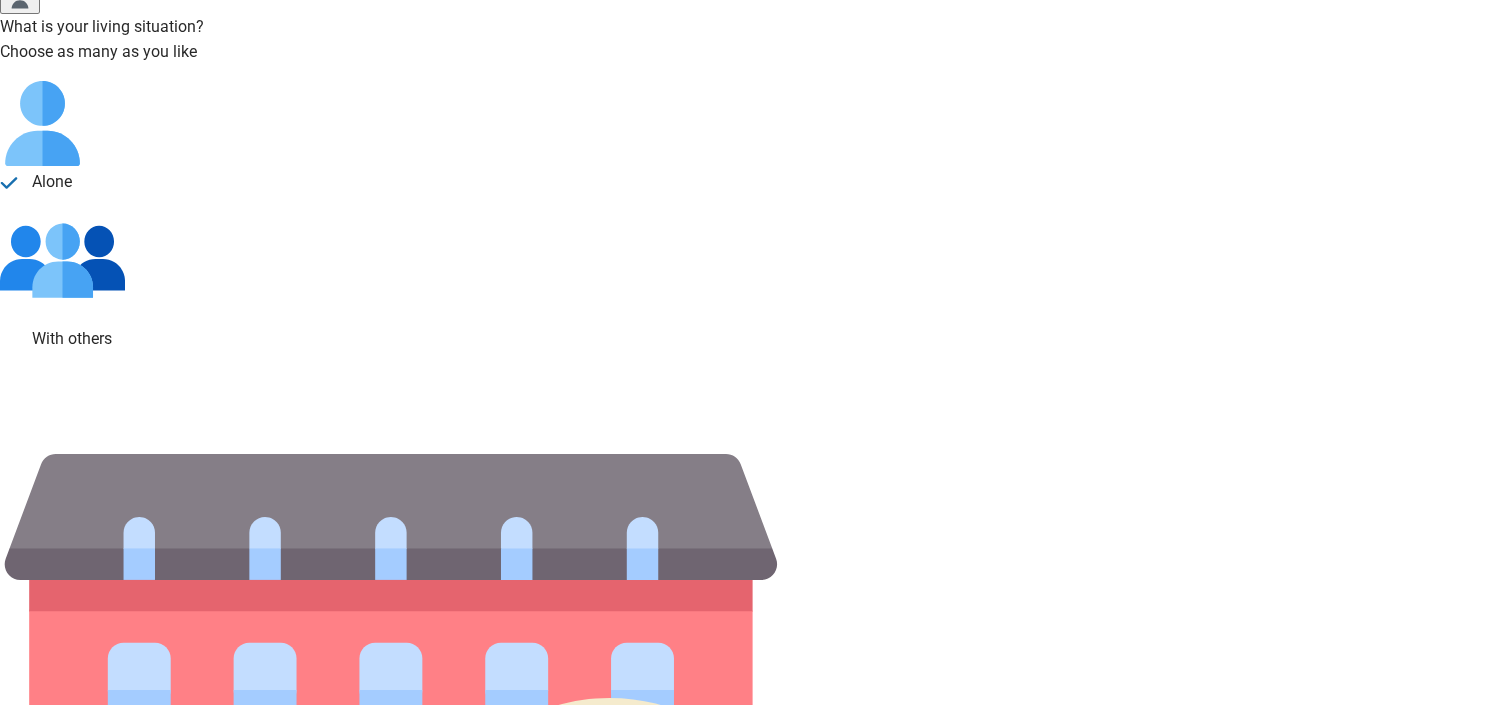 scroll, scrollTop: 171, scrollLeft: 0, axis: vertical 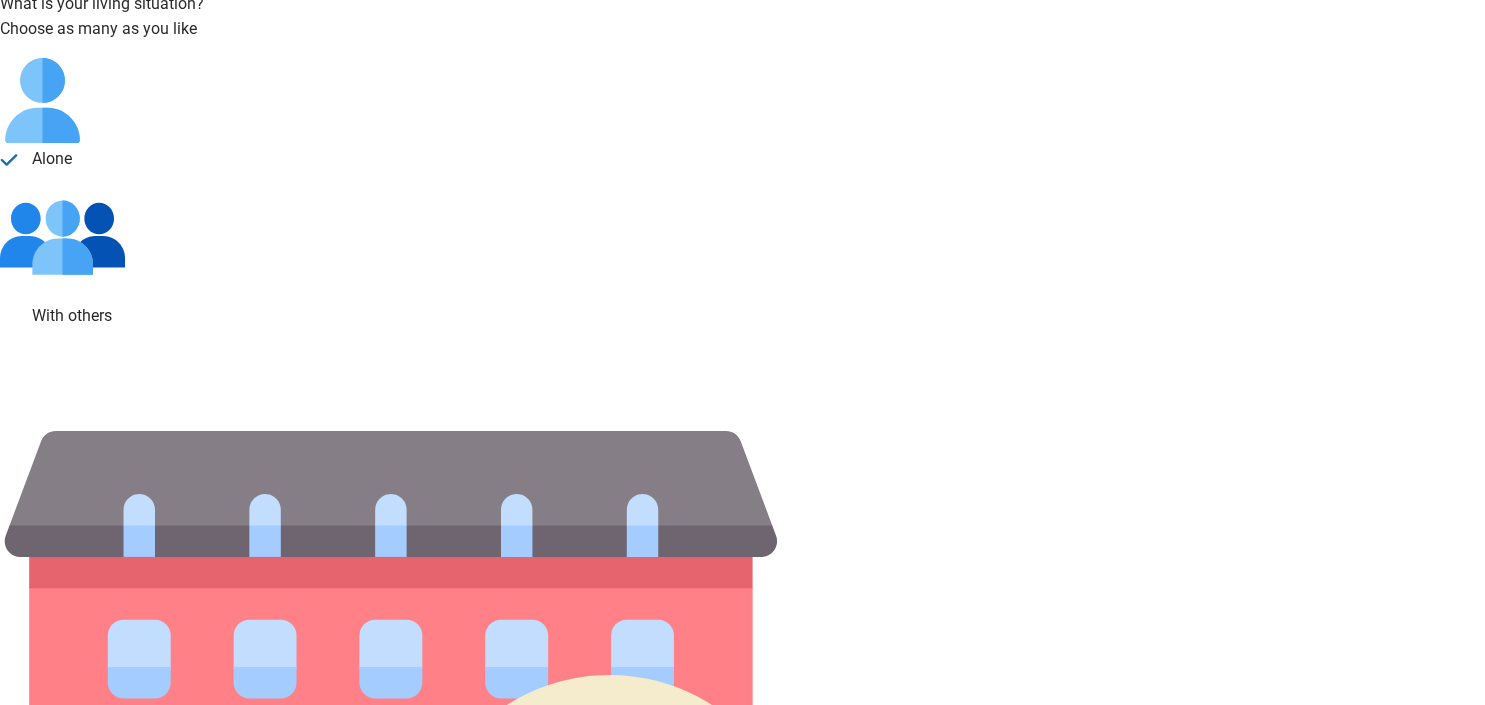 click on "Continue" at bounding box center (39, 2356) 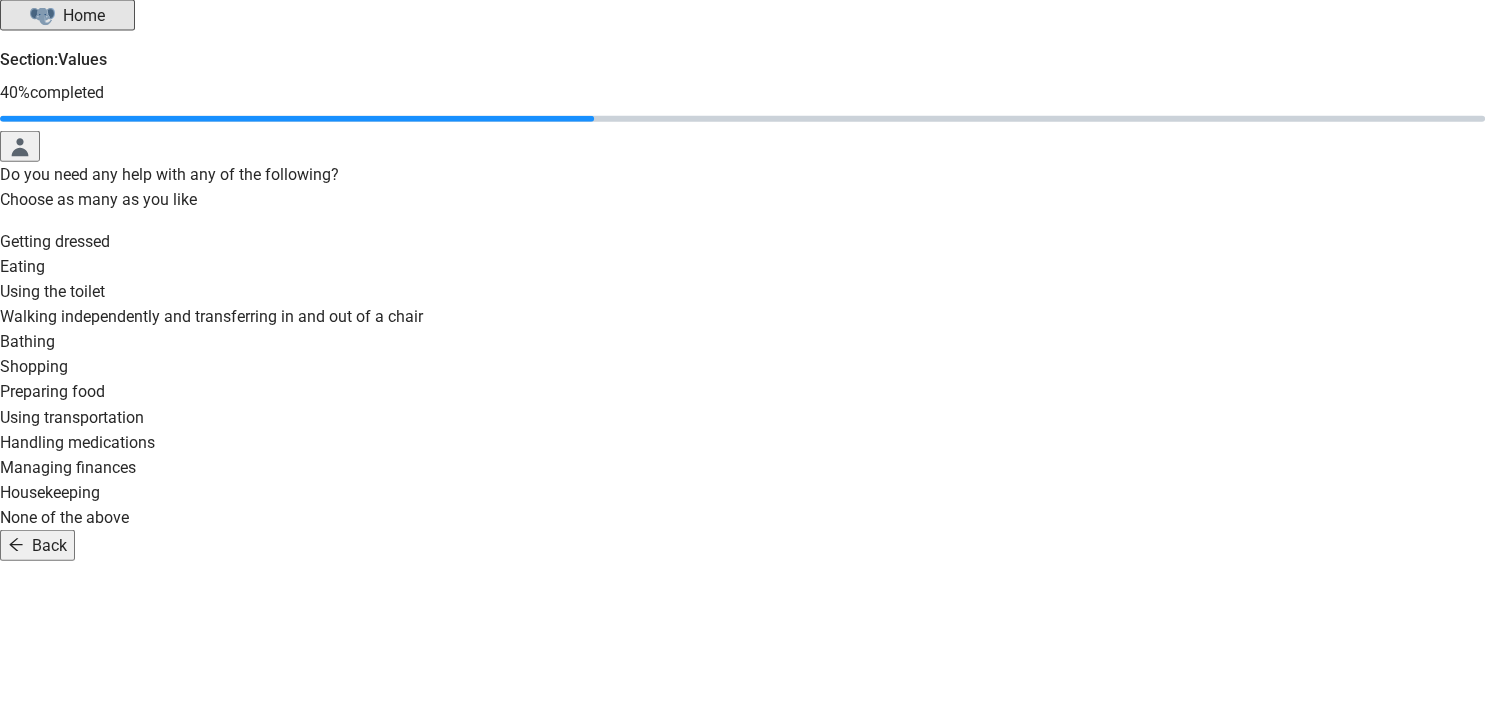 scroll, scrollTop: 396, scrollLeft: 0, axis: vertical 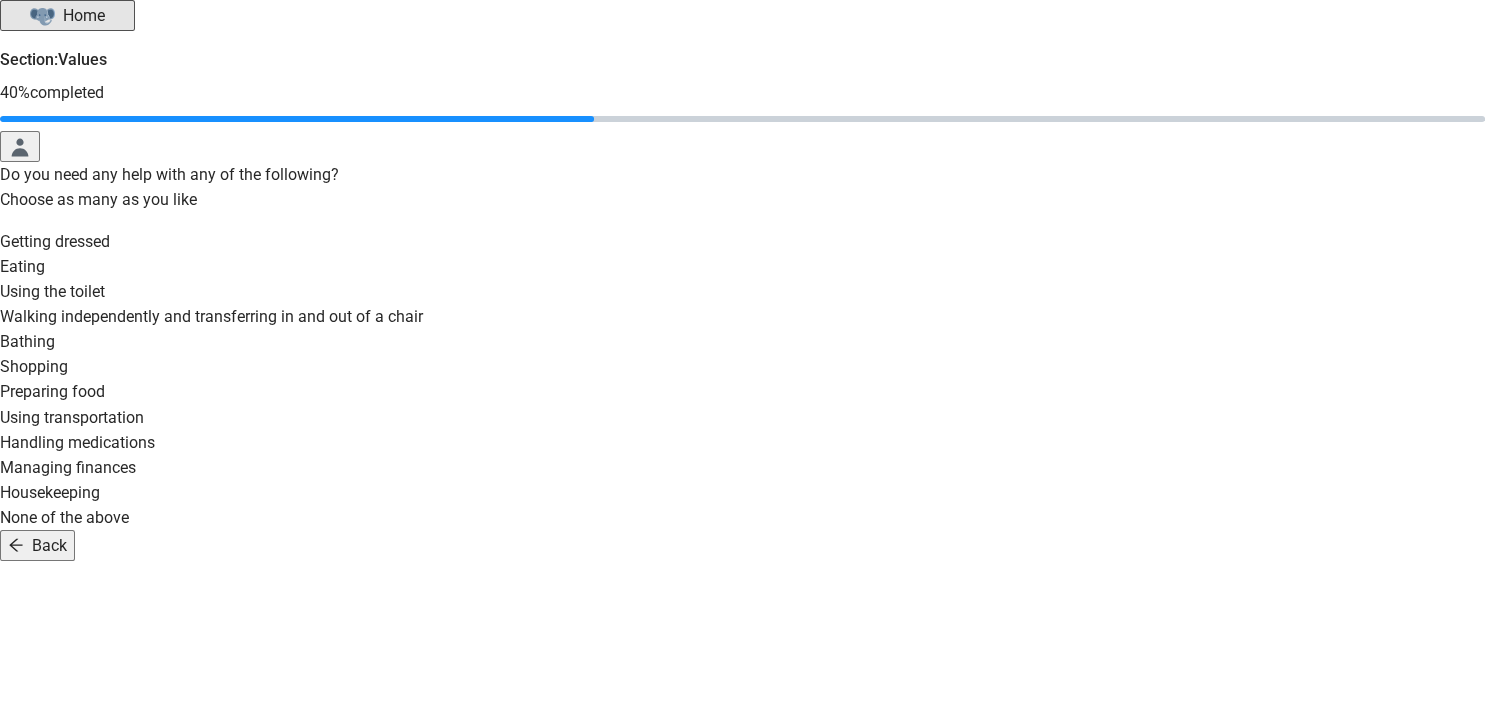 click at bounding box center (742, 505) 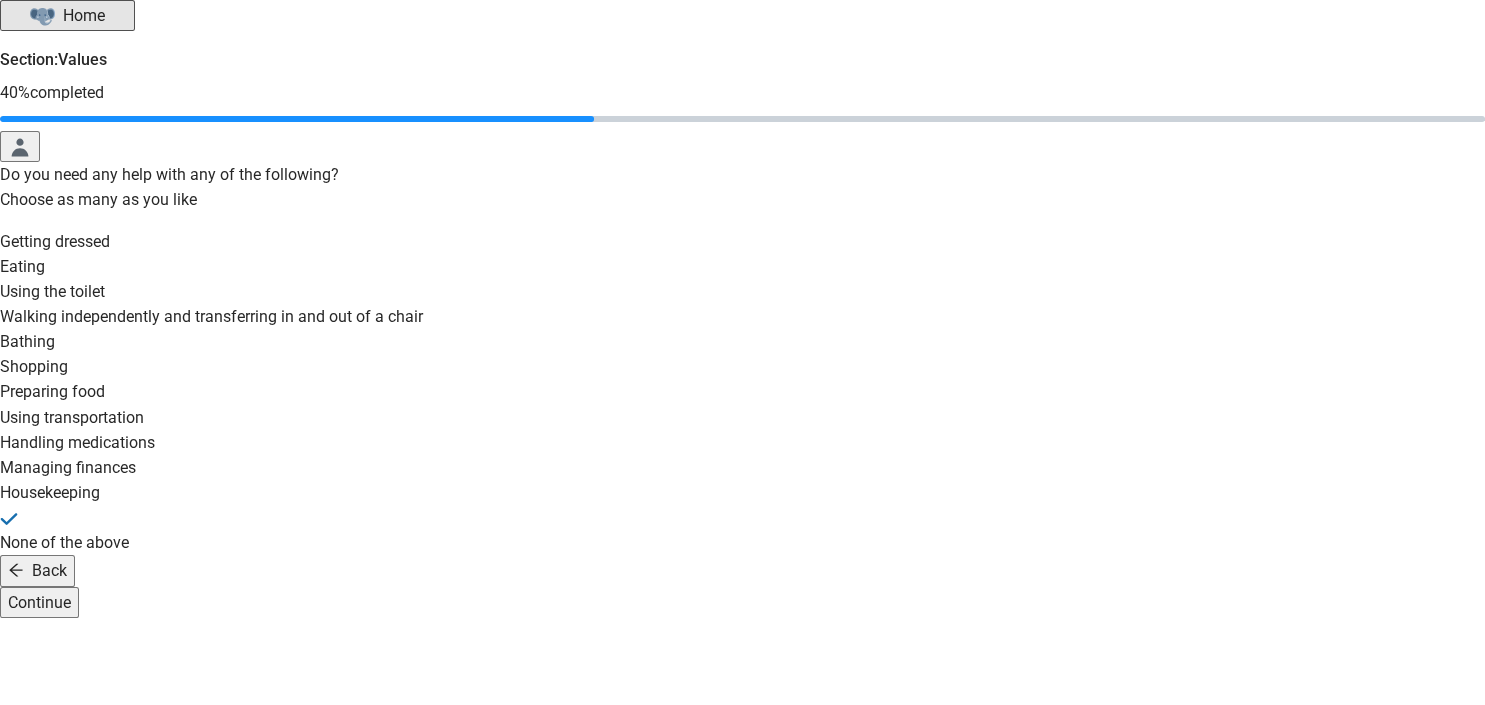click on "Continue" at bounding box center [39, 602] 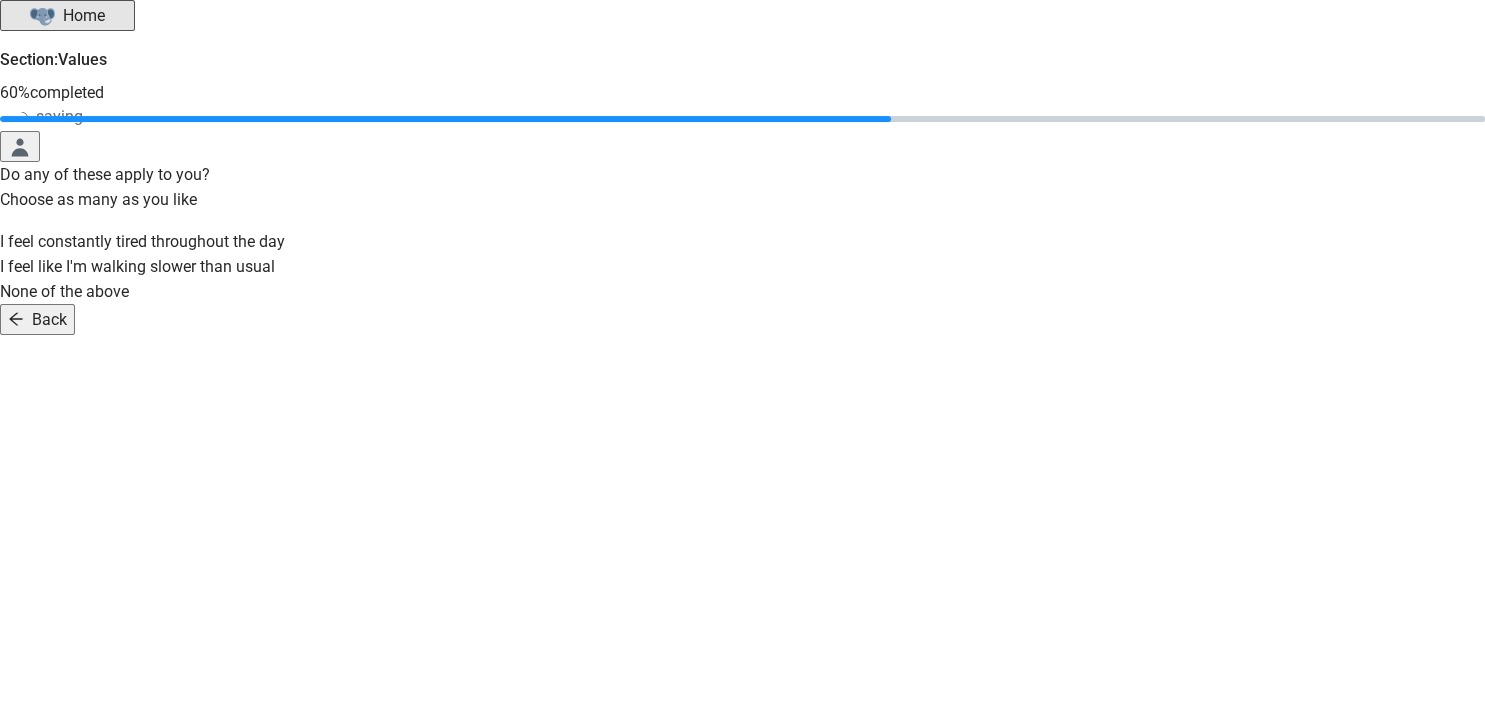 scroll, scrollTop: 0, scrollLeft: 0, axis: both 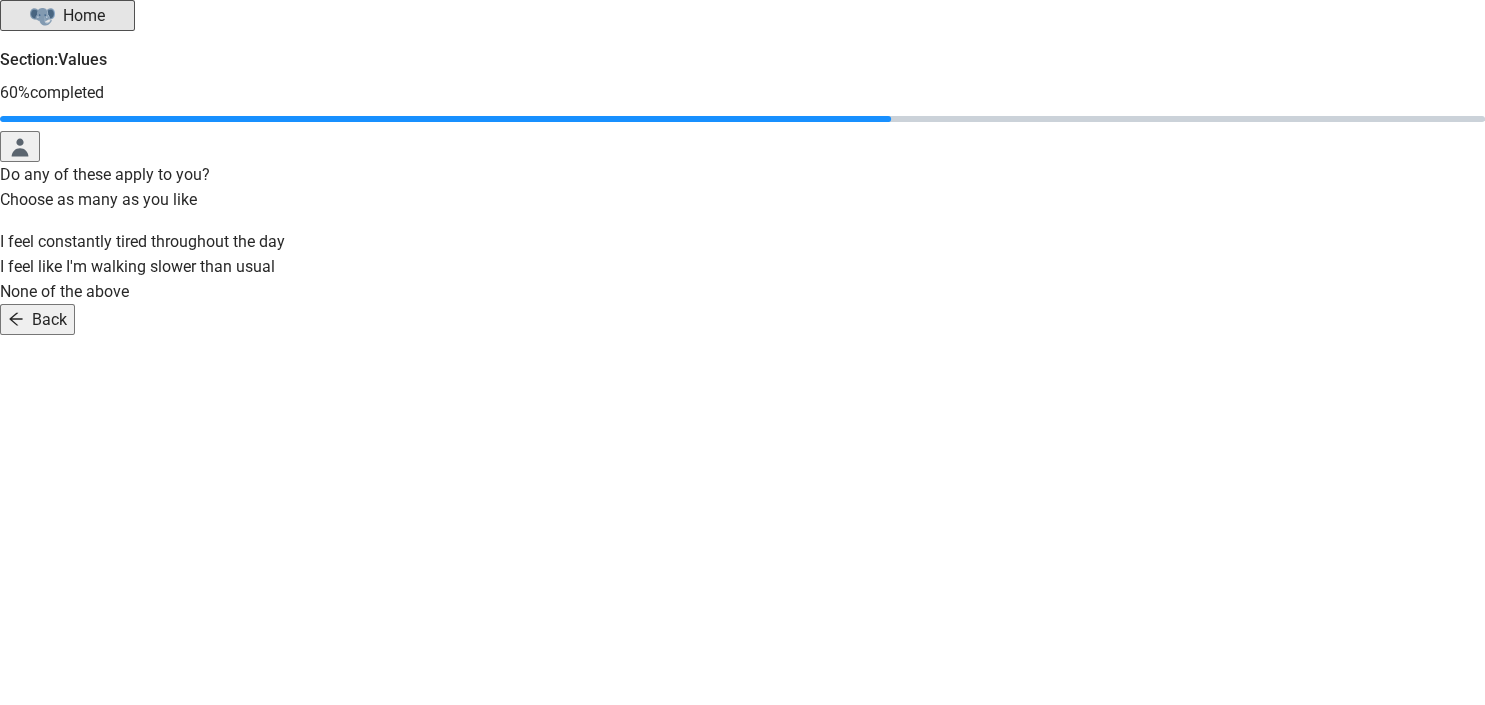 click at bounding box center [742, 279] 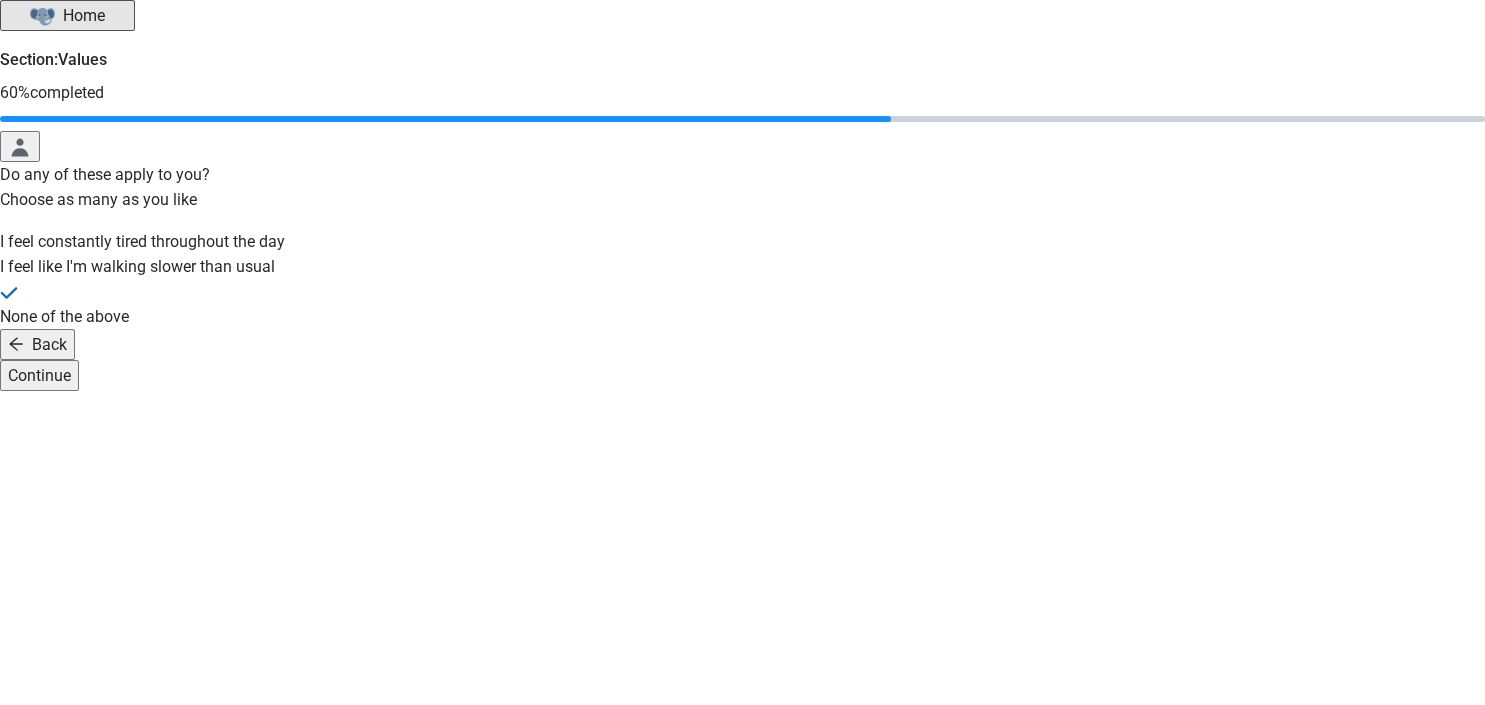 click on "Continue" at bounding box center (39, 375) 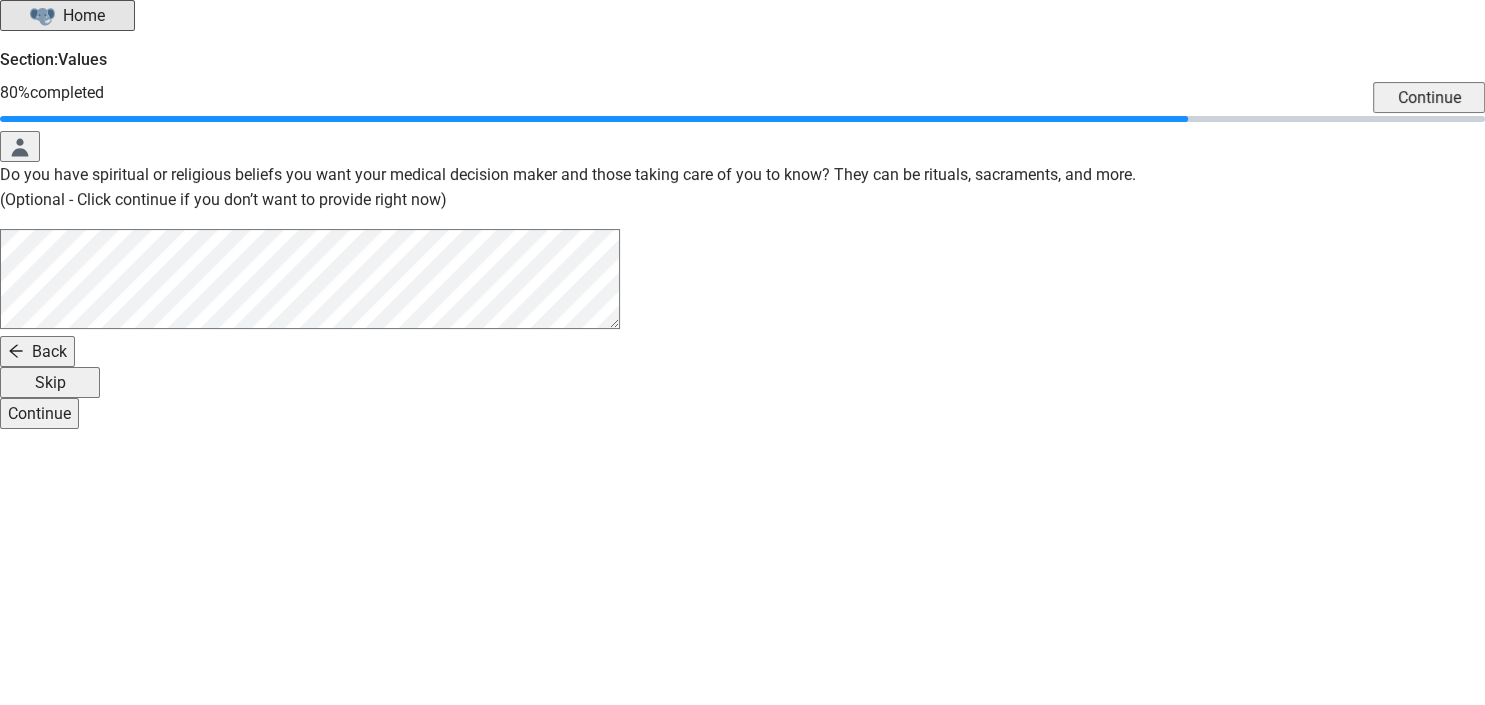 click on "Continue" at bounding box center [39, 413] 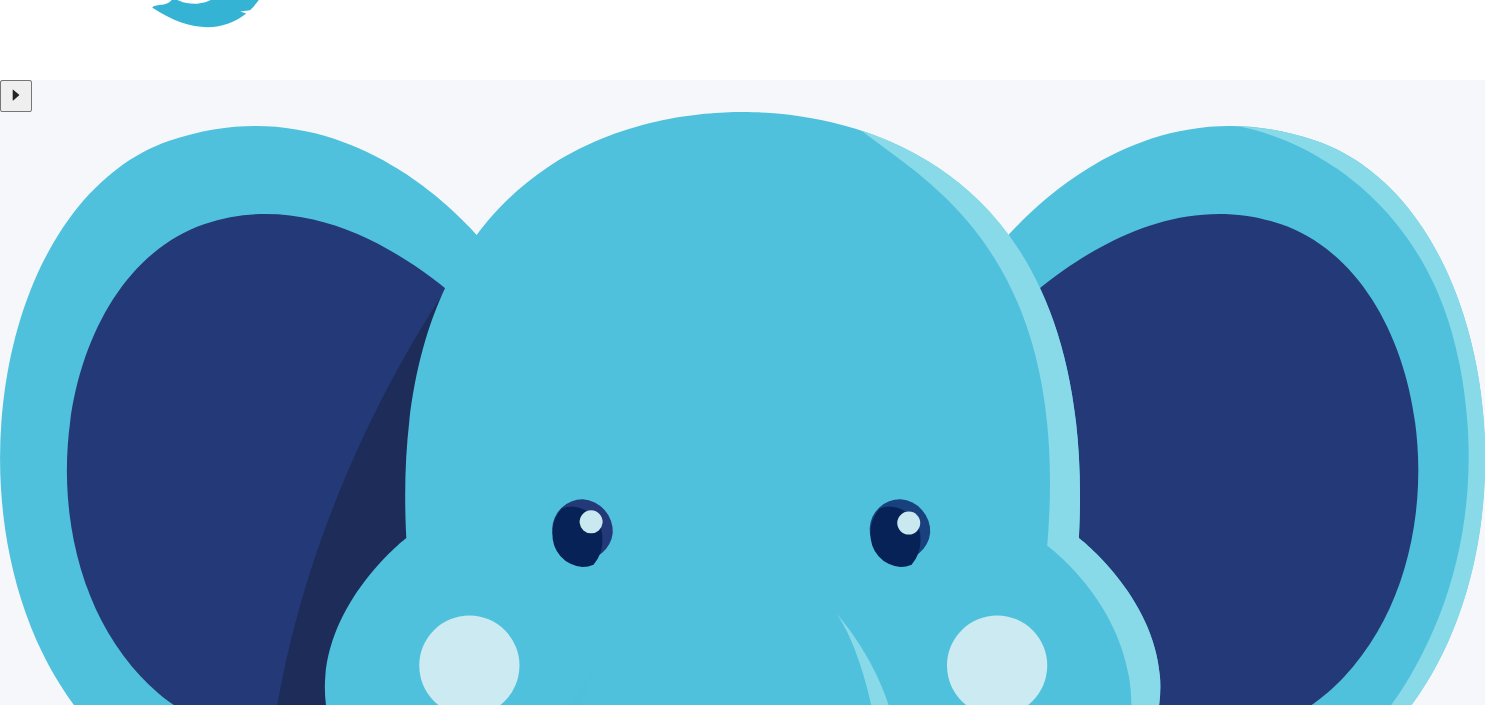 scroll, scrollTop: 357, scrollLeft: 0, axis: vertical 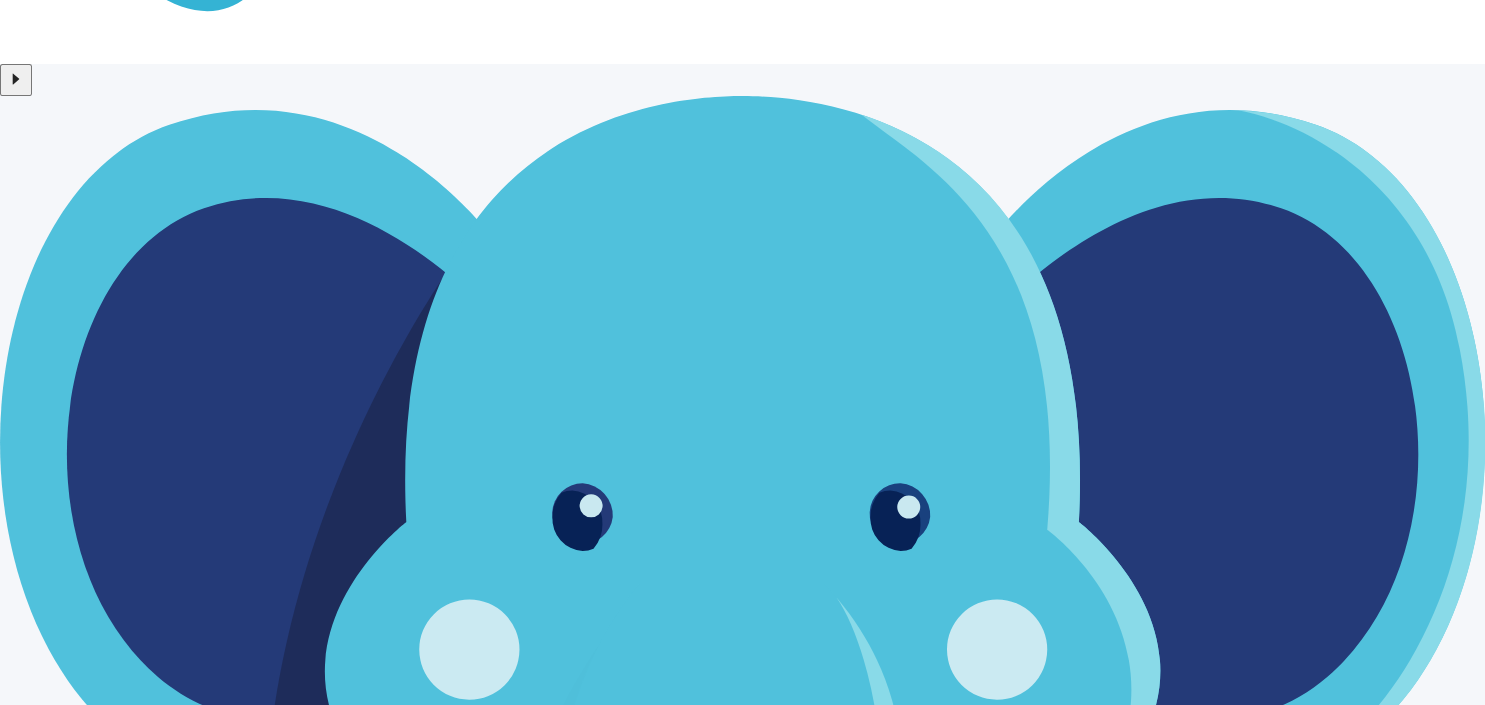 click on "Next Step" at bounding box center (70, 3285) 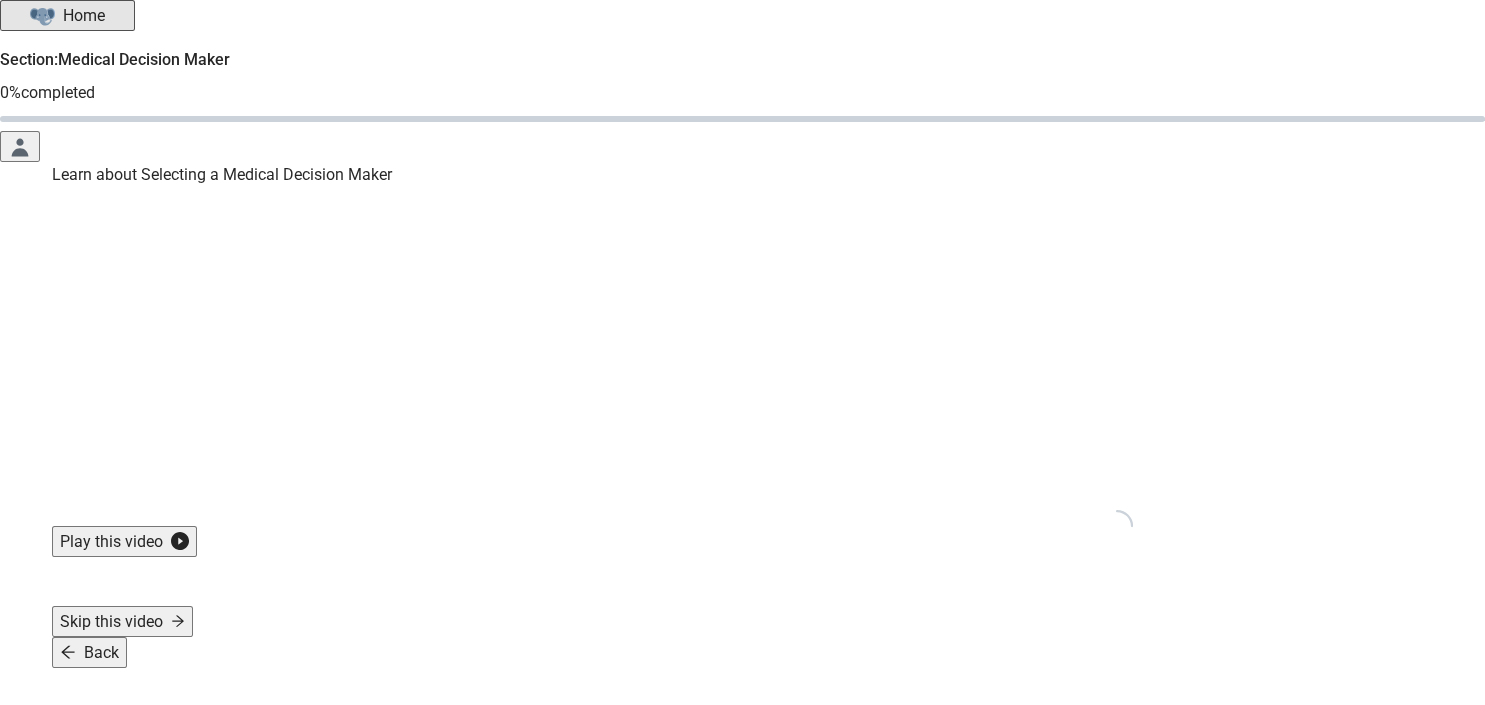 scroll, scrollTop: 66, scrollLeft: 0, axis: vertical 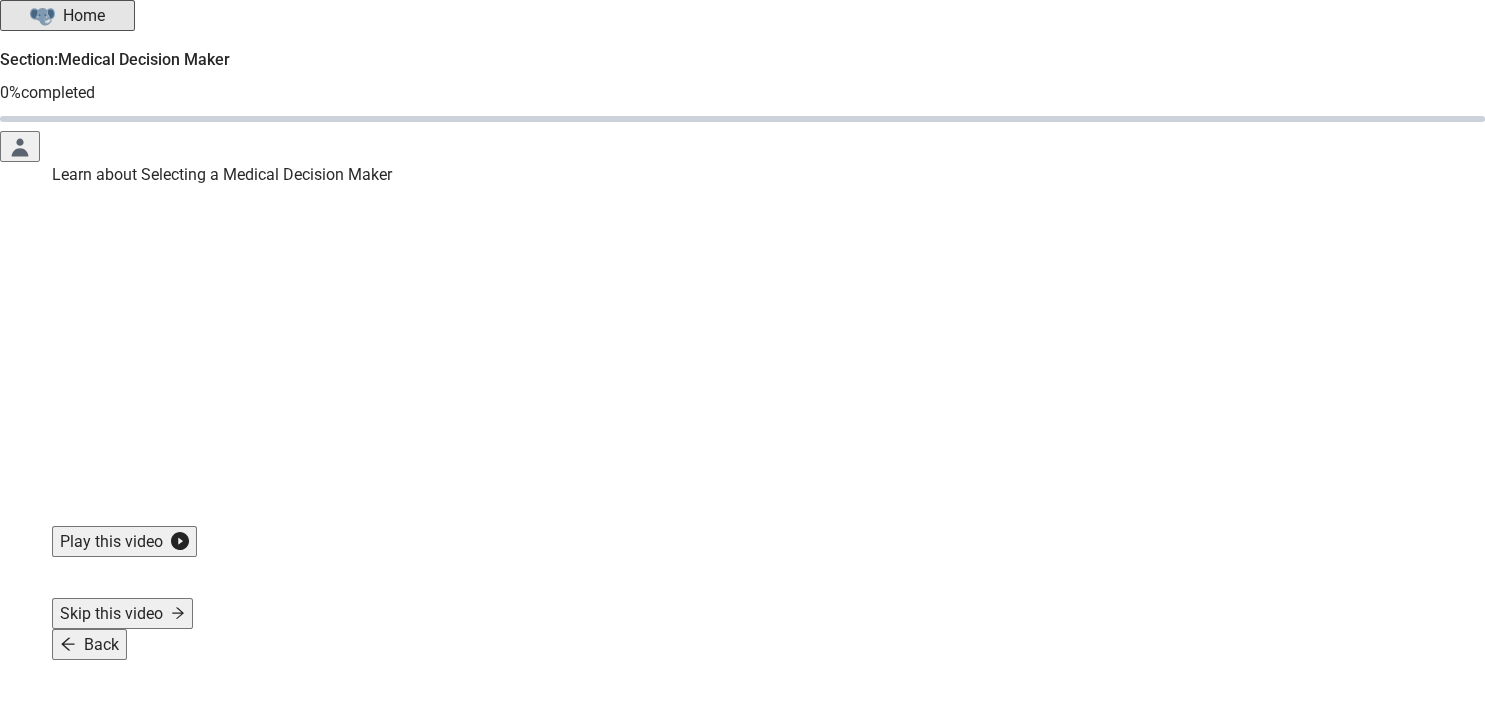 click on "Skip this video" at bounding box center [122, 613] 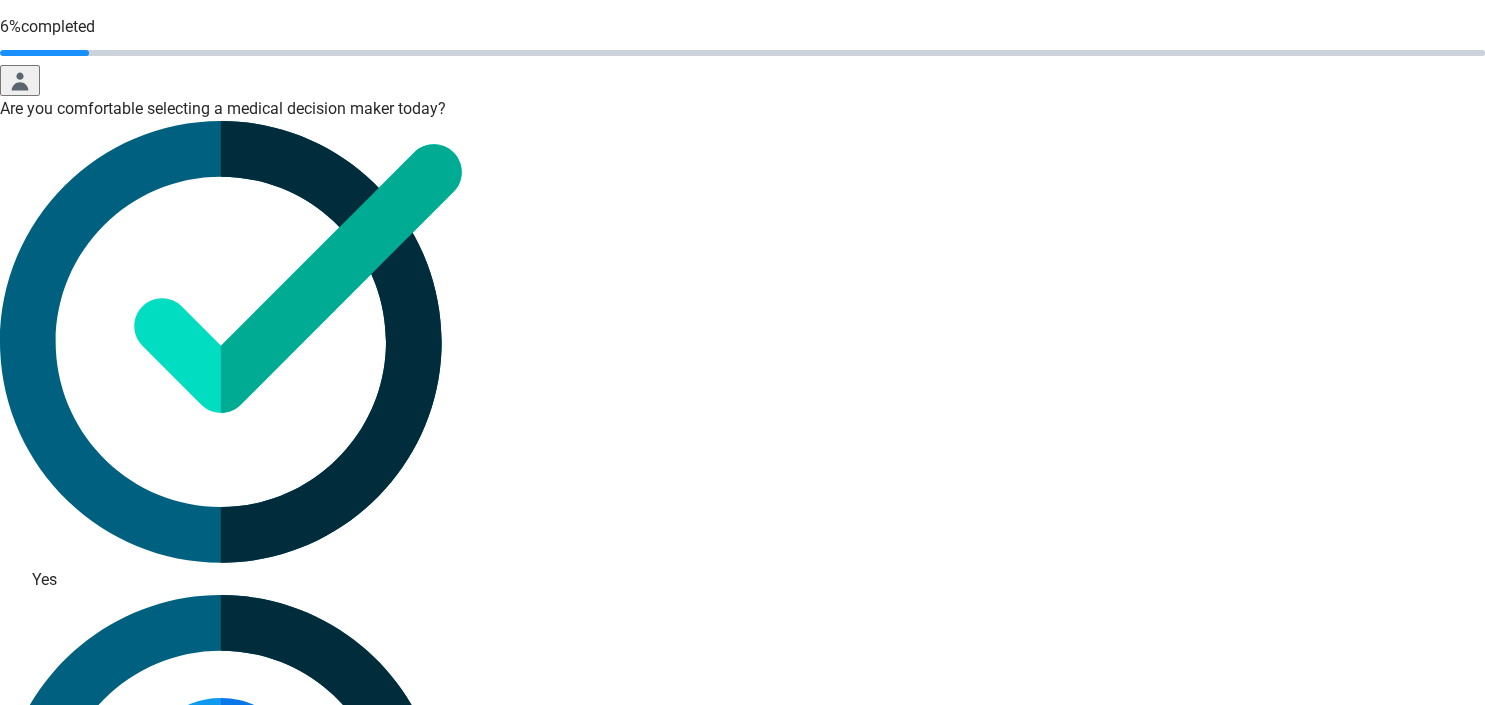 scroll, scrollTop: 0, scrollLeft: 0, axis: both 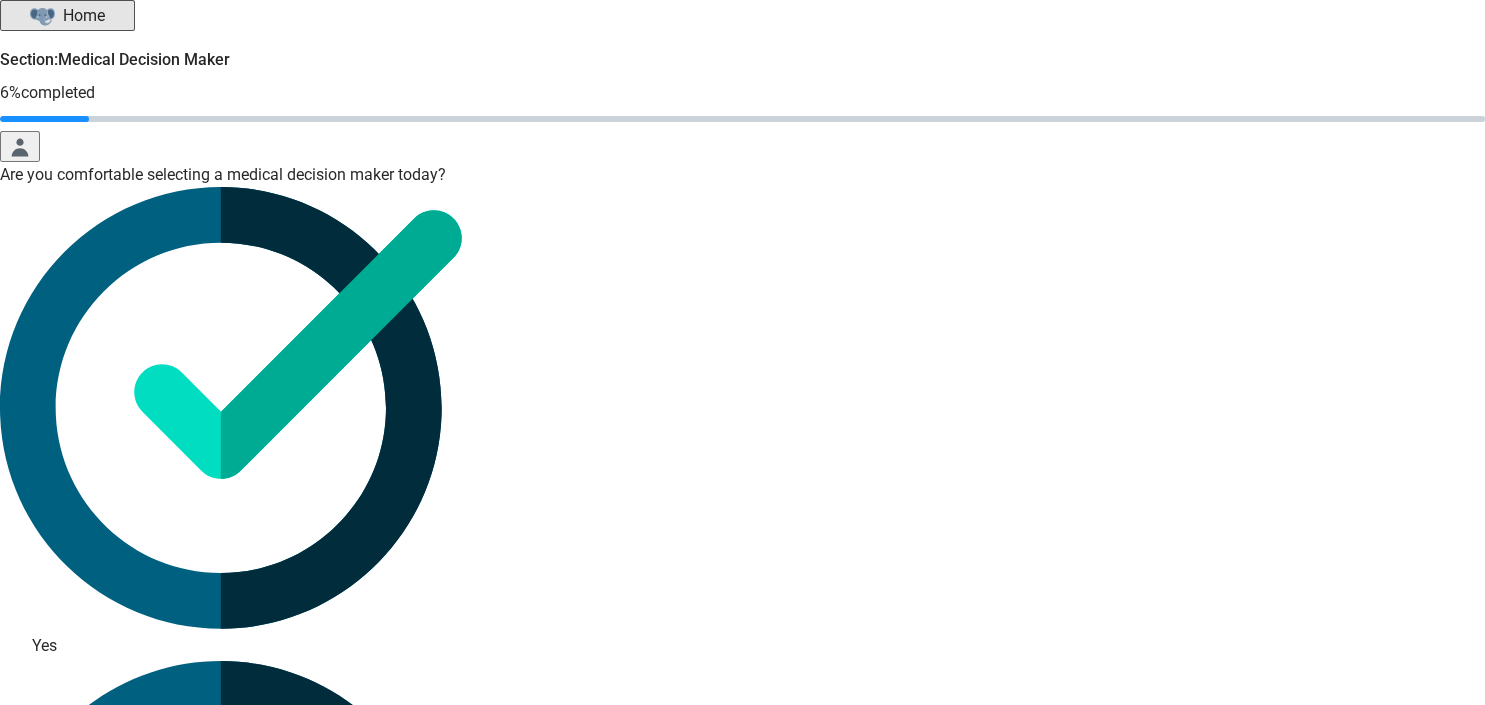 click at bounding box center [12, 1119] 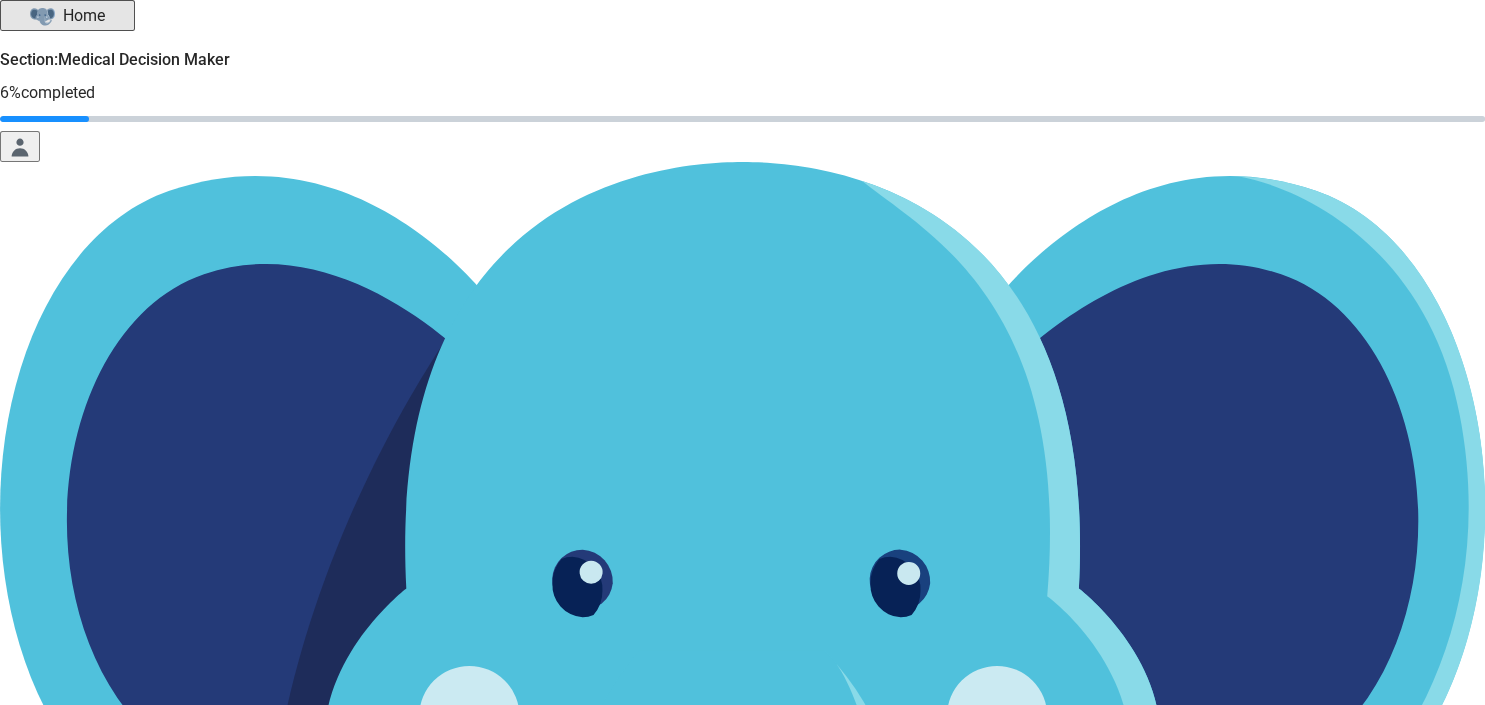 click on "Continue" at bounding box center [39, 1346] 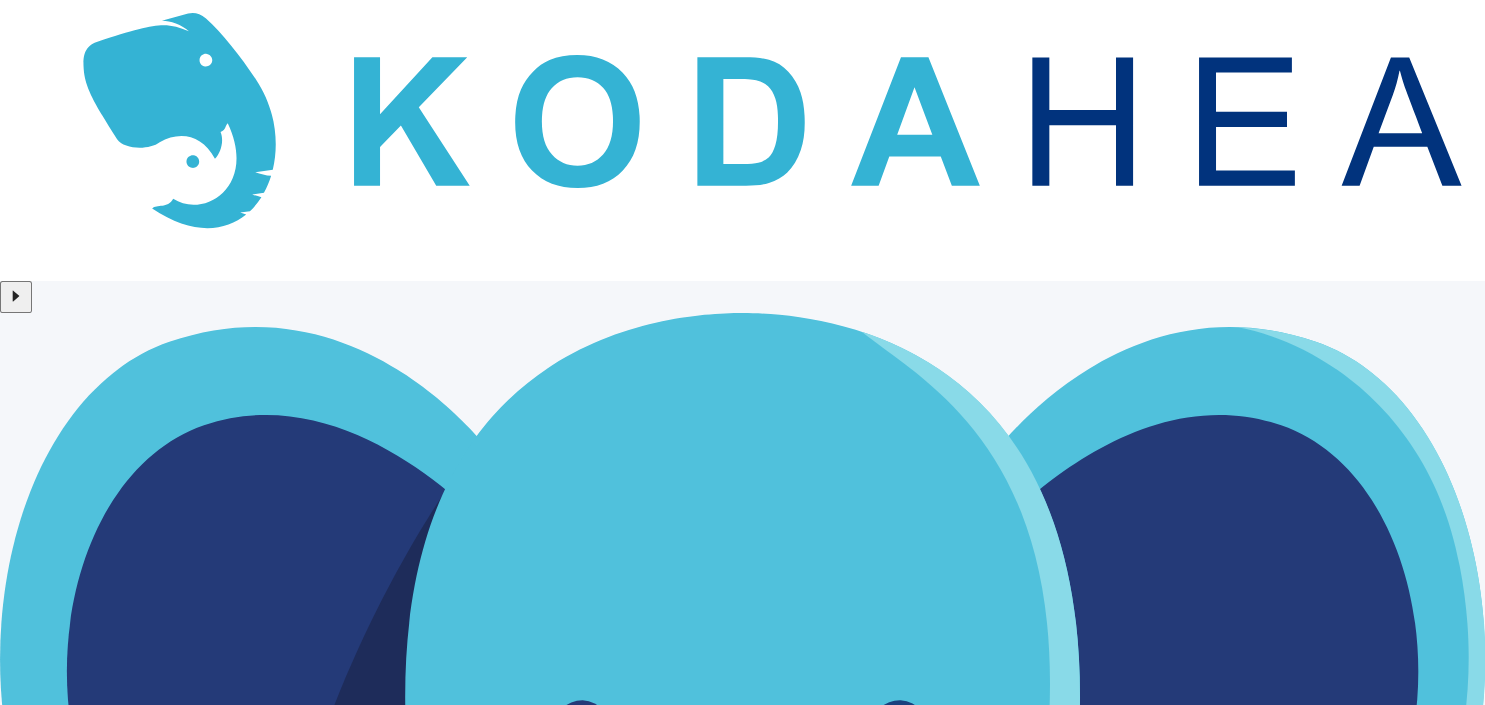 scroll, scrollTop: 211, scrollLeft: 0, axis: vertical 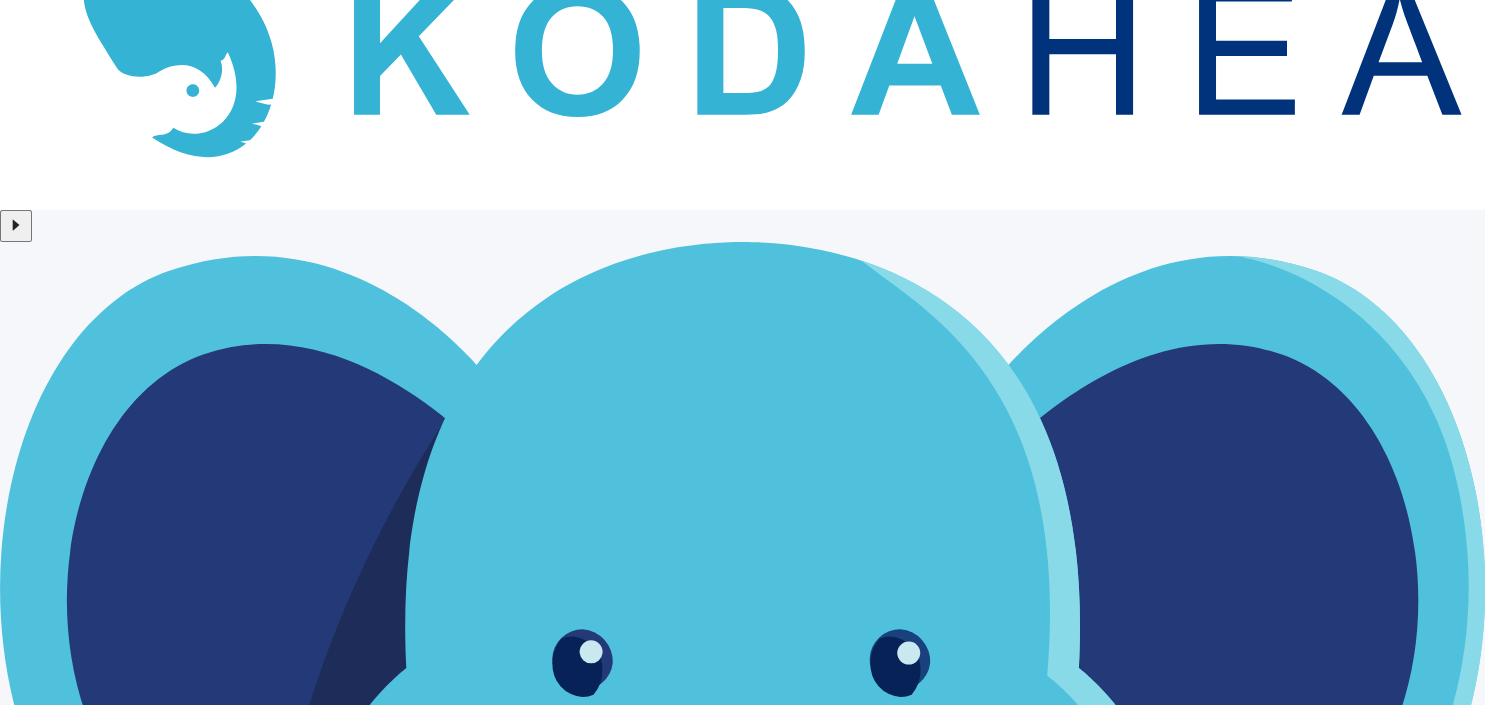 click on "Next Step" at bounding box center (70, 4982) 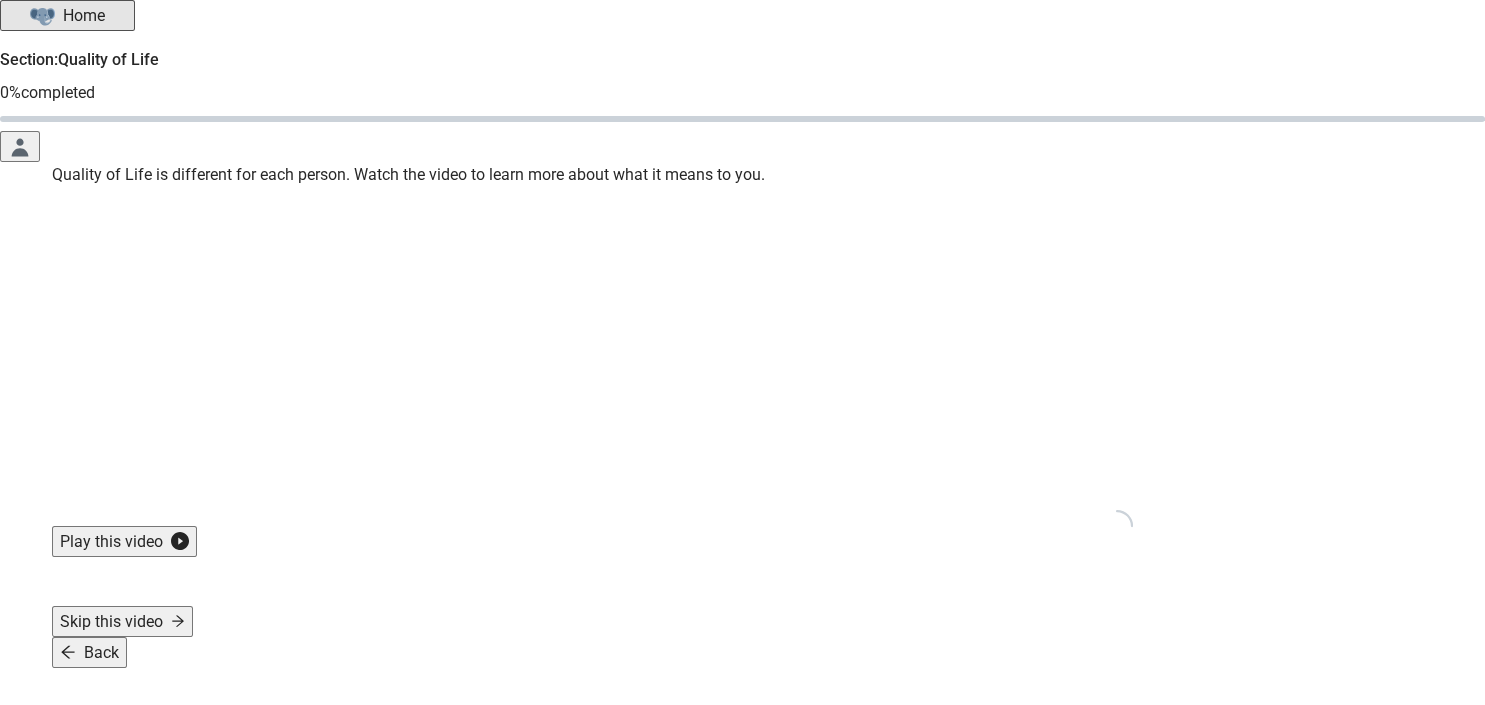 scroll, scrollTop: 102, scrollLeft: 0, axis: vertical 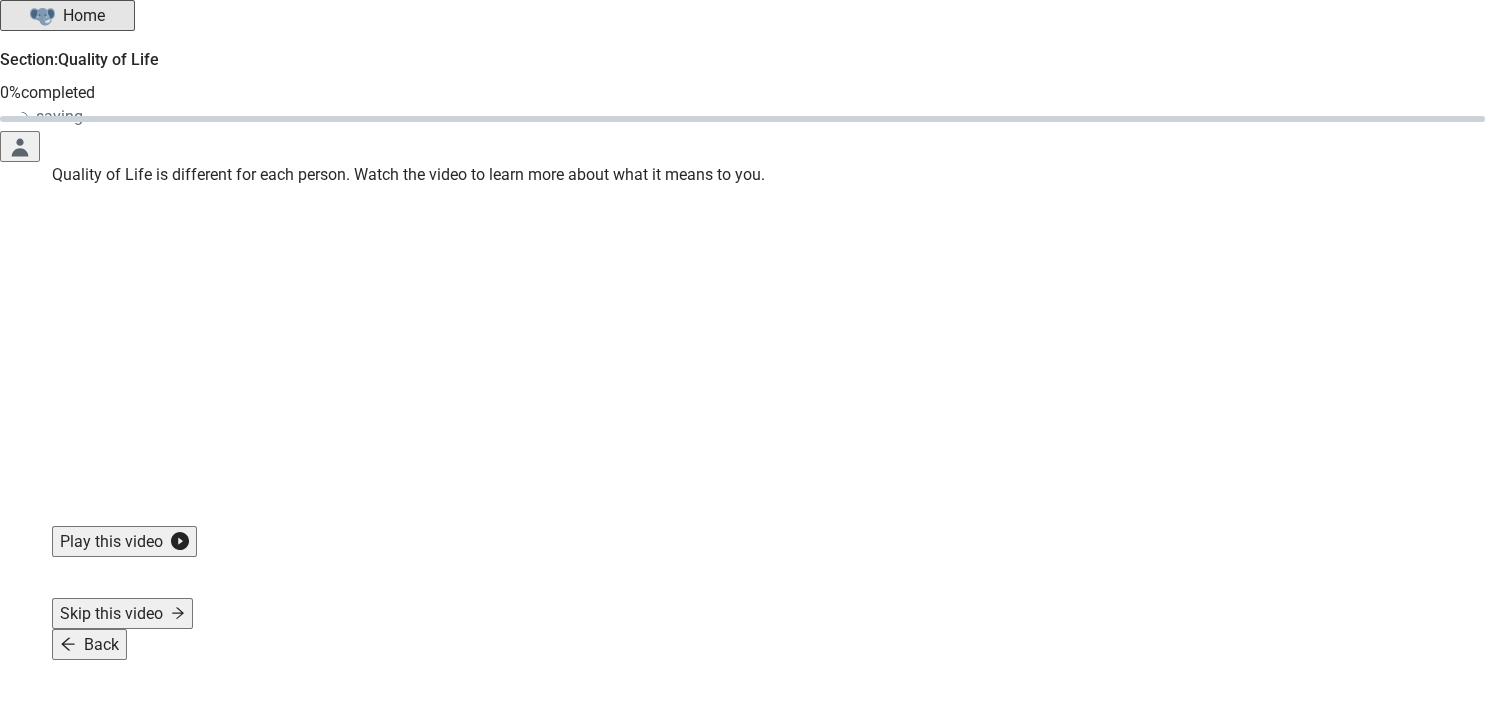 click on "Skip this video" at bounding box center [122, 613] 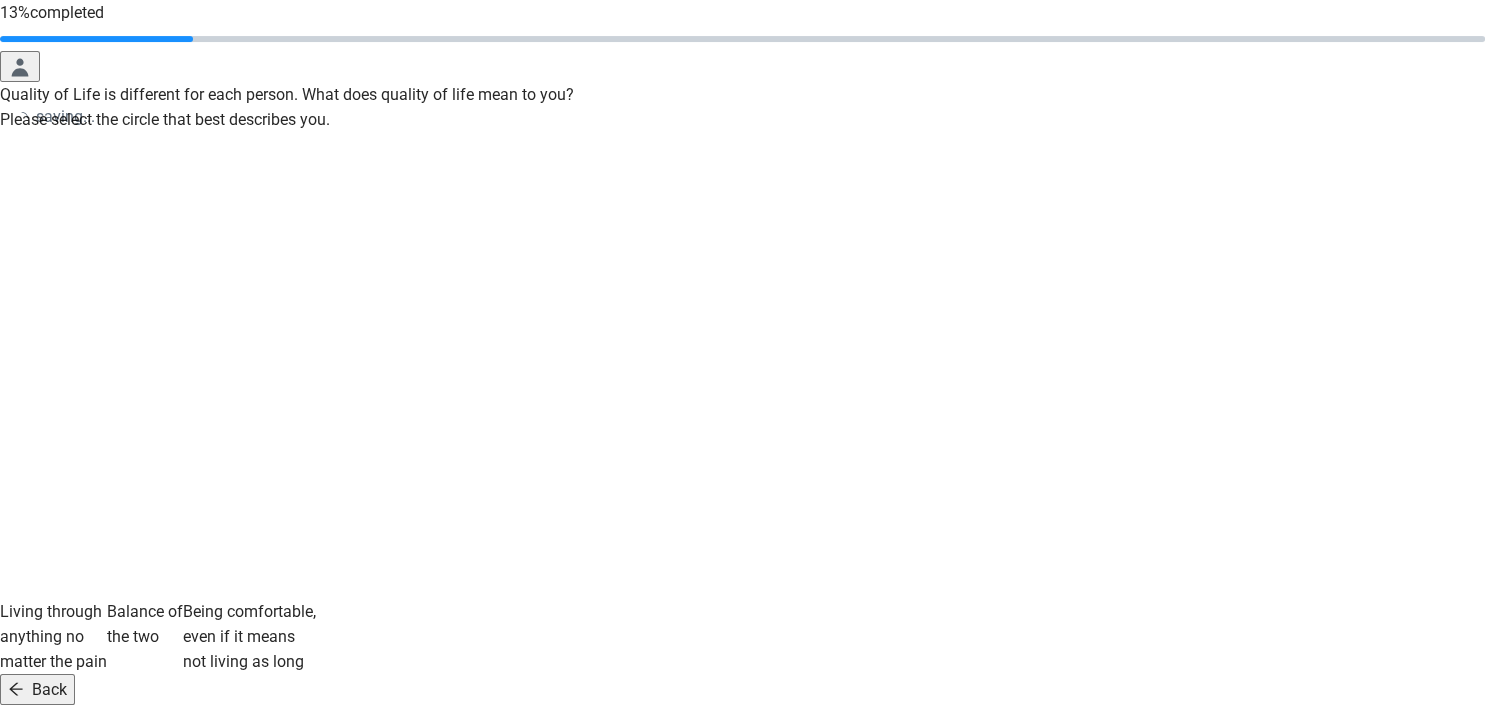scroll, scrollTop: 0, scrollLeft: 0, axis: both 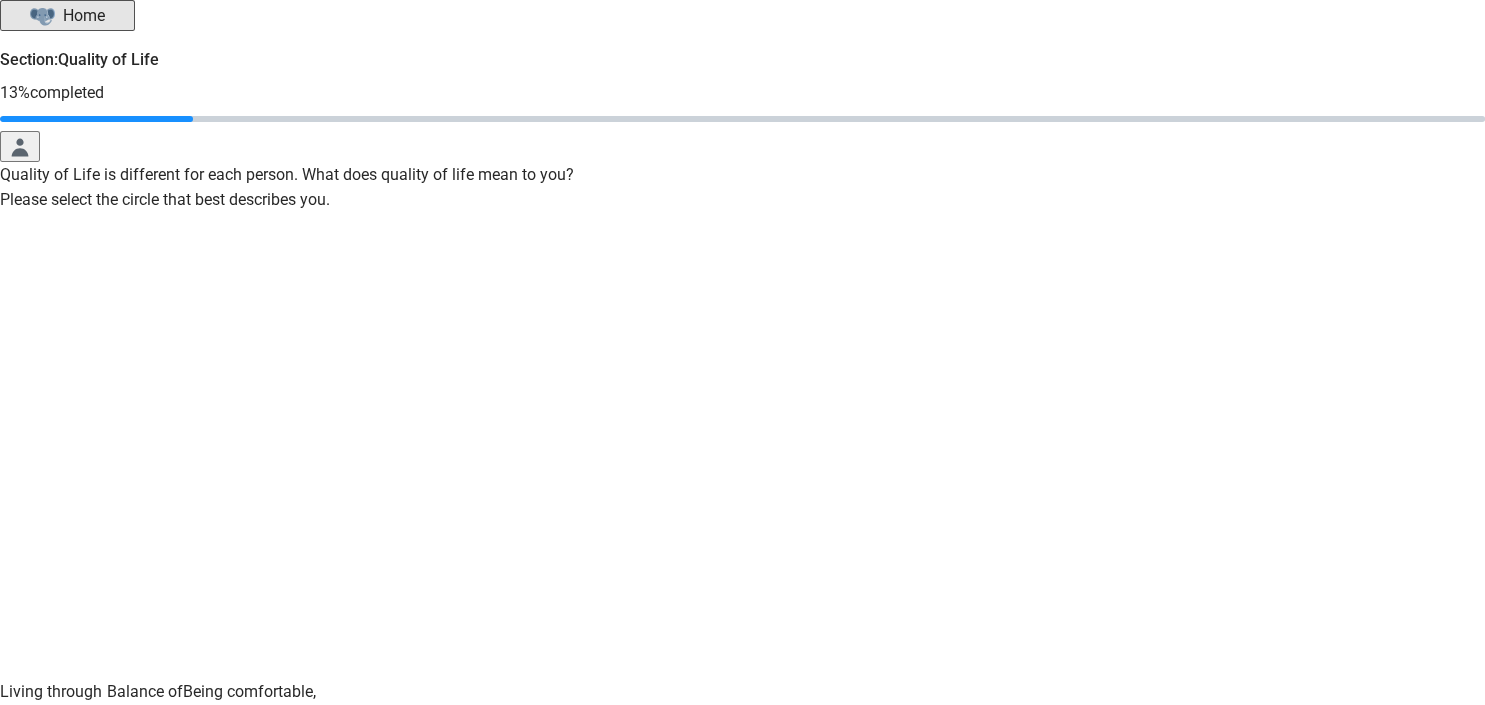 click at bounding box center (743, 454) 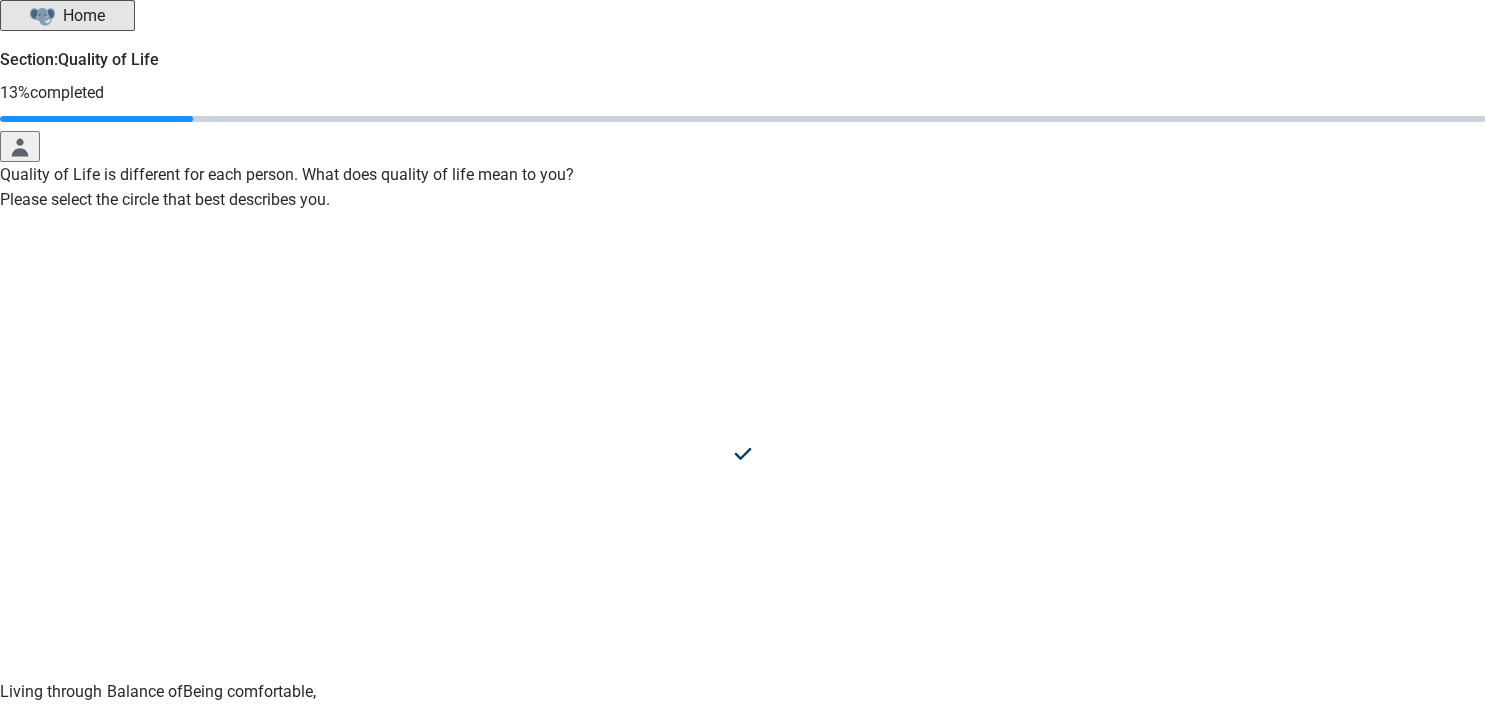 click on "Continue" at bounding box center (39, 800) 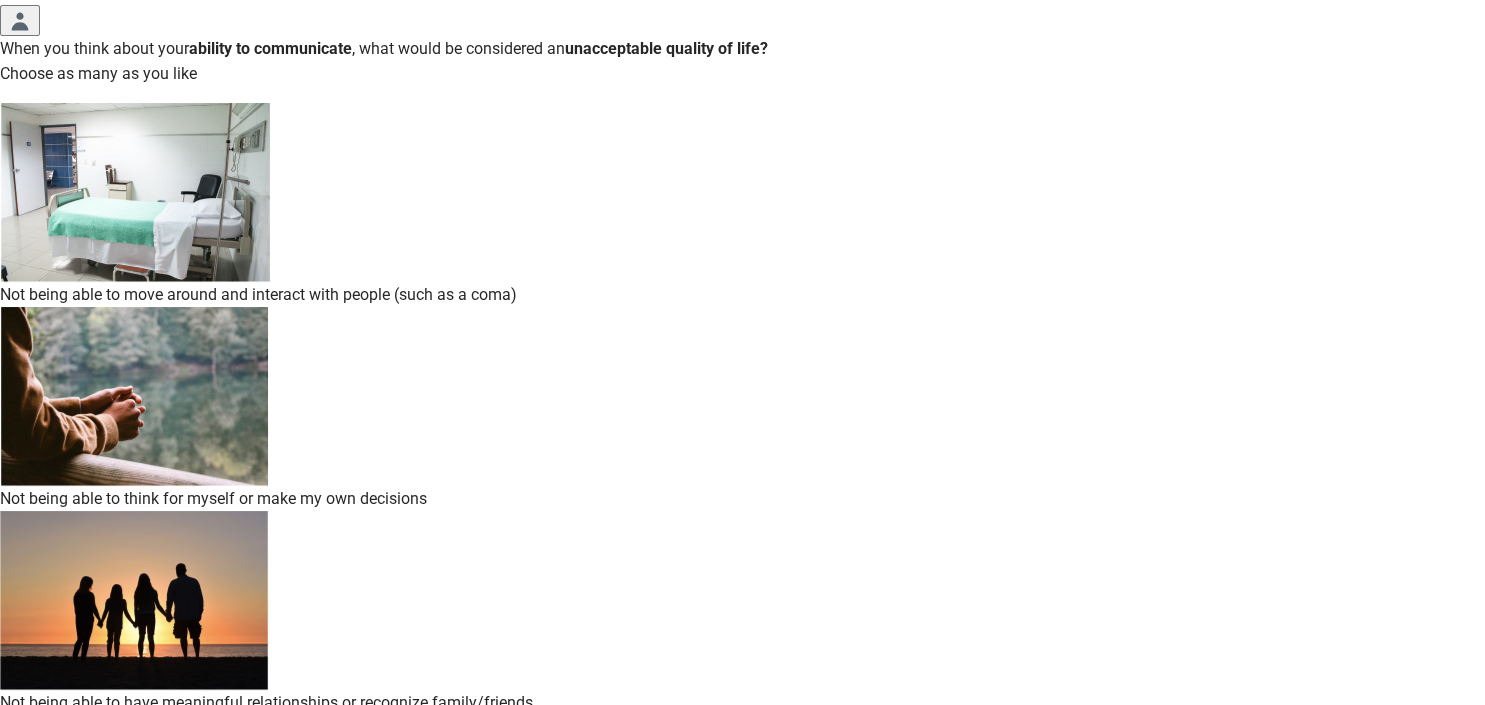 scroll, scrollTop: 72, scrollLeft: 0, axis: vertical 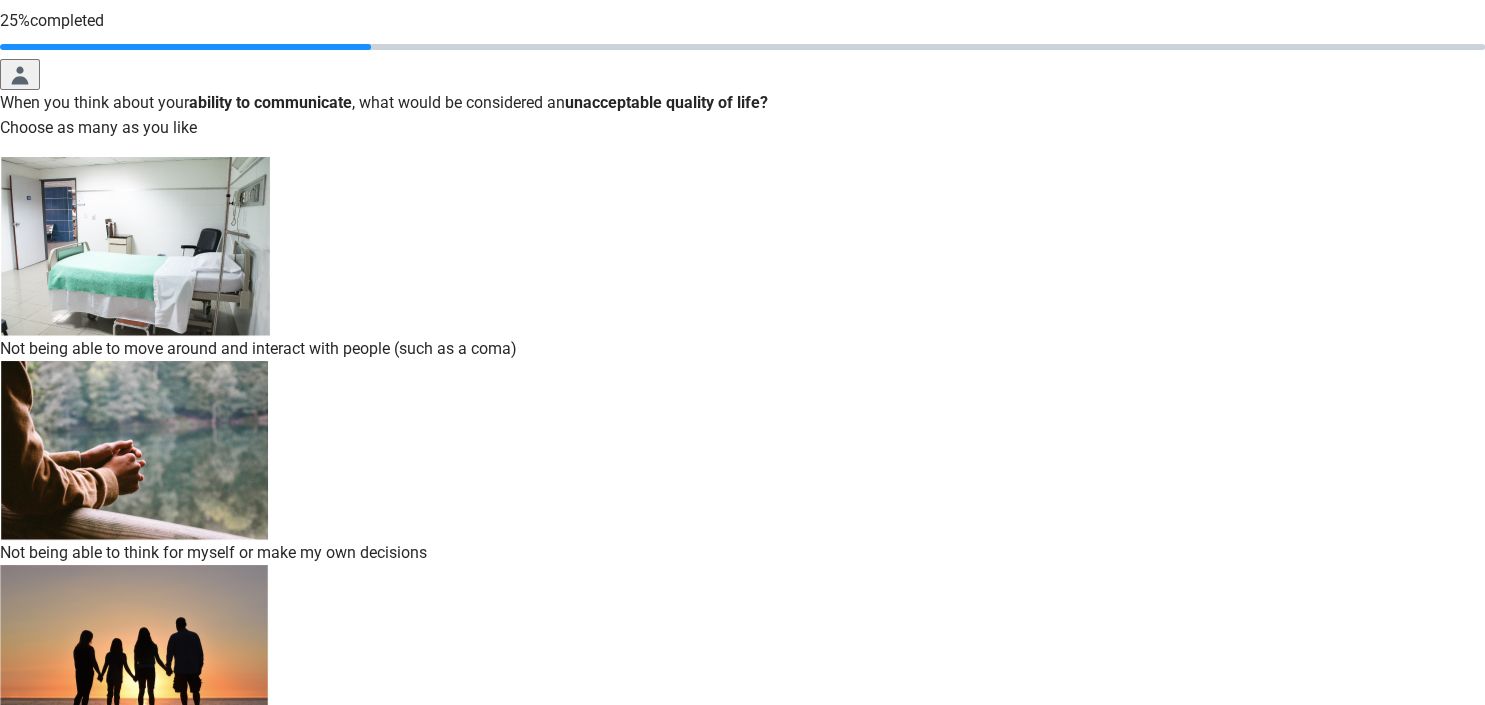 click at bounding box center [742, 157] 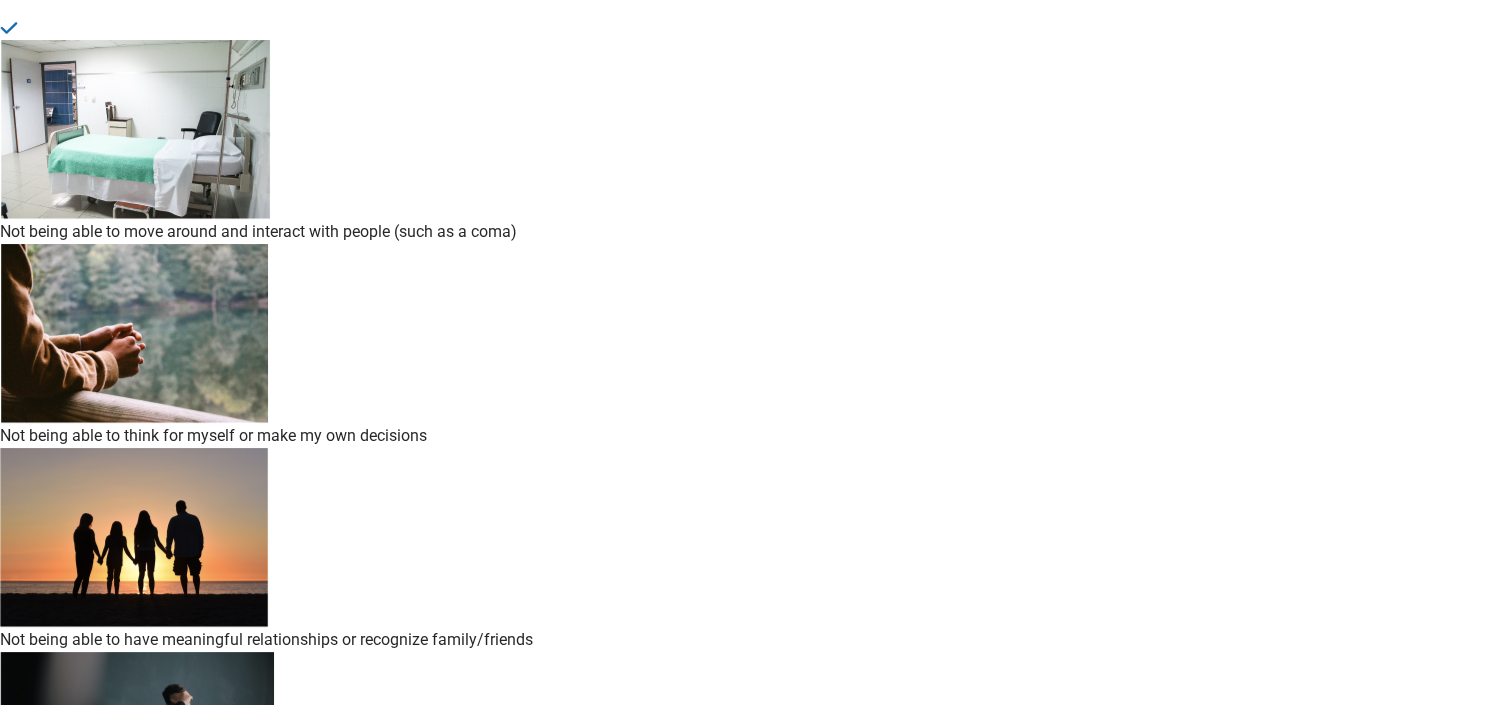 scroll, scrollTop: 178, scrollLeft: 0, axis: vertical 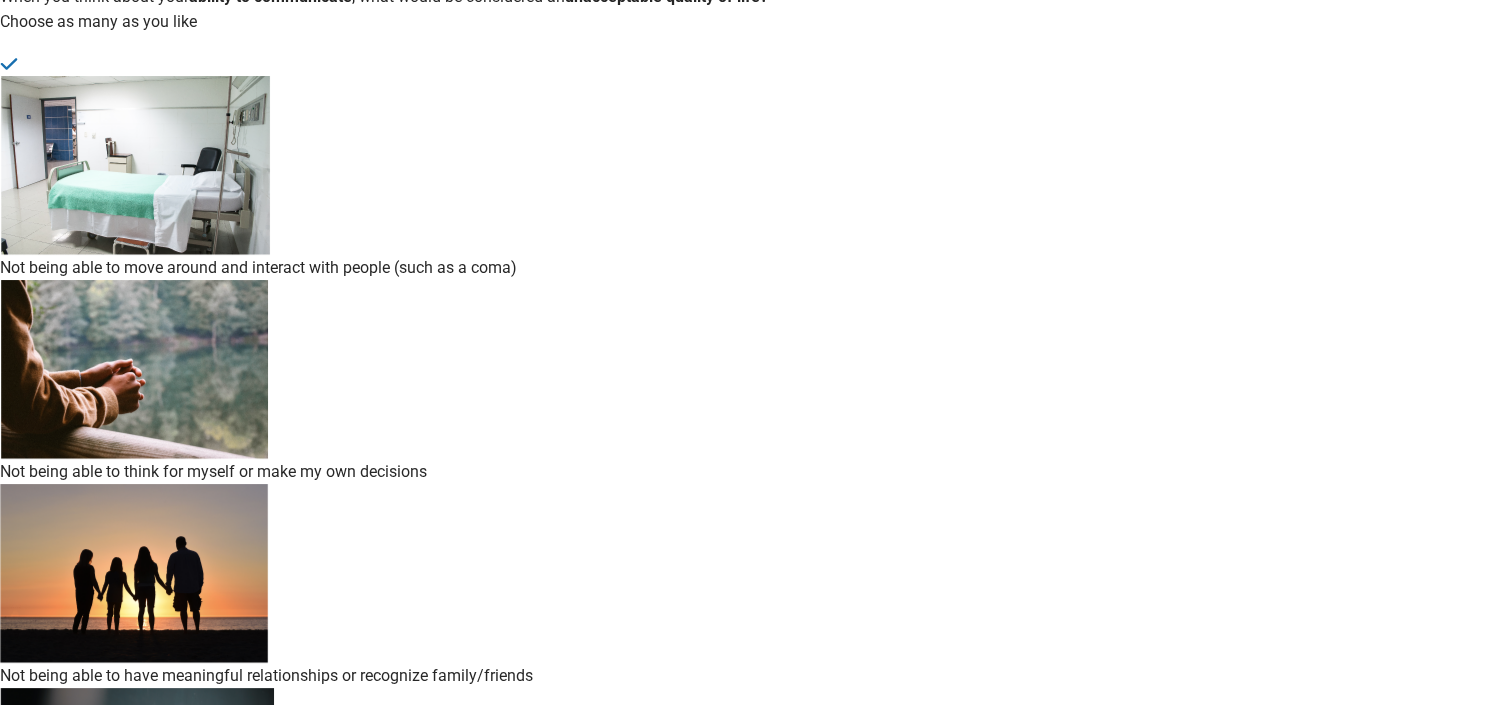 click at bounding box center [742, 484] 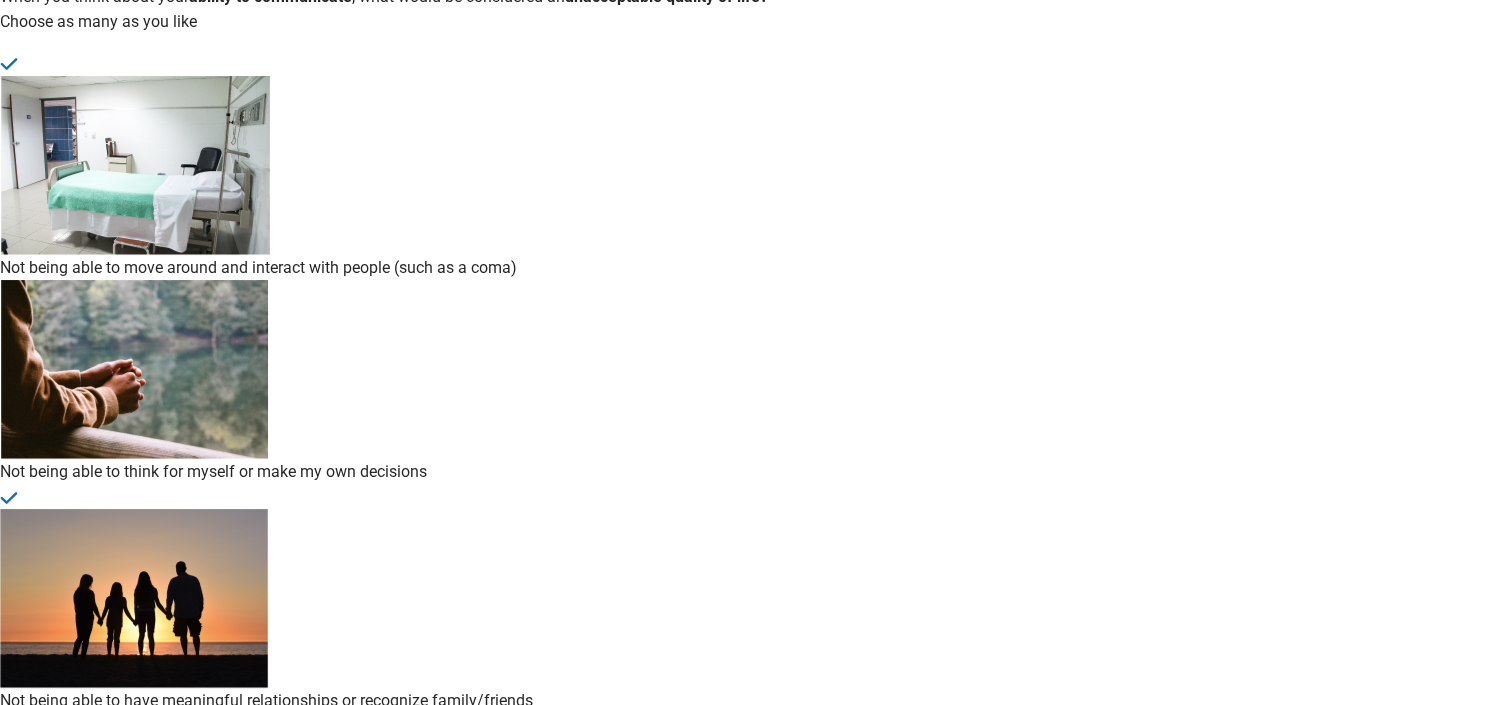 click at bounding box center [742, 713] 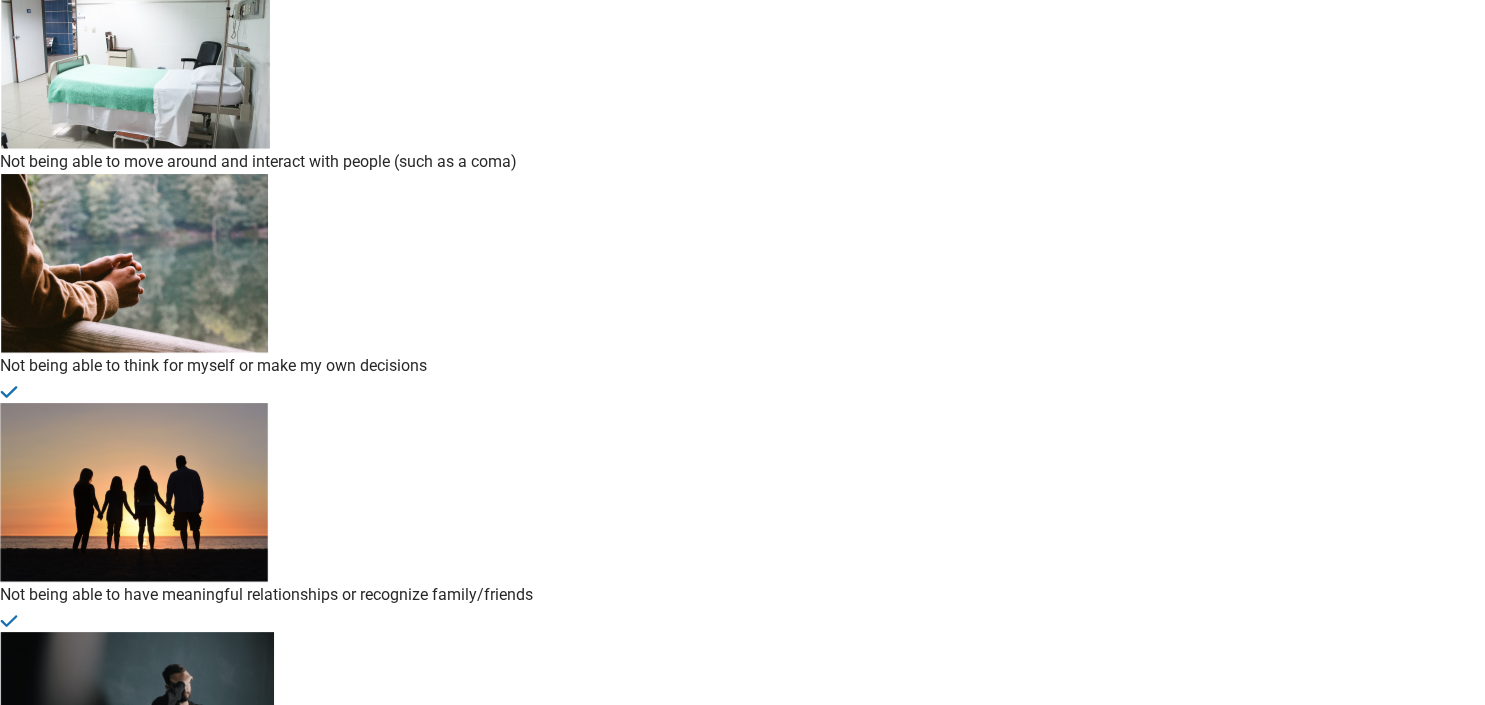 scroll, scrollTop: 178, scrollLeft: 0, axis: vertical 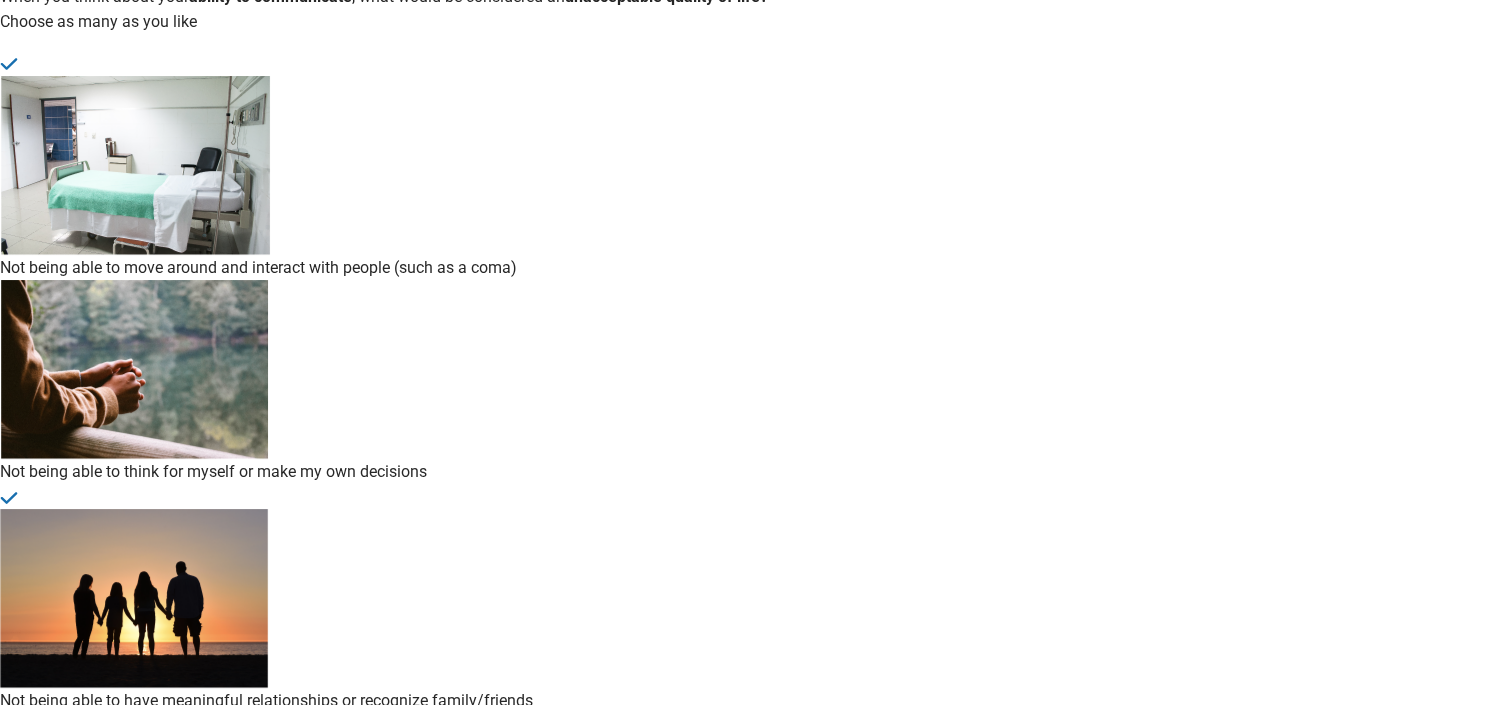 click at bounding box center [742, 280] 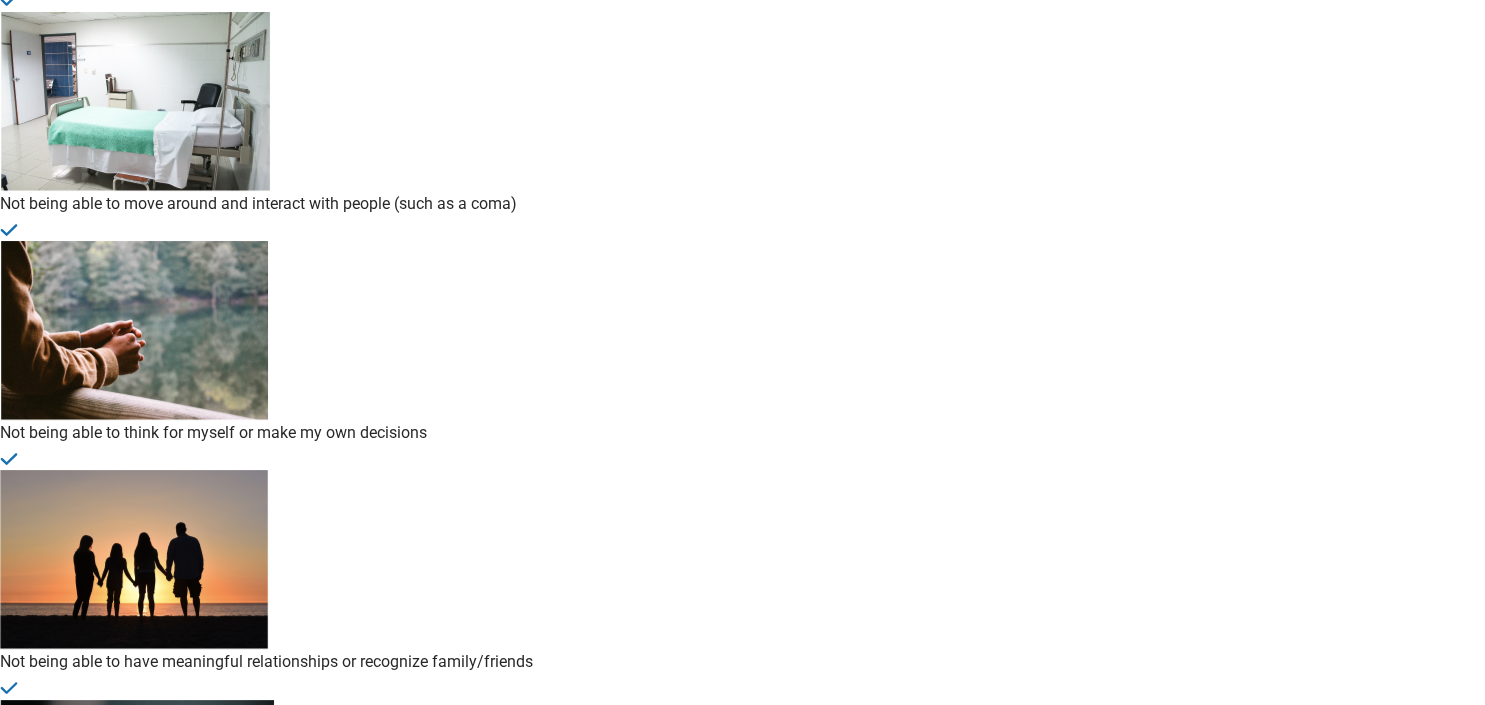 scroll, scrollTop: 284, scrollLeft: 0, axis: vertical 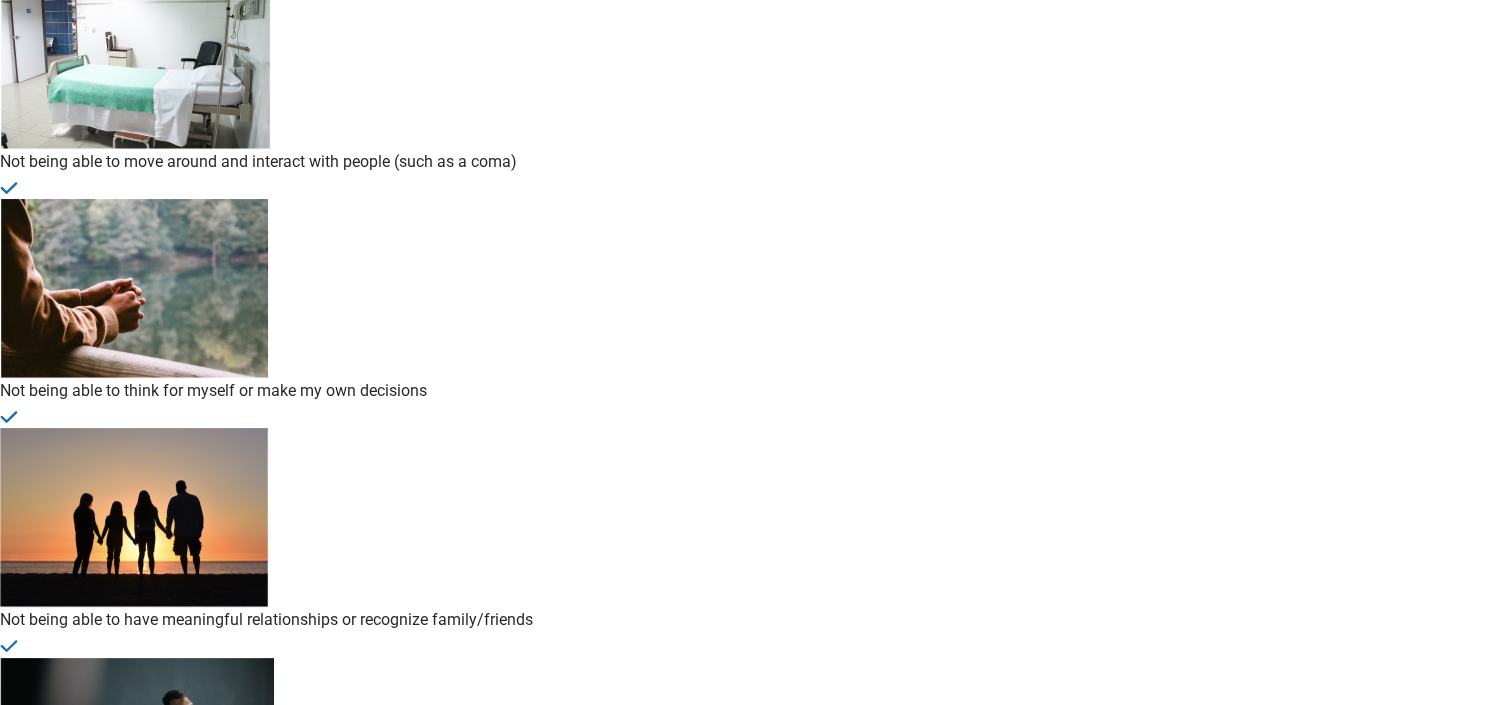 click on "Continue" at bounding box center [39, 1921] 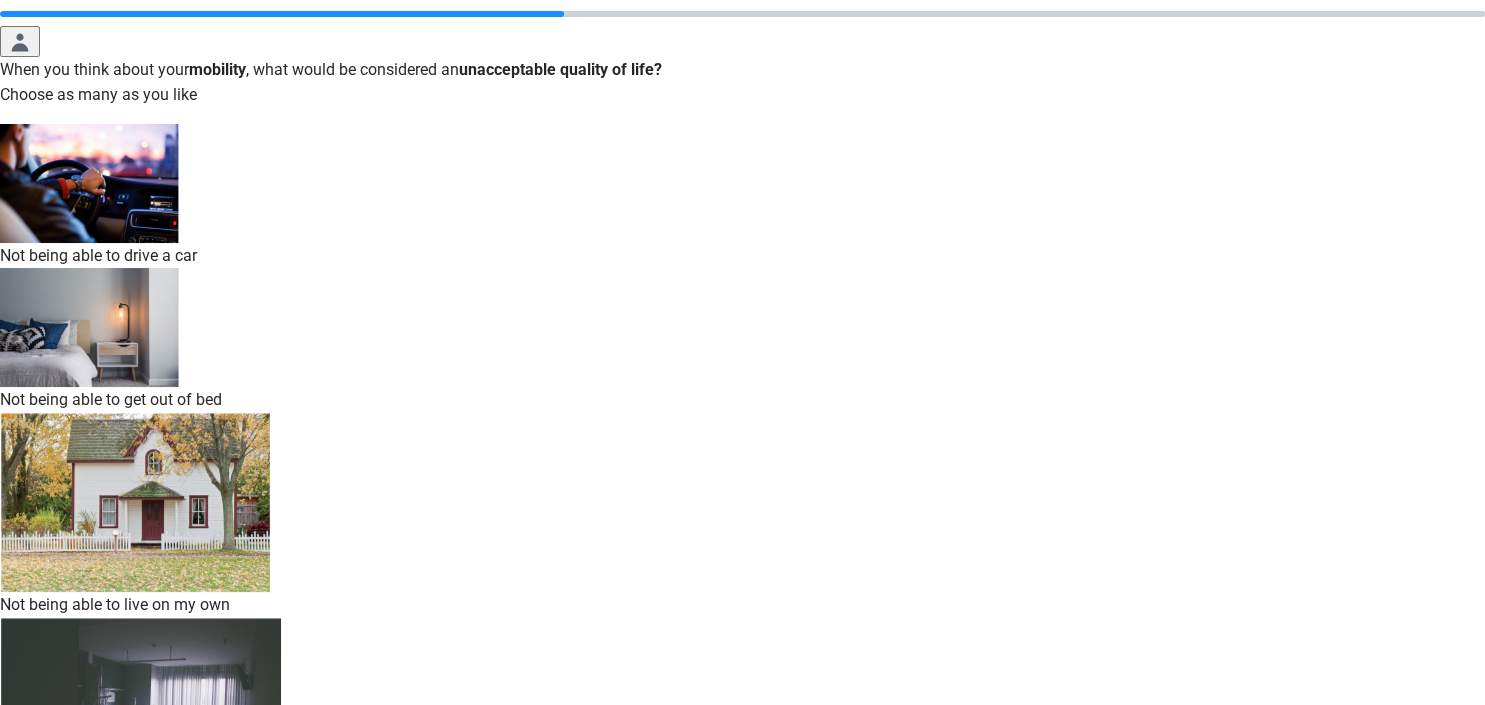 scroll, scrollTop: 211, scrollLeft: 0, axis: vertical 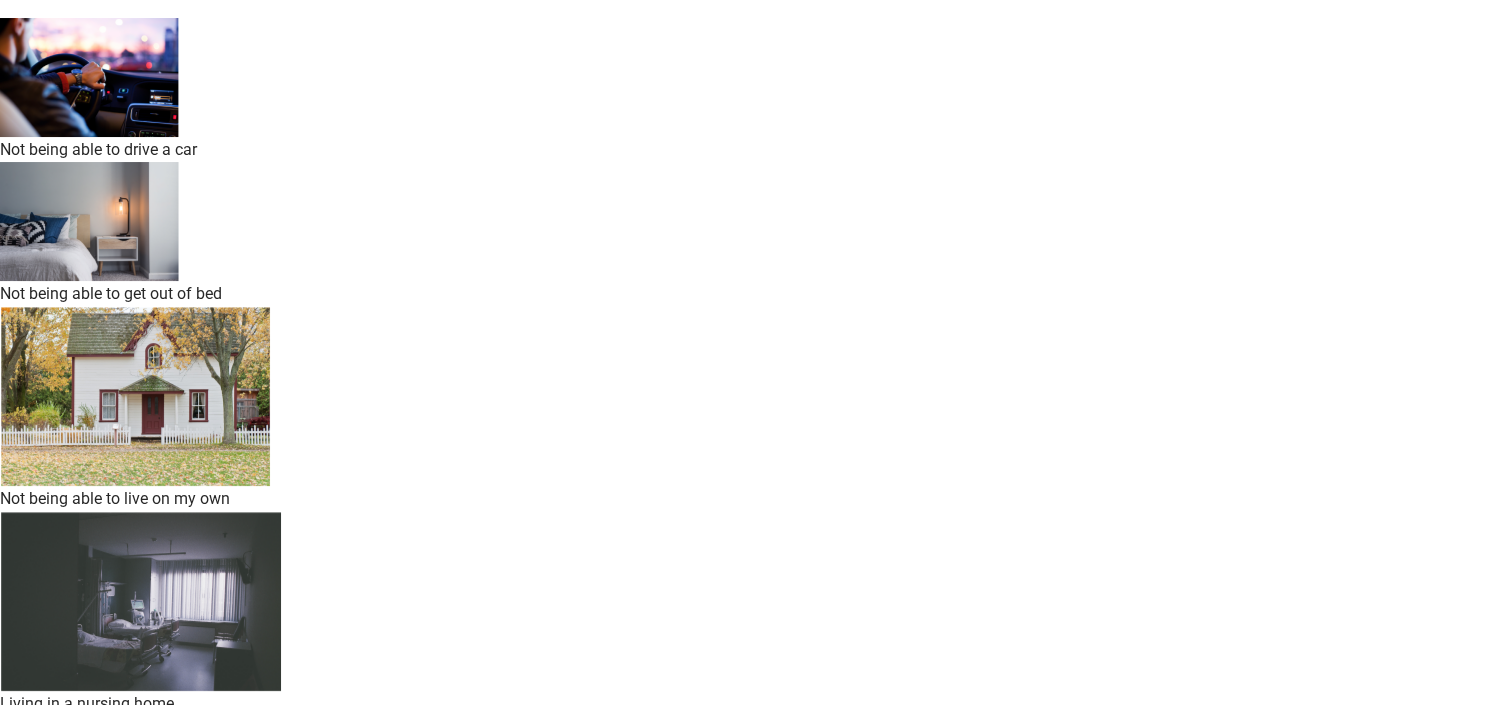 click at bounding box center [742, 511] 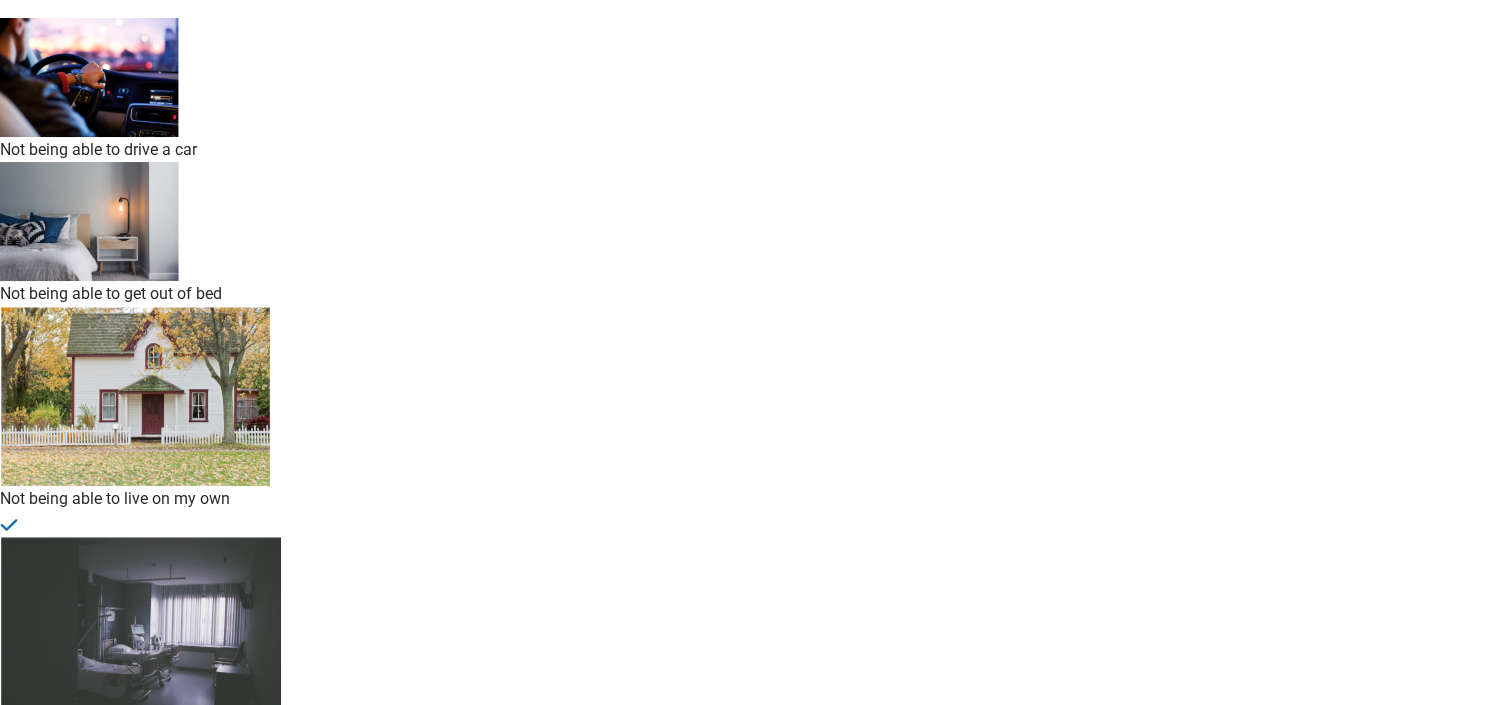 drag, startPoint x: 410, startPoint y: 367, endPoint x: 382, endPoint y: 390, distance: 36.23534 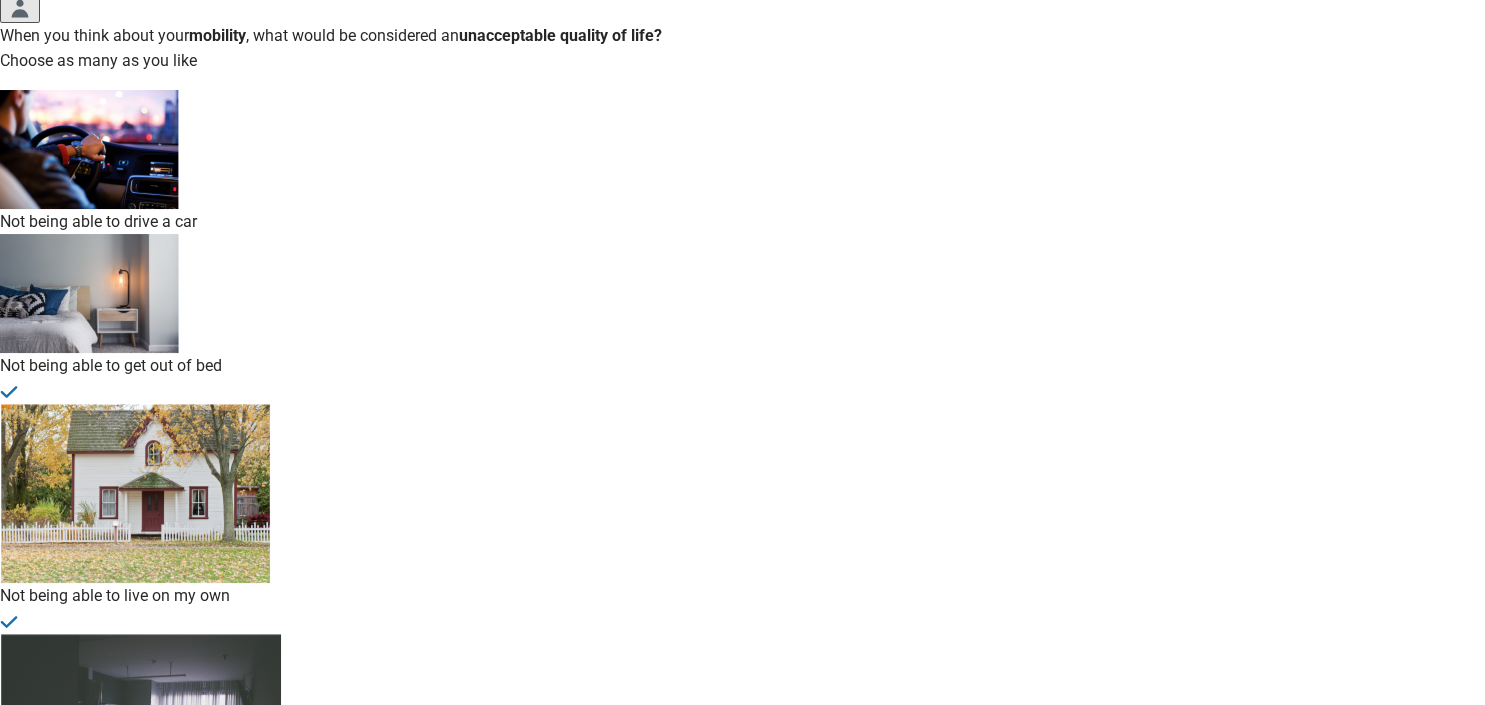 scroll, scrollTop: 105, scrollLeft: 0, axis: vertical 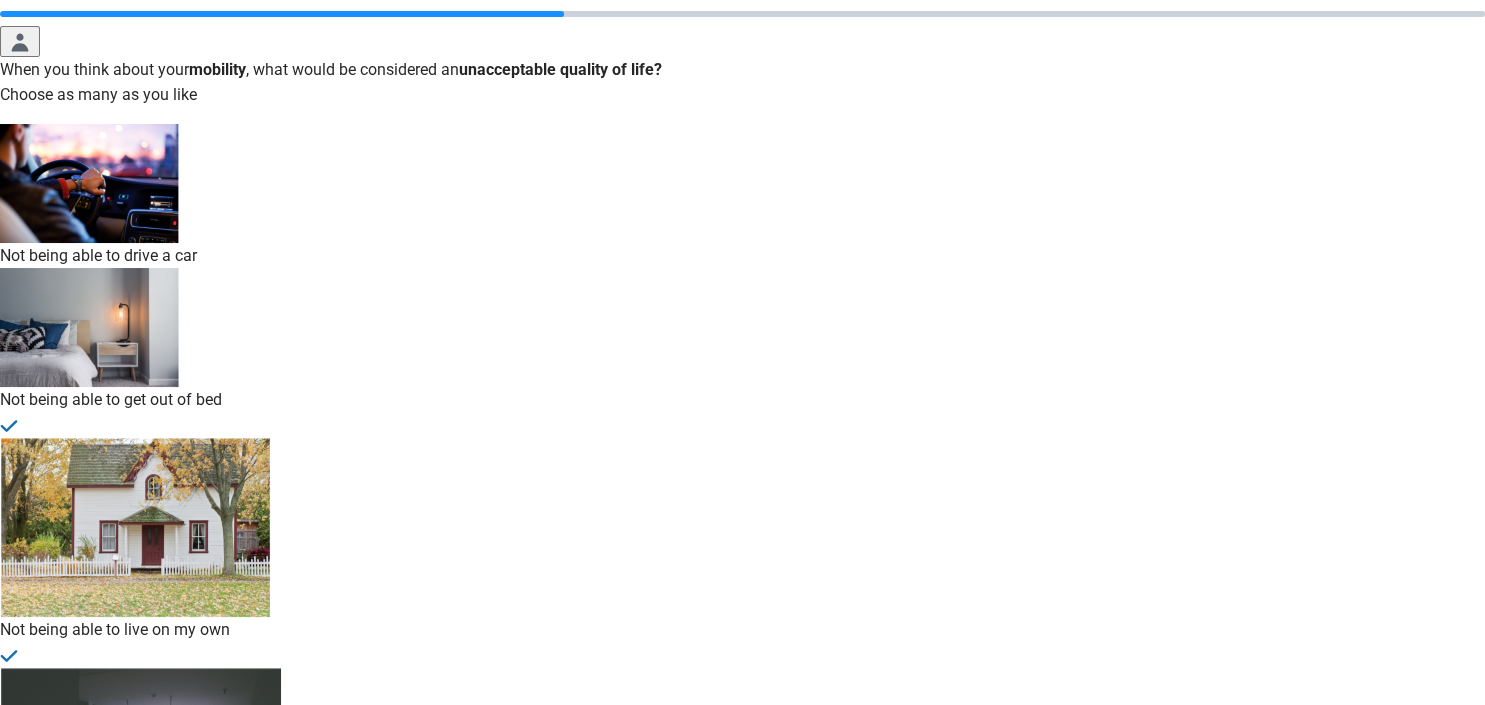 click at bounding box center (742, 268) 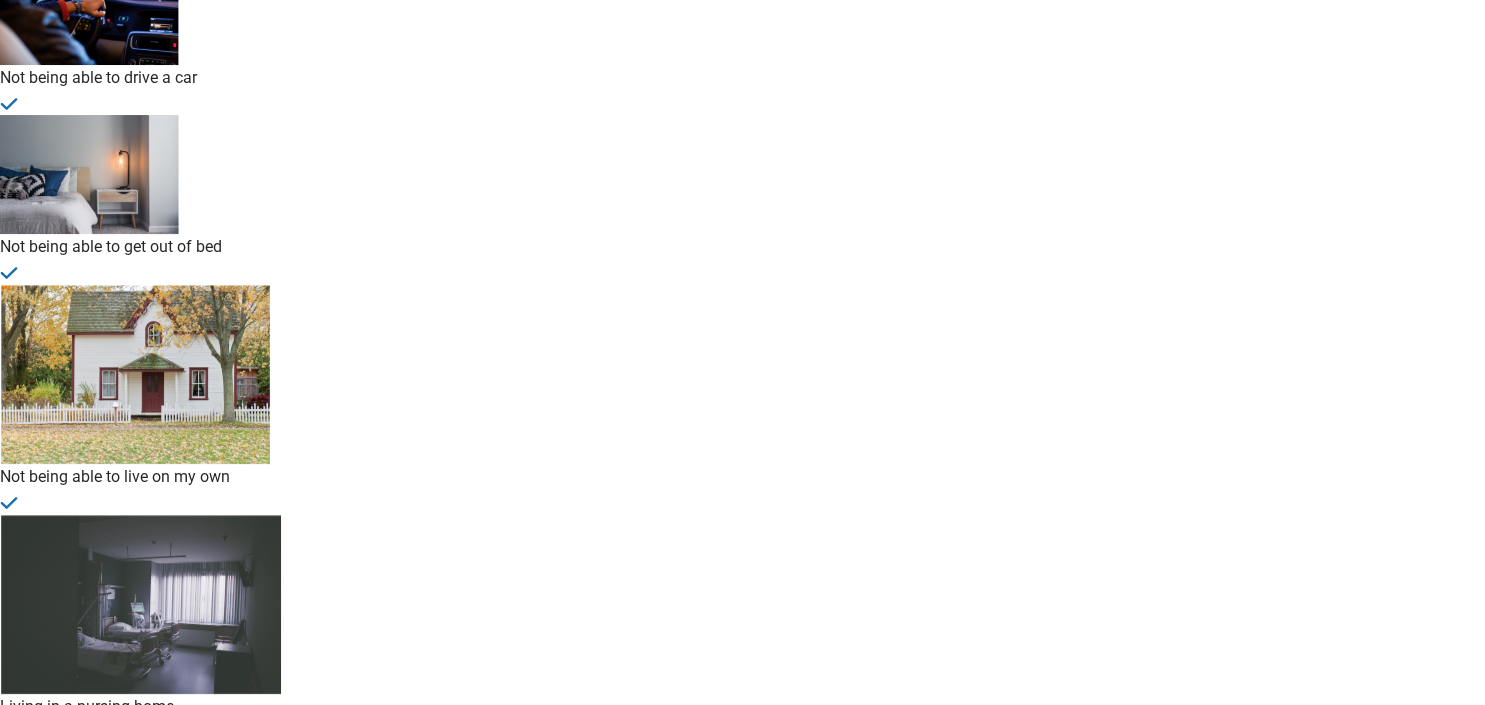 scroll, scrollTop: 284, scrollLeft: 0, axis: vertical 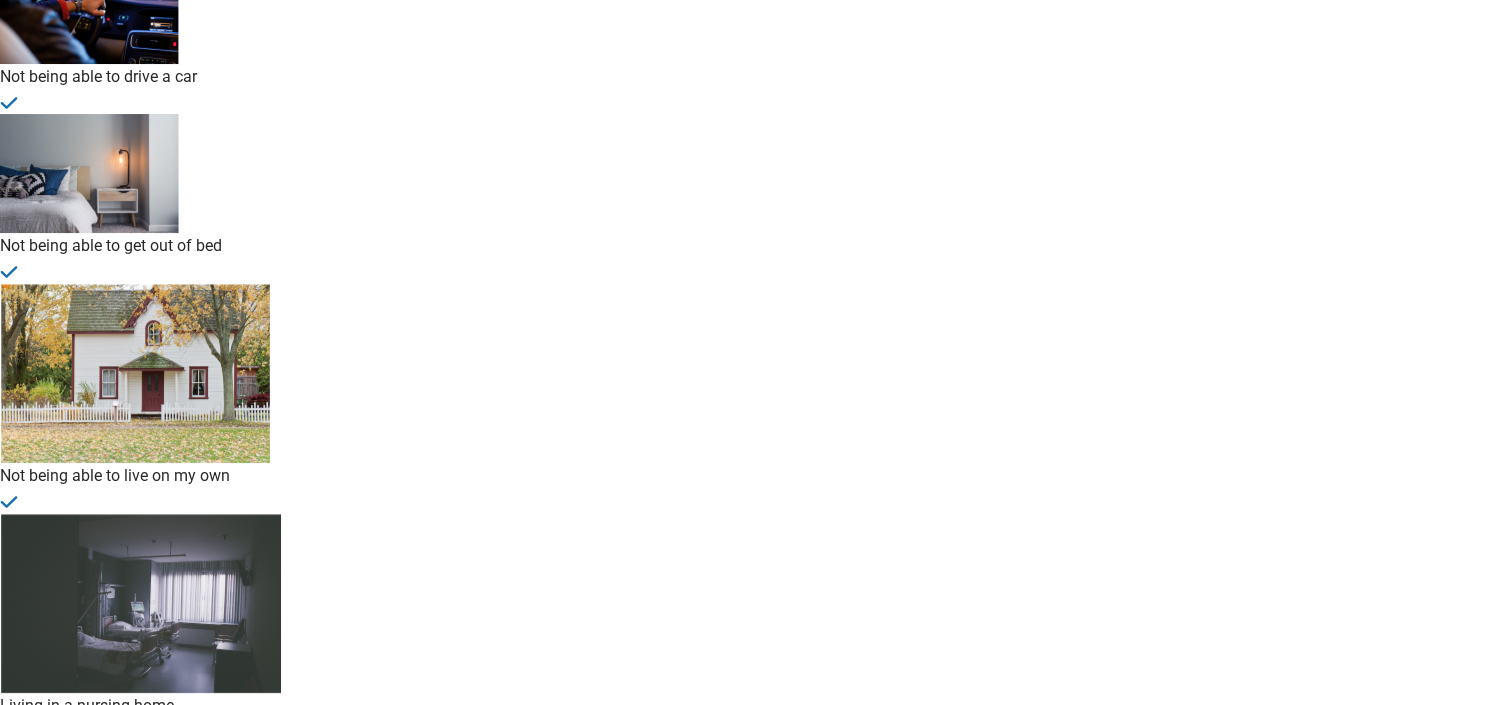 click on "Continue" at bounding box center (39, 1778) 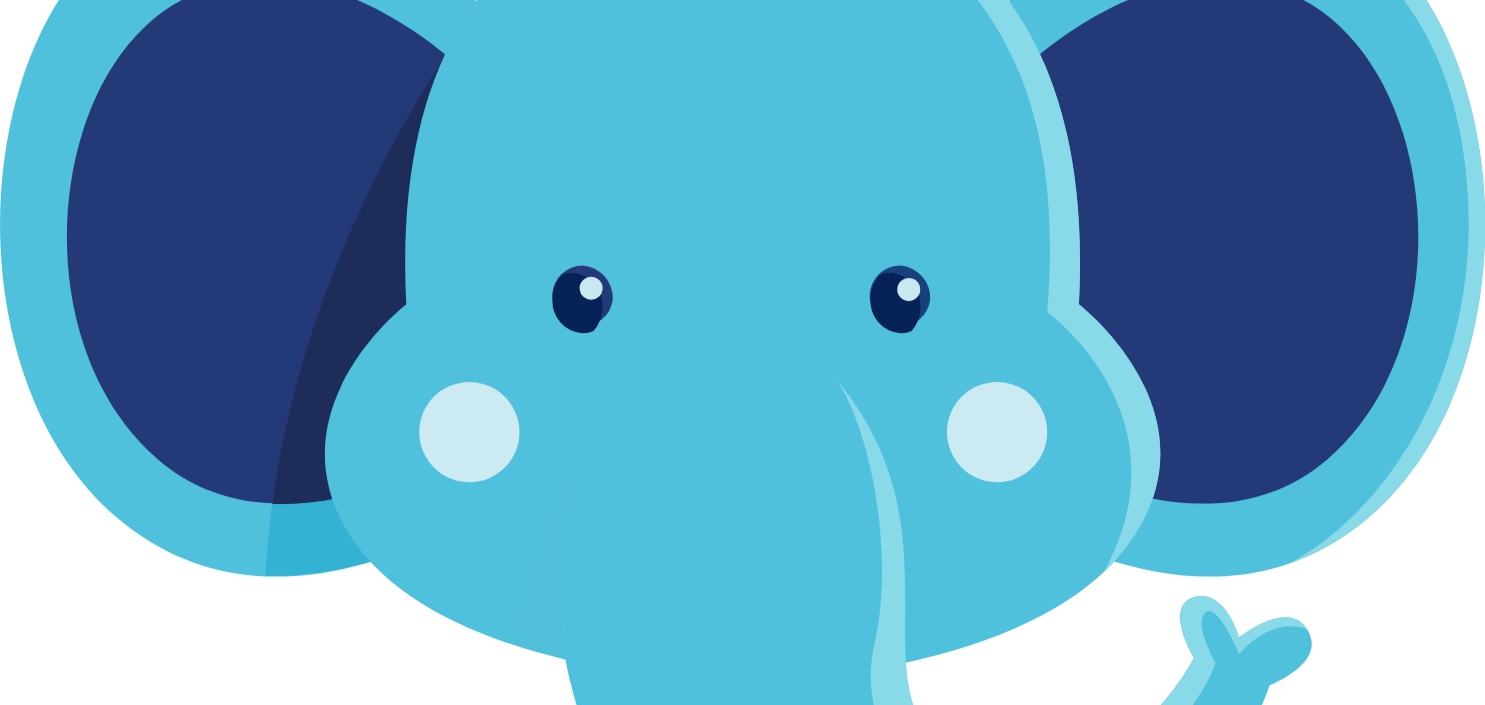 scroll, scrollTop: 0, scrollLeft: 0, axis: both 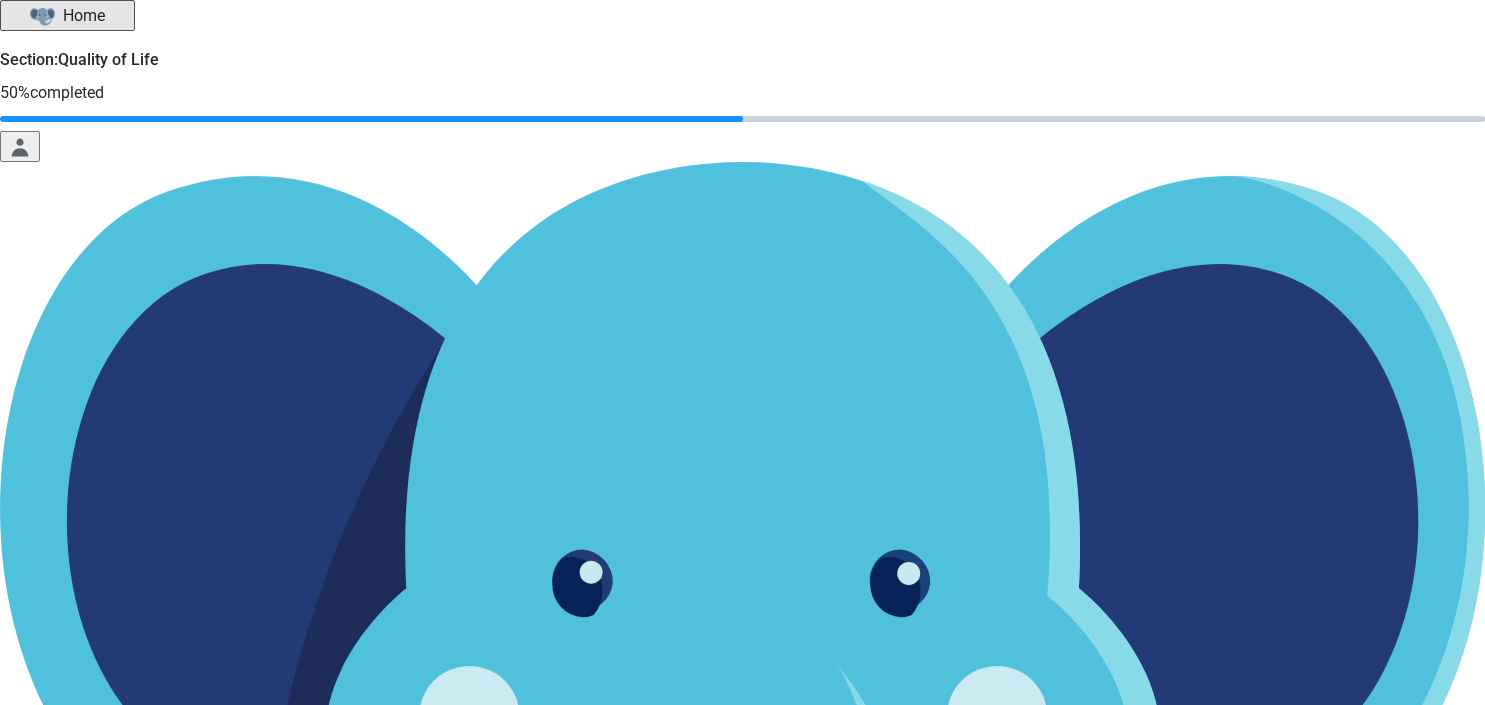 click on "Continue" at bounding box center (39, 1346) 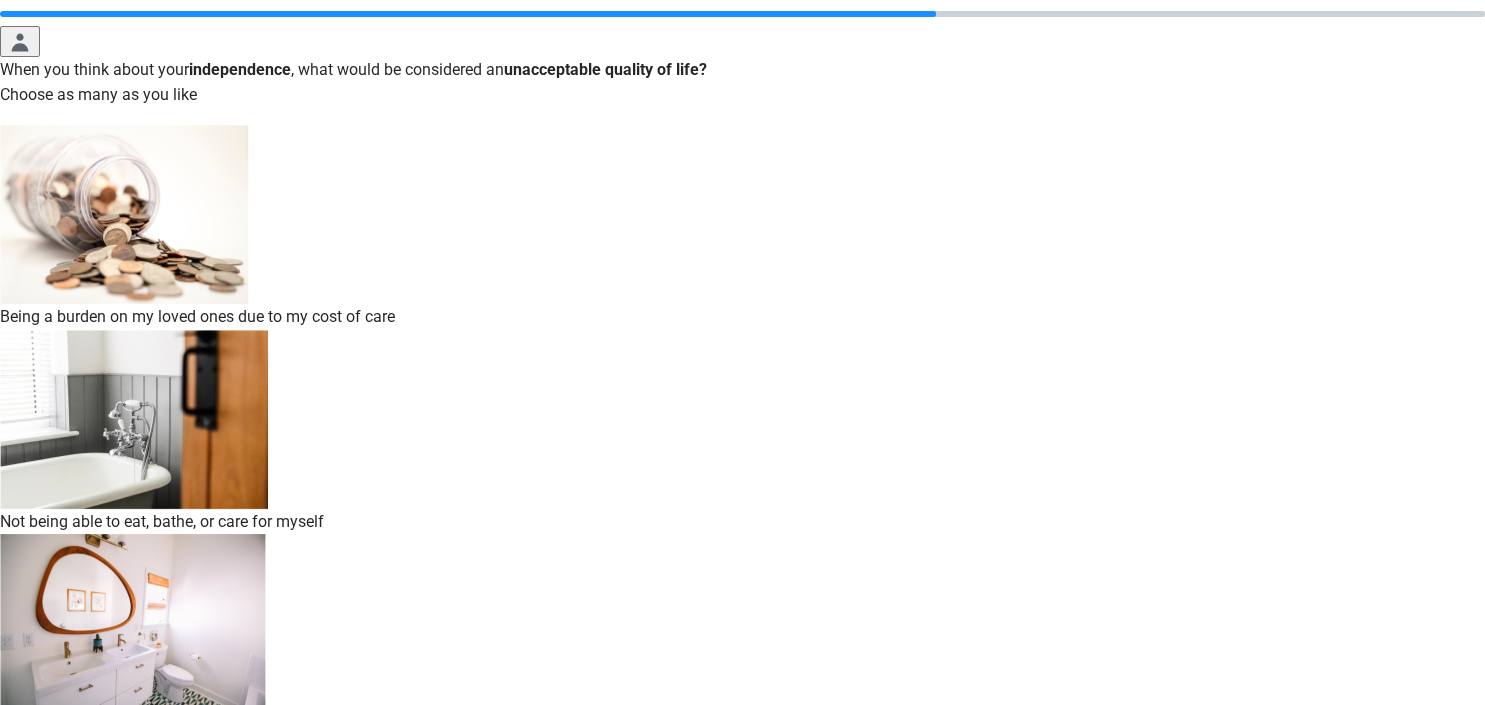 scroll, scrollTop: 211, scrollLeft: 0, axis: vertical 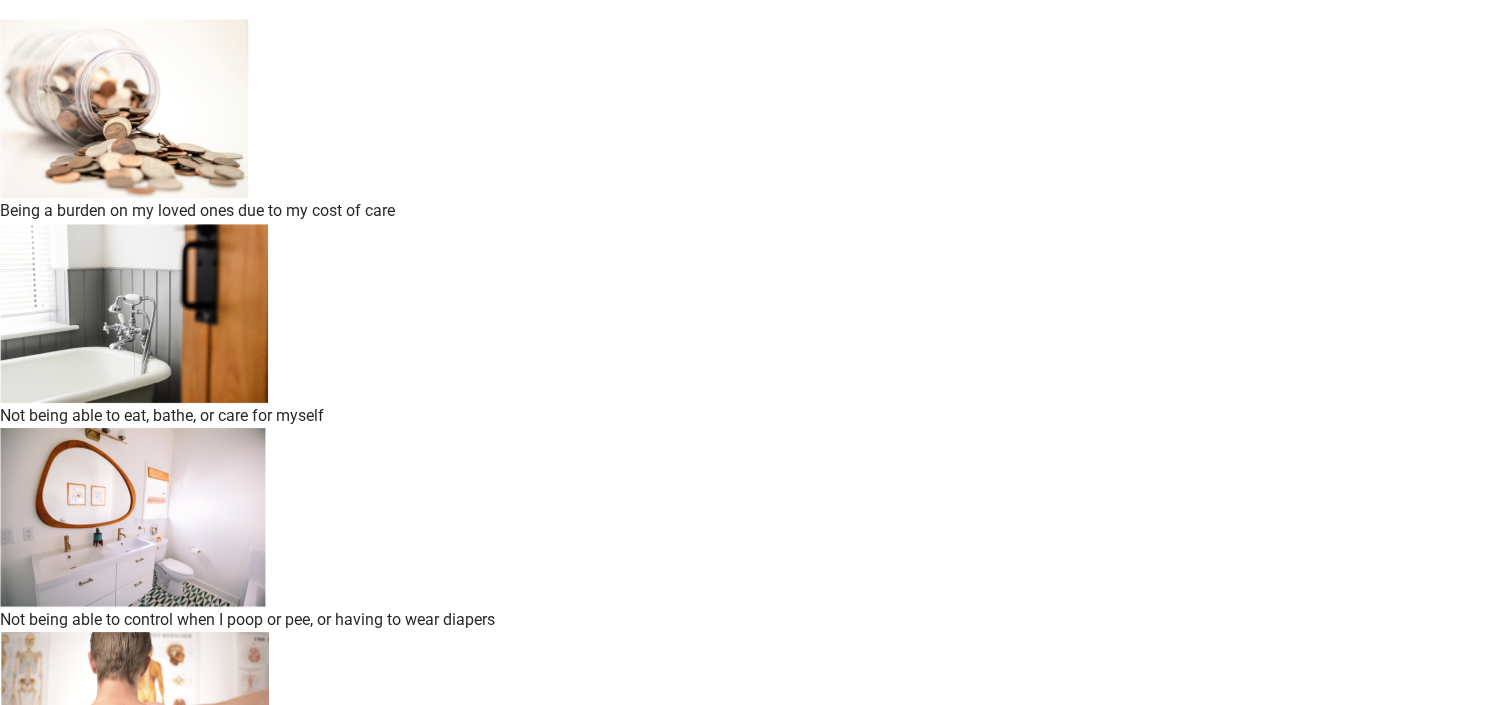 click at bounding box center [742, 223] 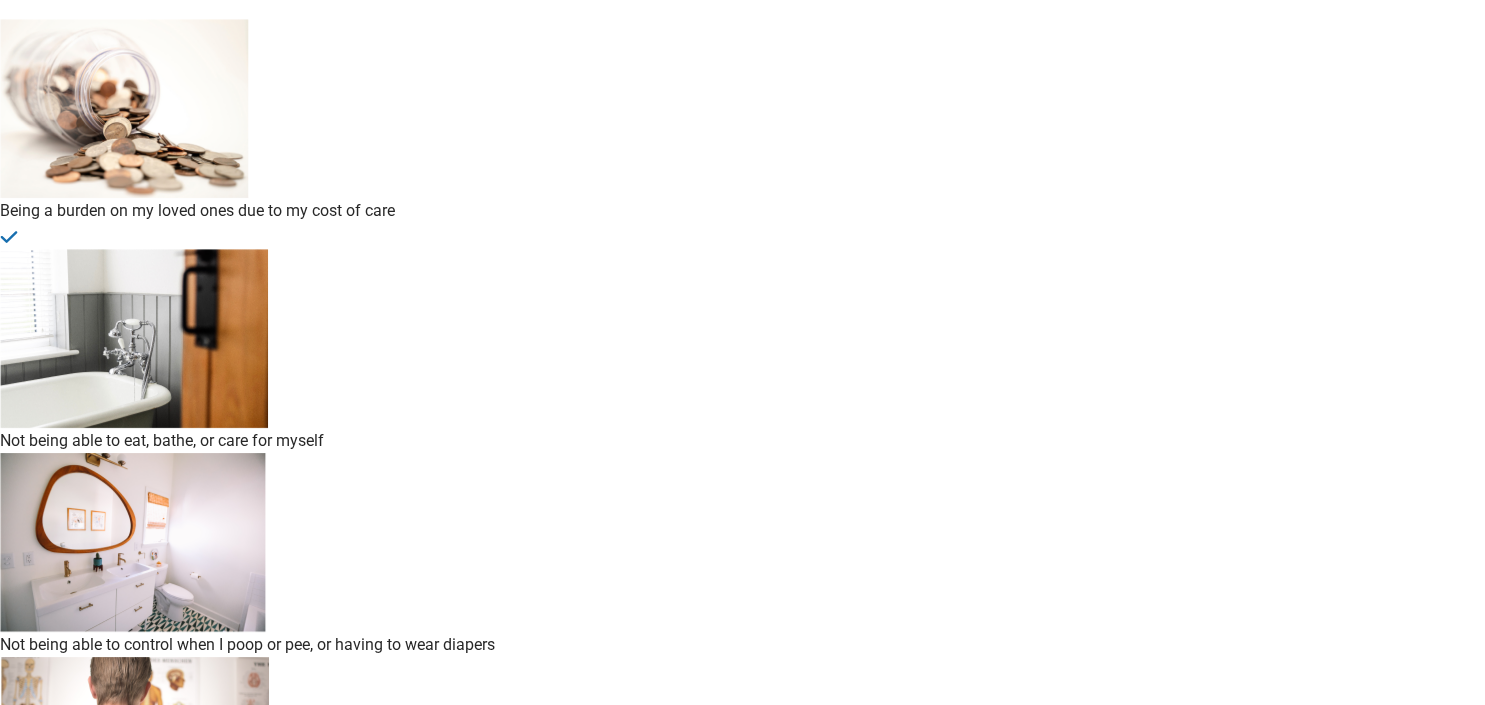 click at bounding box center (742, 453) 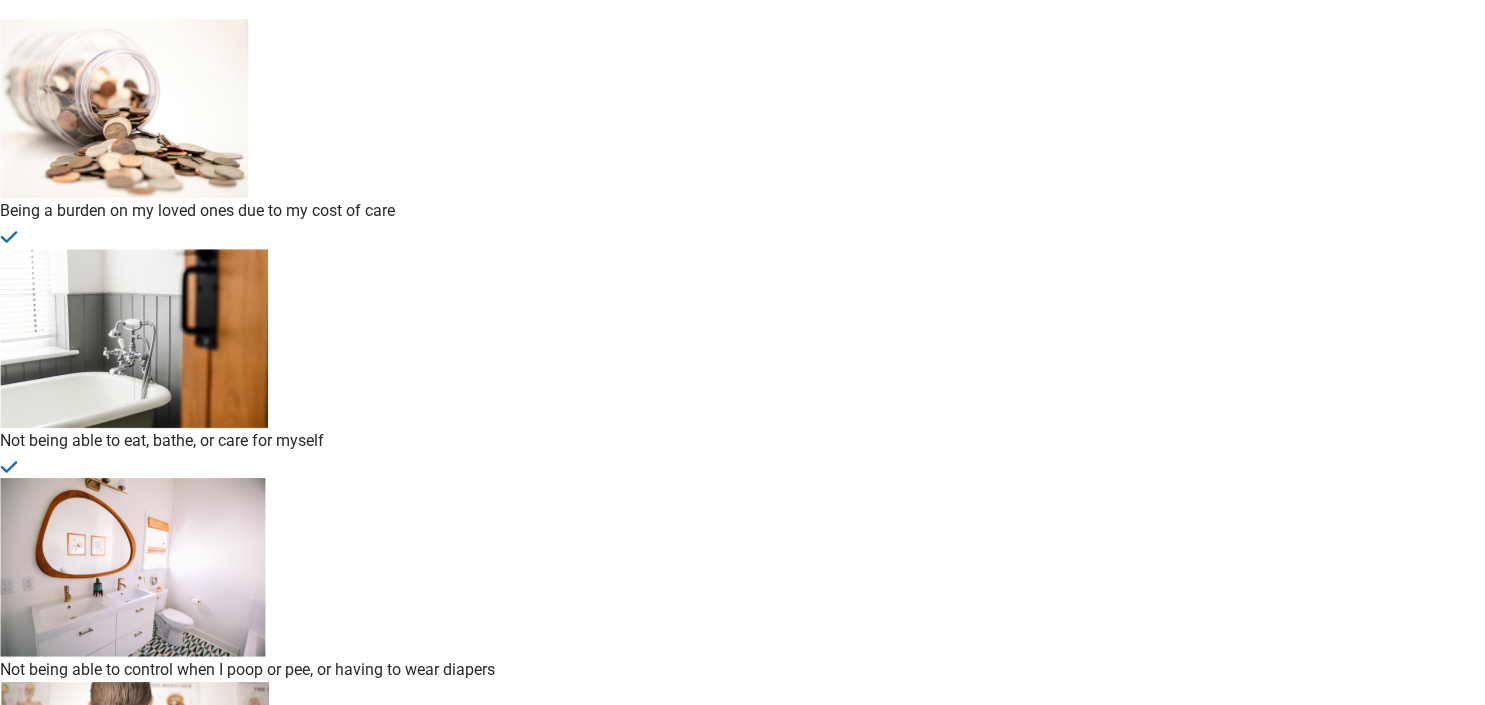 click at bounding box center [742, 682] 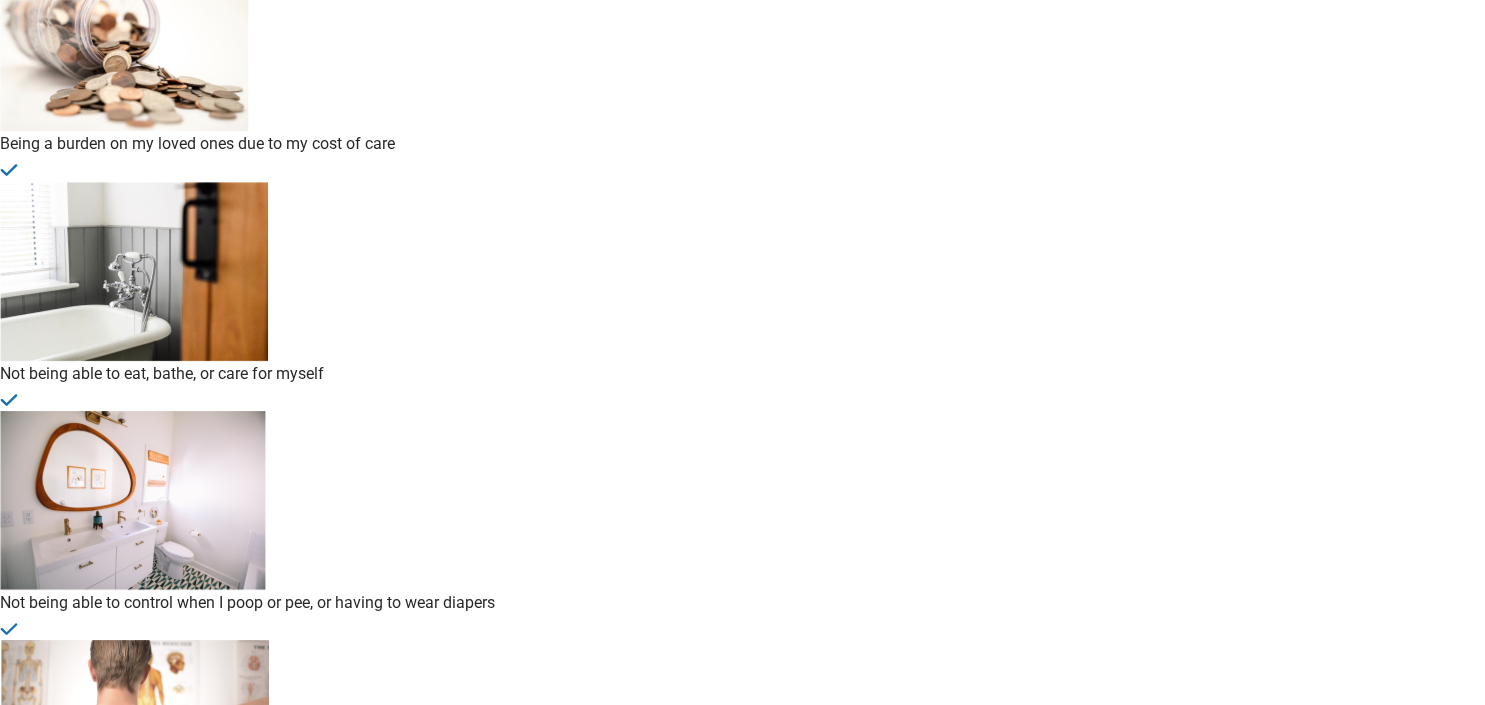 scroll, scrollTop: 316, scrollLeft: 0, axis: vertical 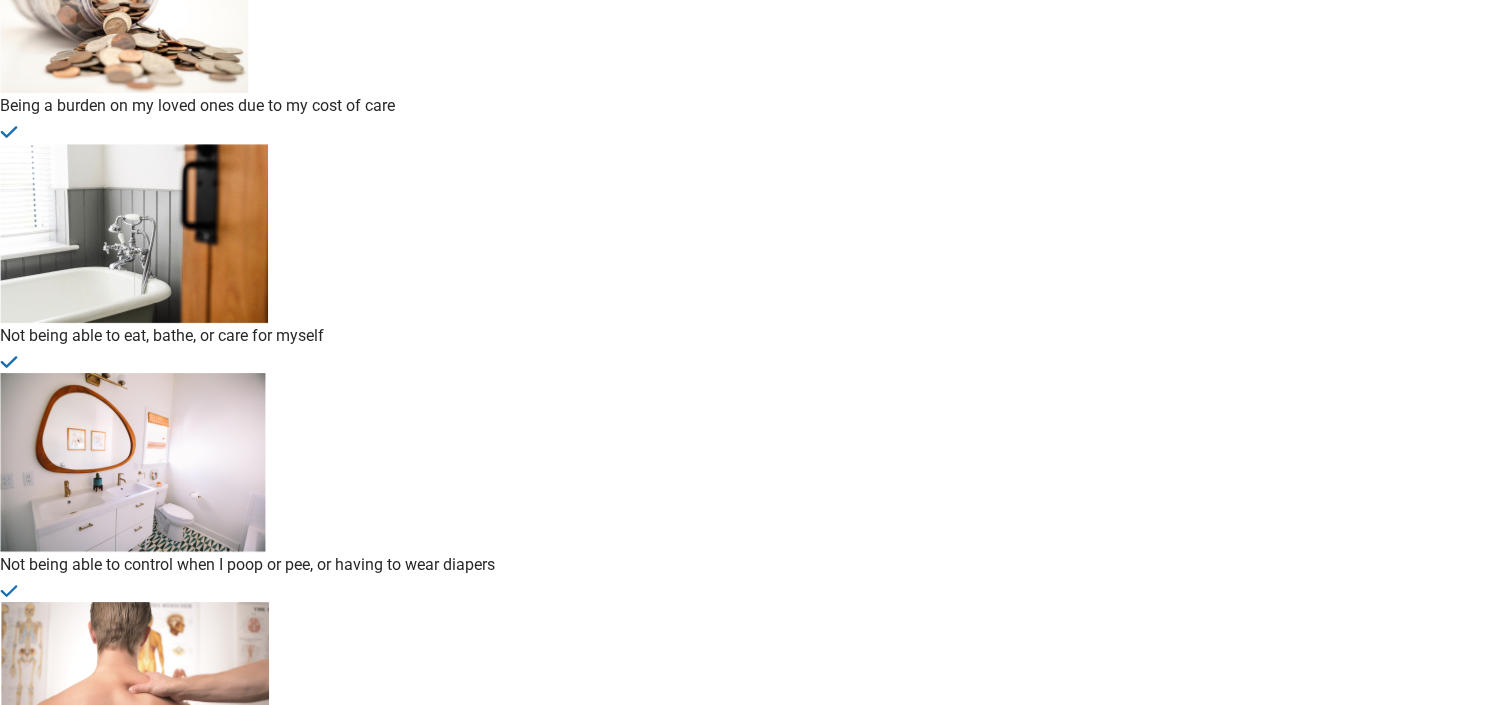 drag, startPoint x: 411, startPoint y: 477, endPoint x: 394, endPoint y: 493, distance: 23.345236 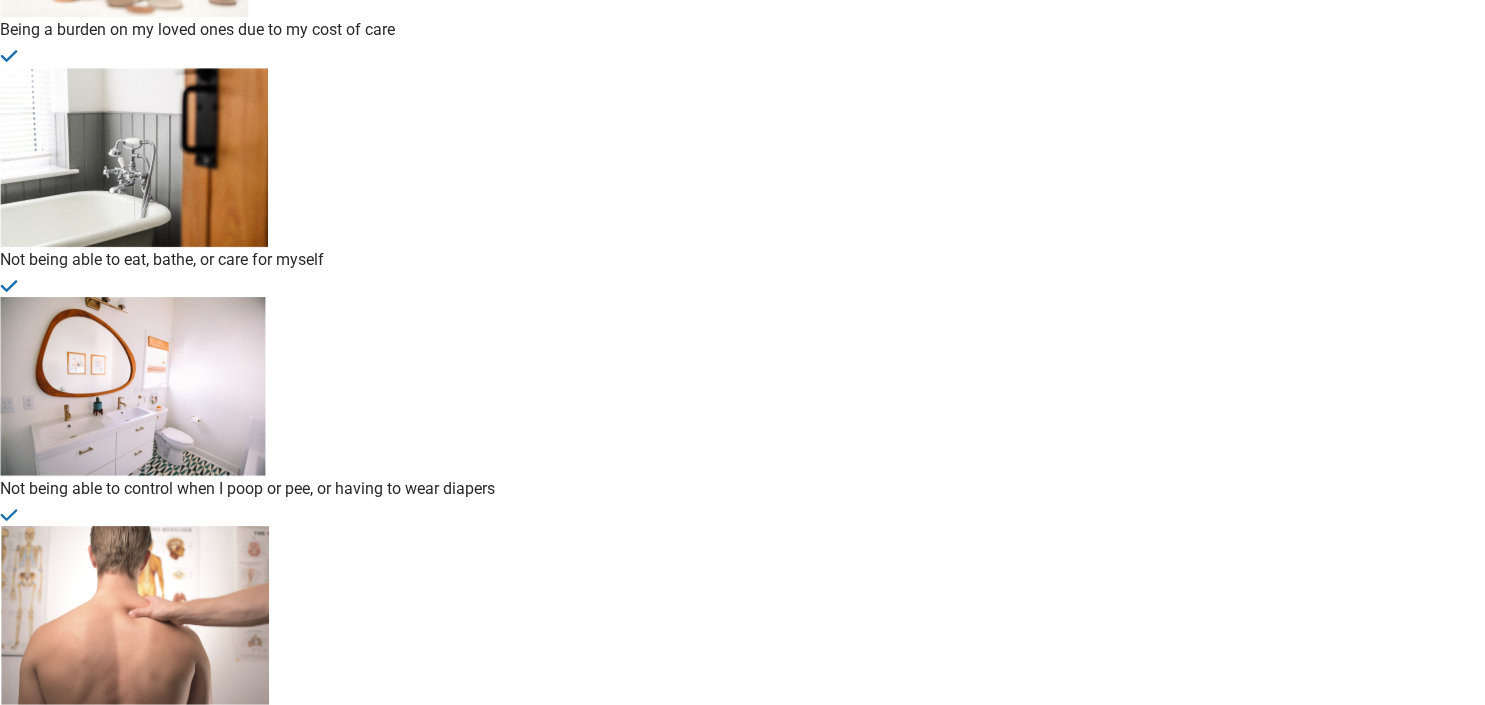 click on "Continue" at bounding box center [39, 2019] 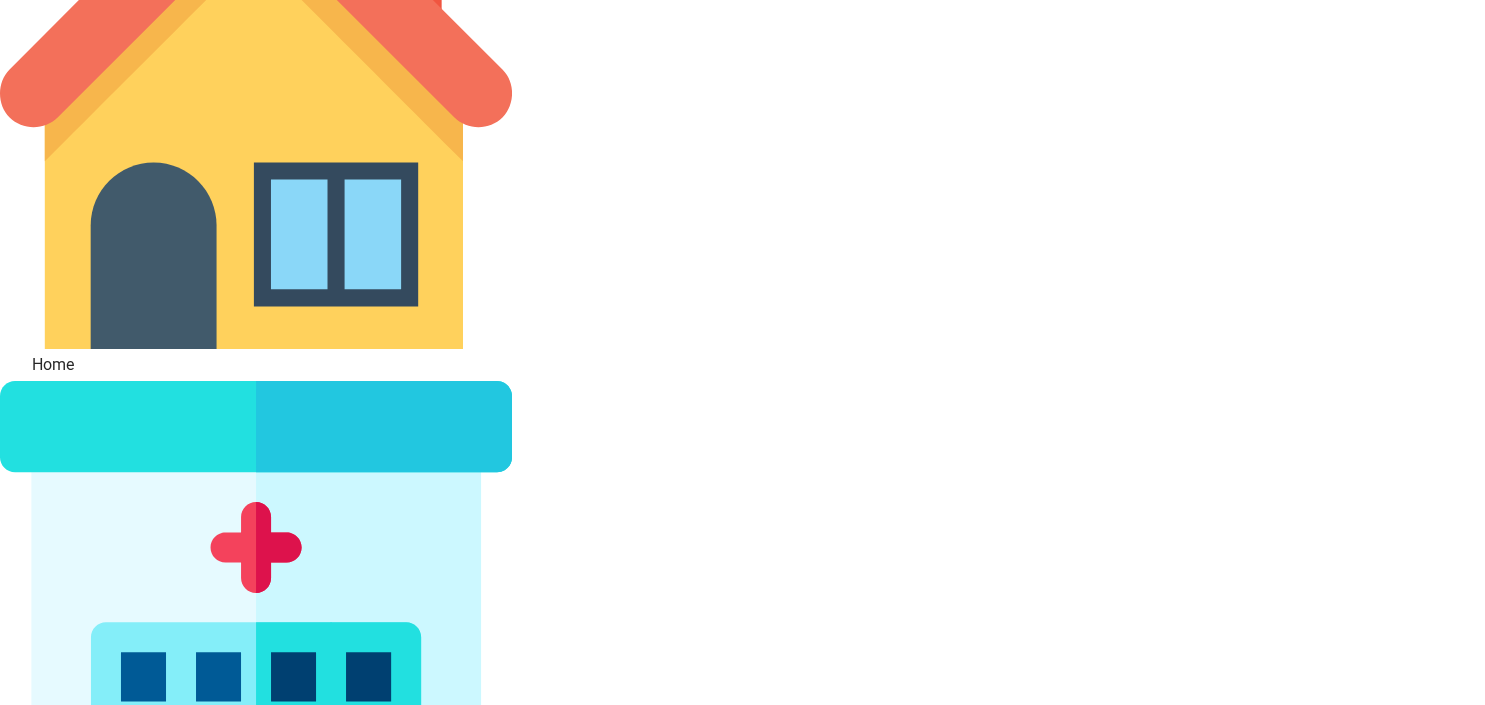 scroll, scrollTop: 0, scrollLeft: 0, axis: both 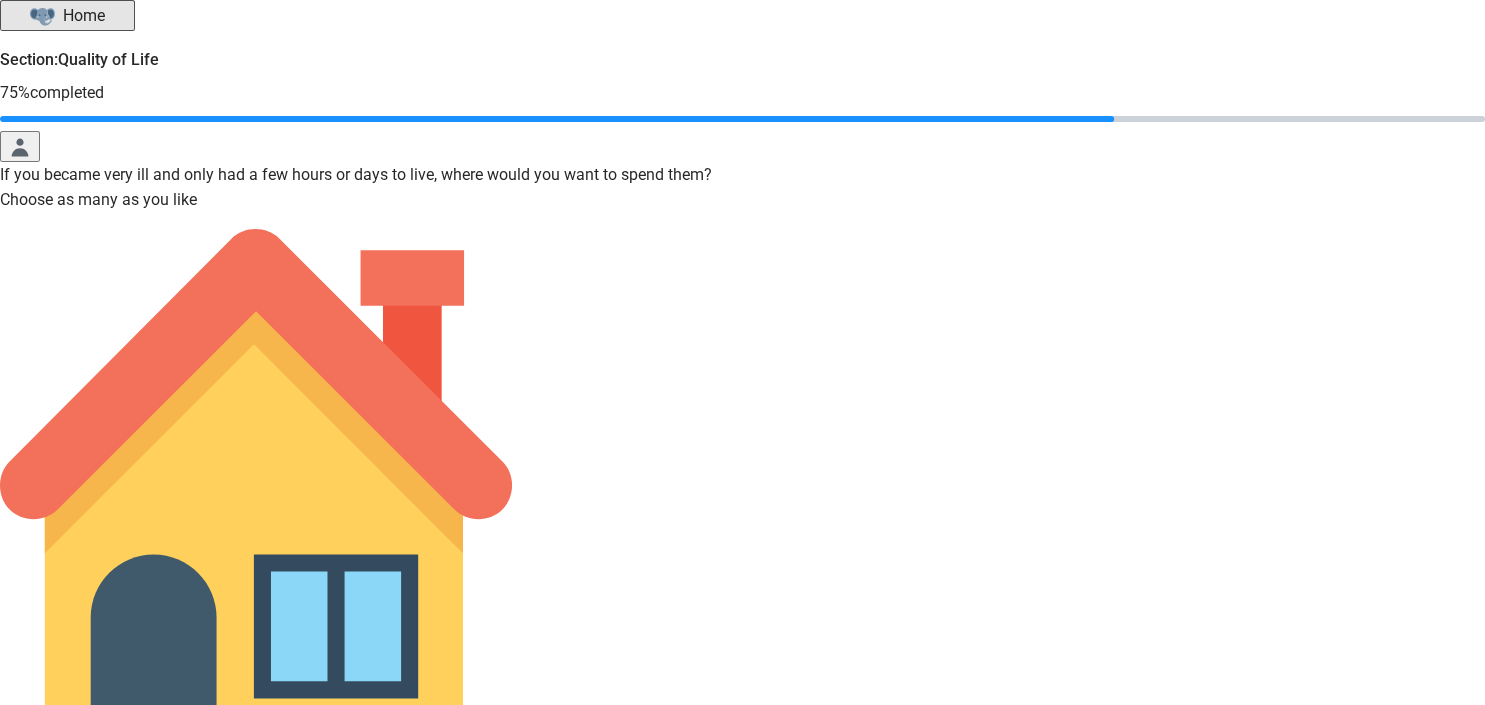 click at bounding box center [12, 757] 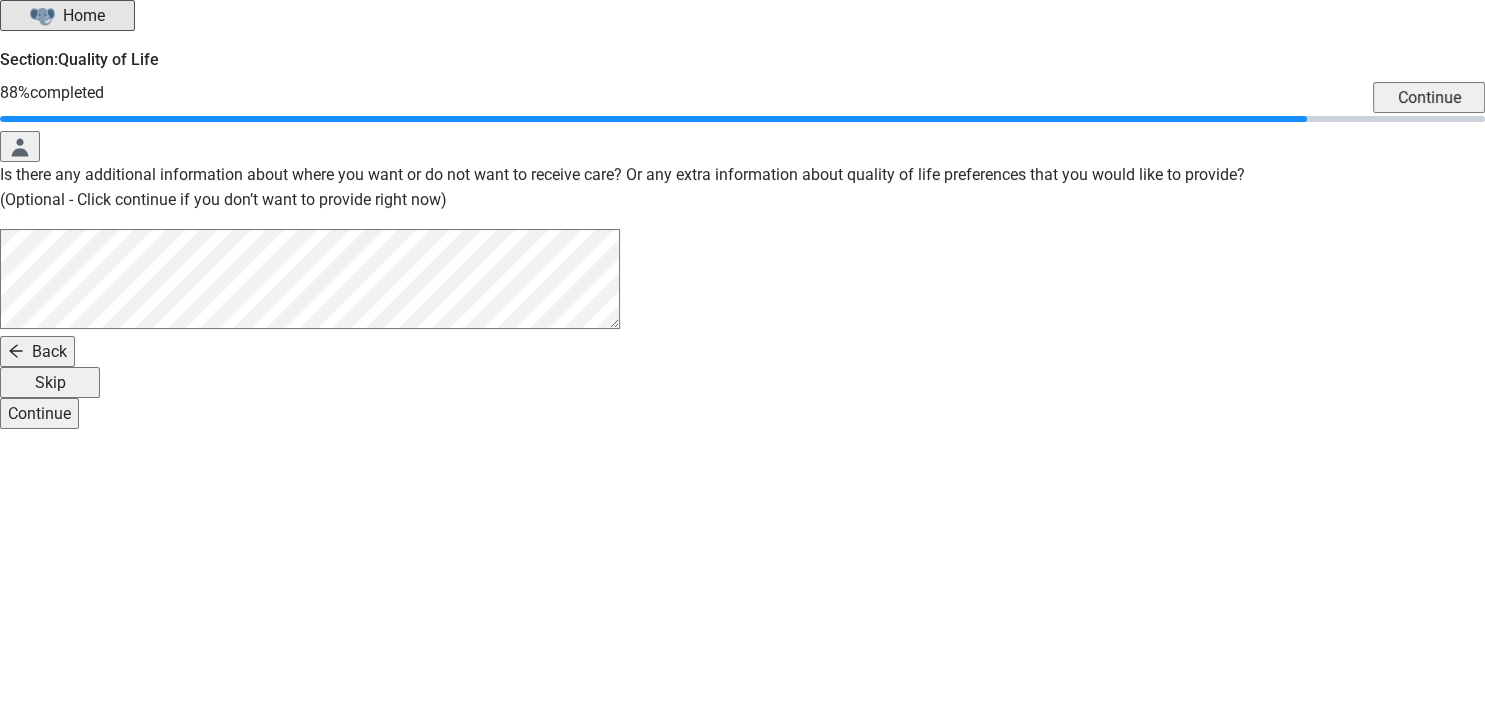 click on "Continue" at bounding box center (39, 413) 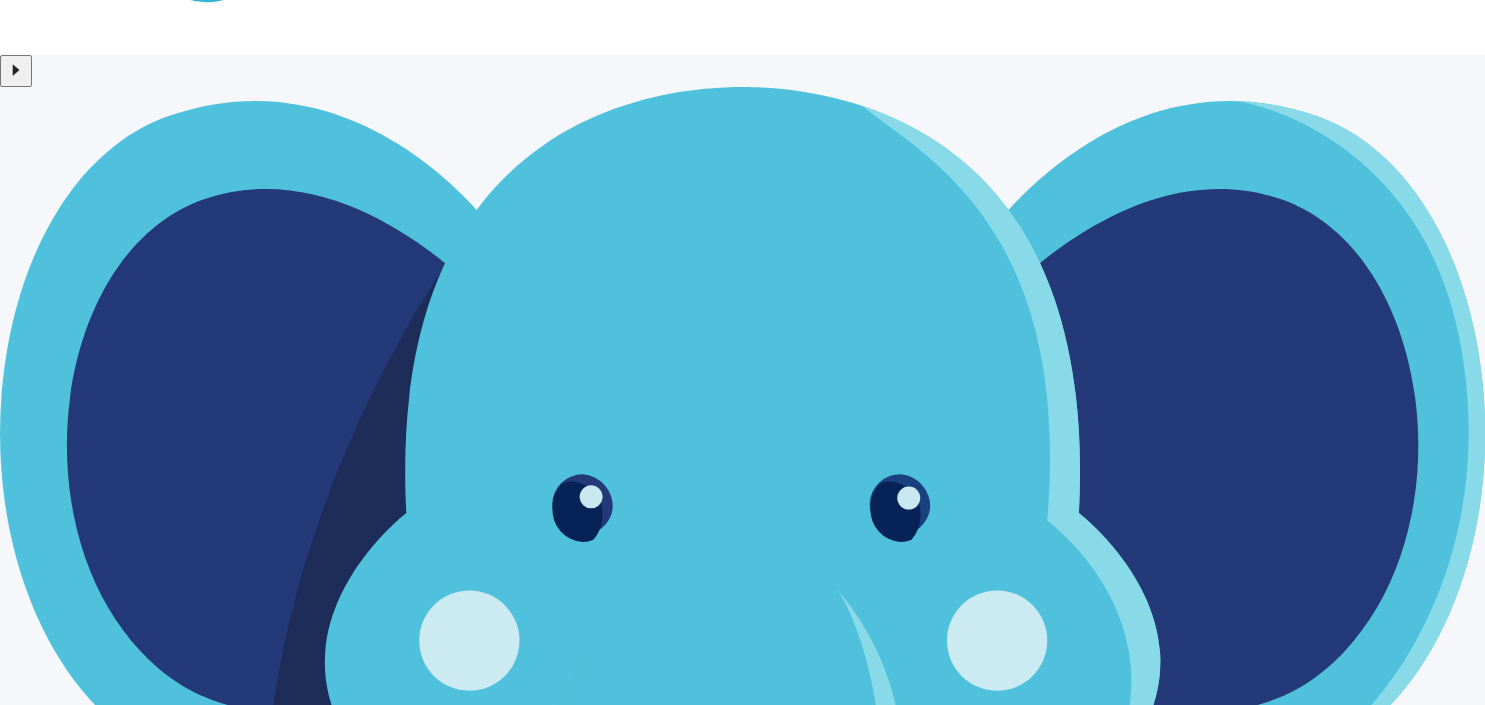 scroll, scrollTop: 367, scrollLeft: 0, axis: vertical 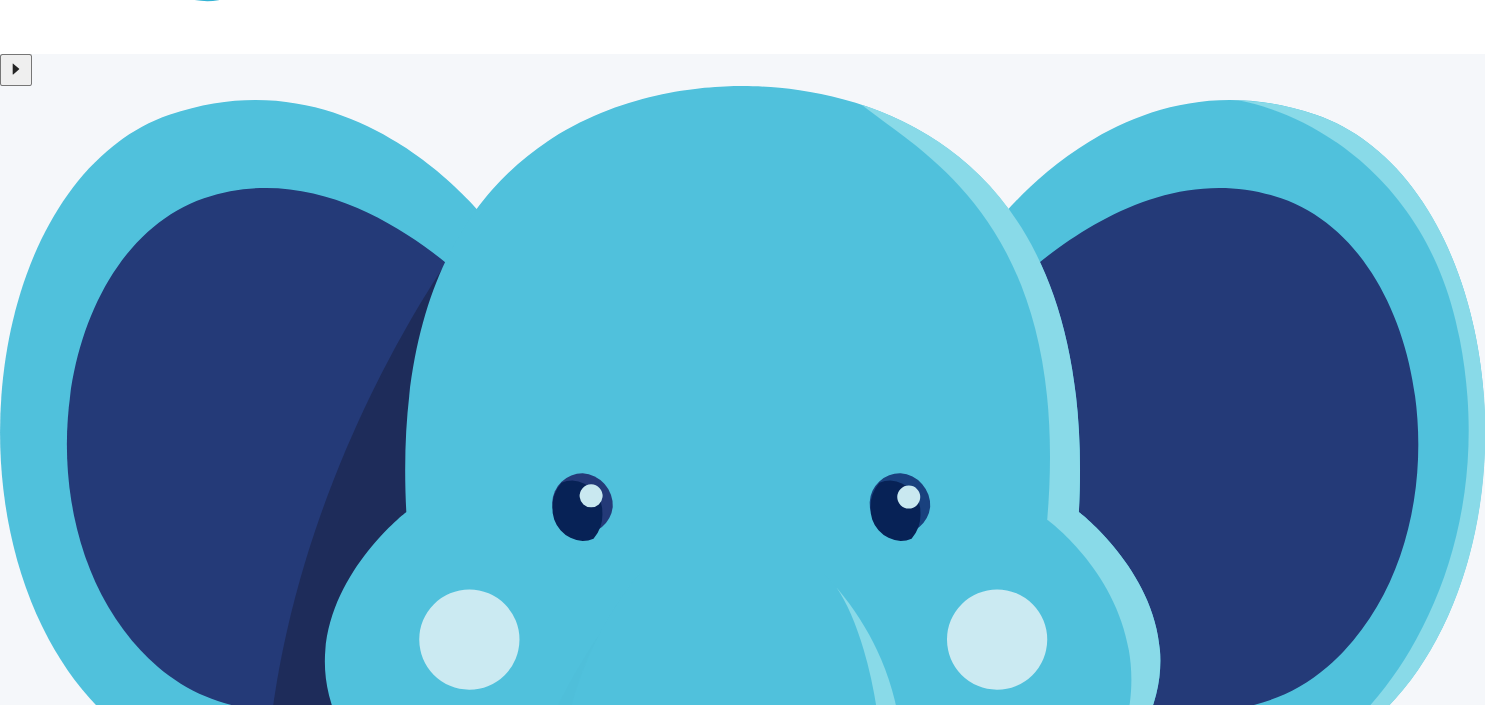 drag, startPoint x: 946, startPoint y: 374, endPoint x: 1484, endPoint y: 406, distance: 538.9508 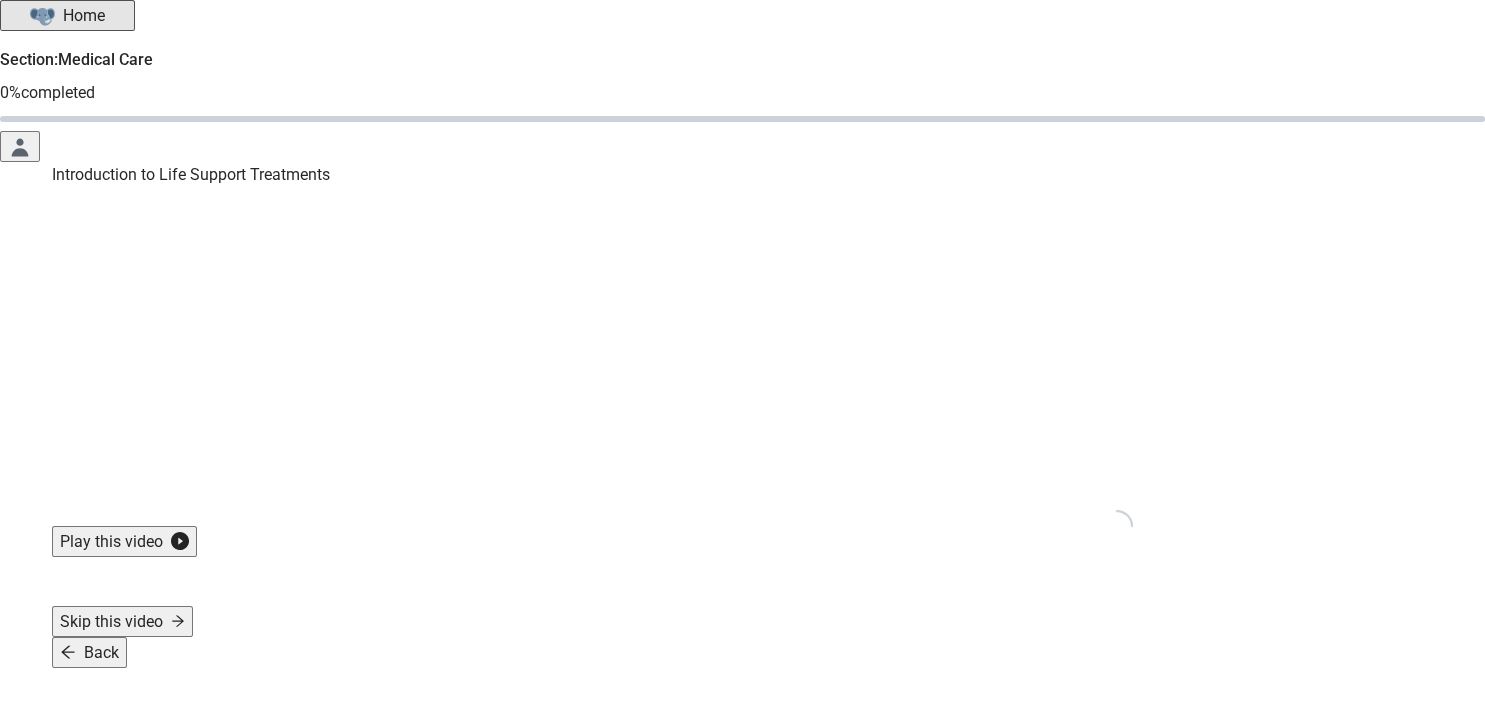 scroll, scrollTop: 66, scrollLeft: 0, axis: vertical 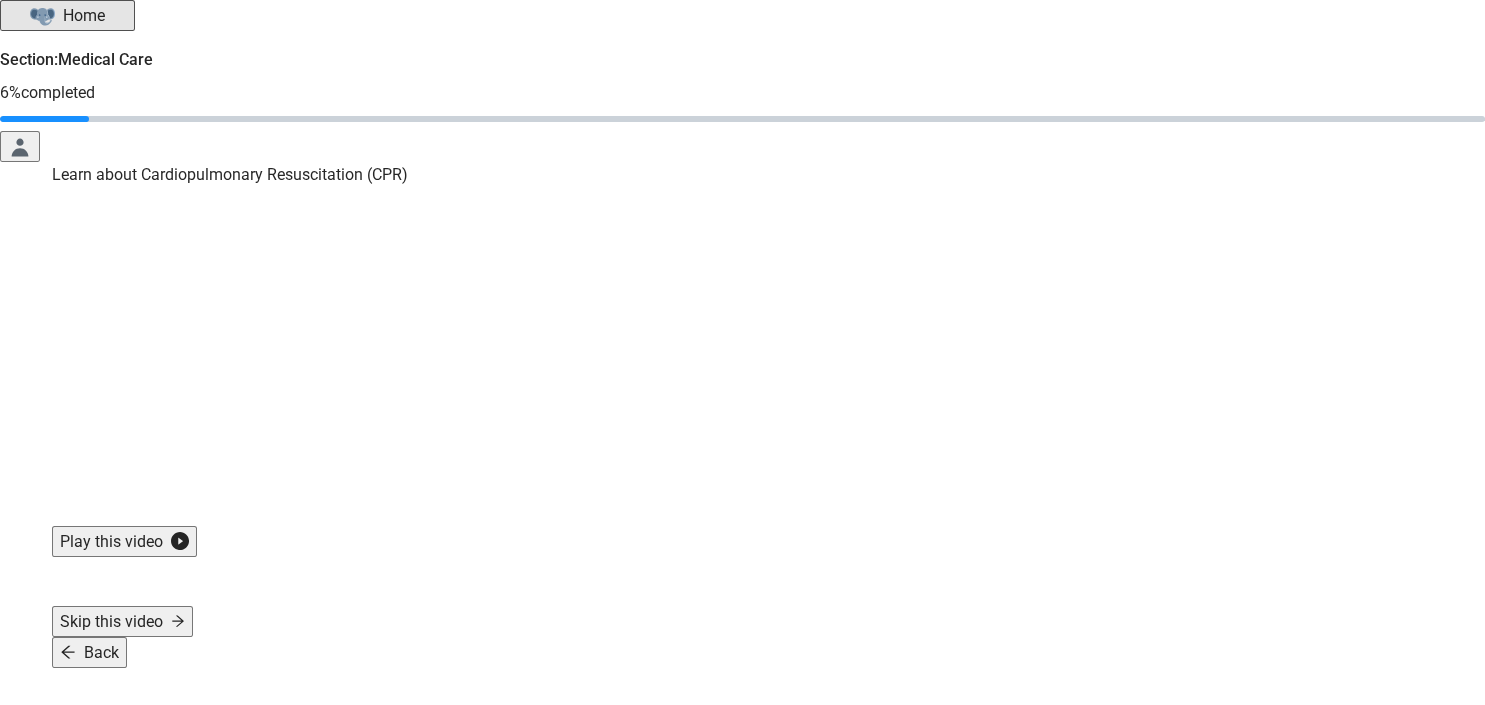 click on "Skip this video" at bounding box center [122, 621] 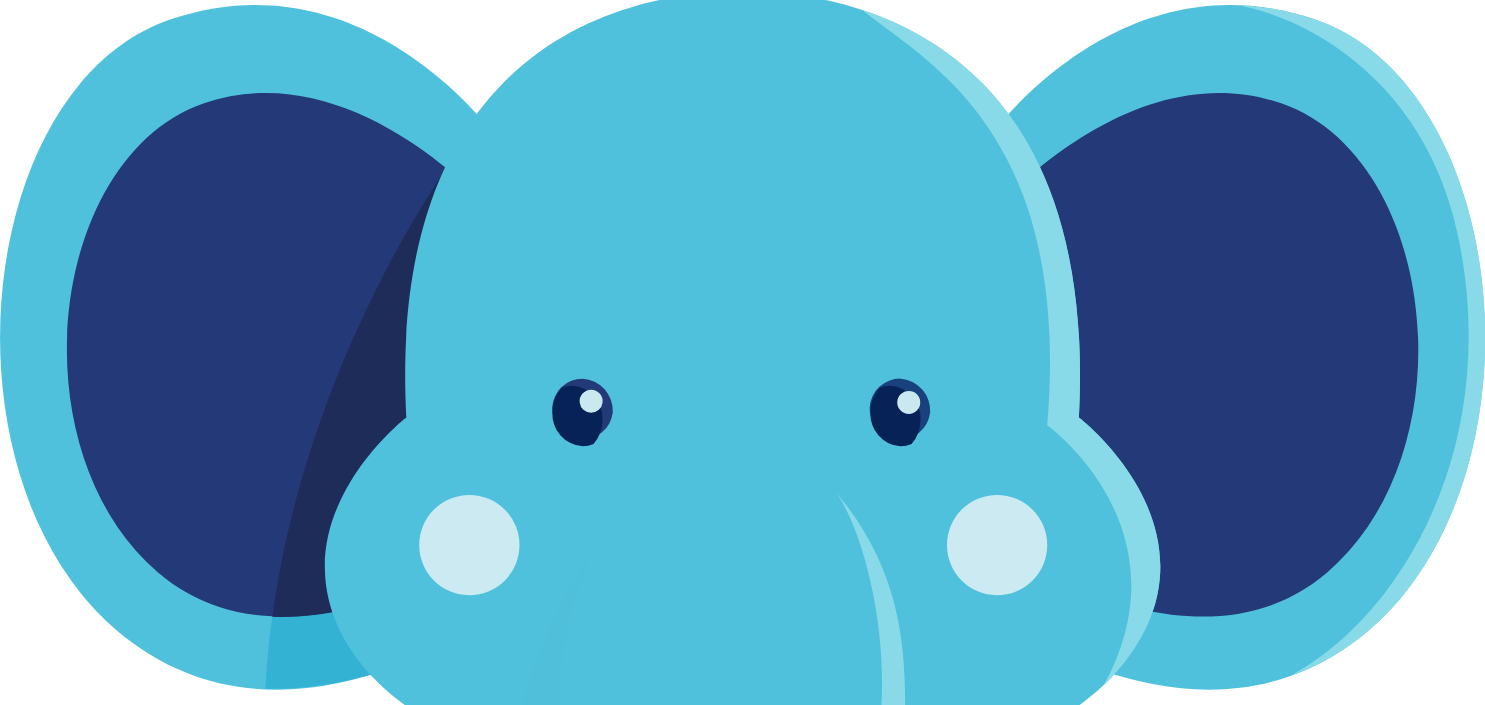 scroll, scrollTop: 172, scrollLeft: 0, axis: vertical 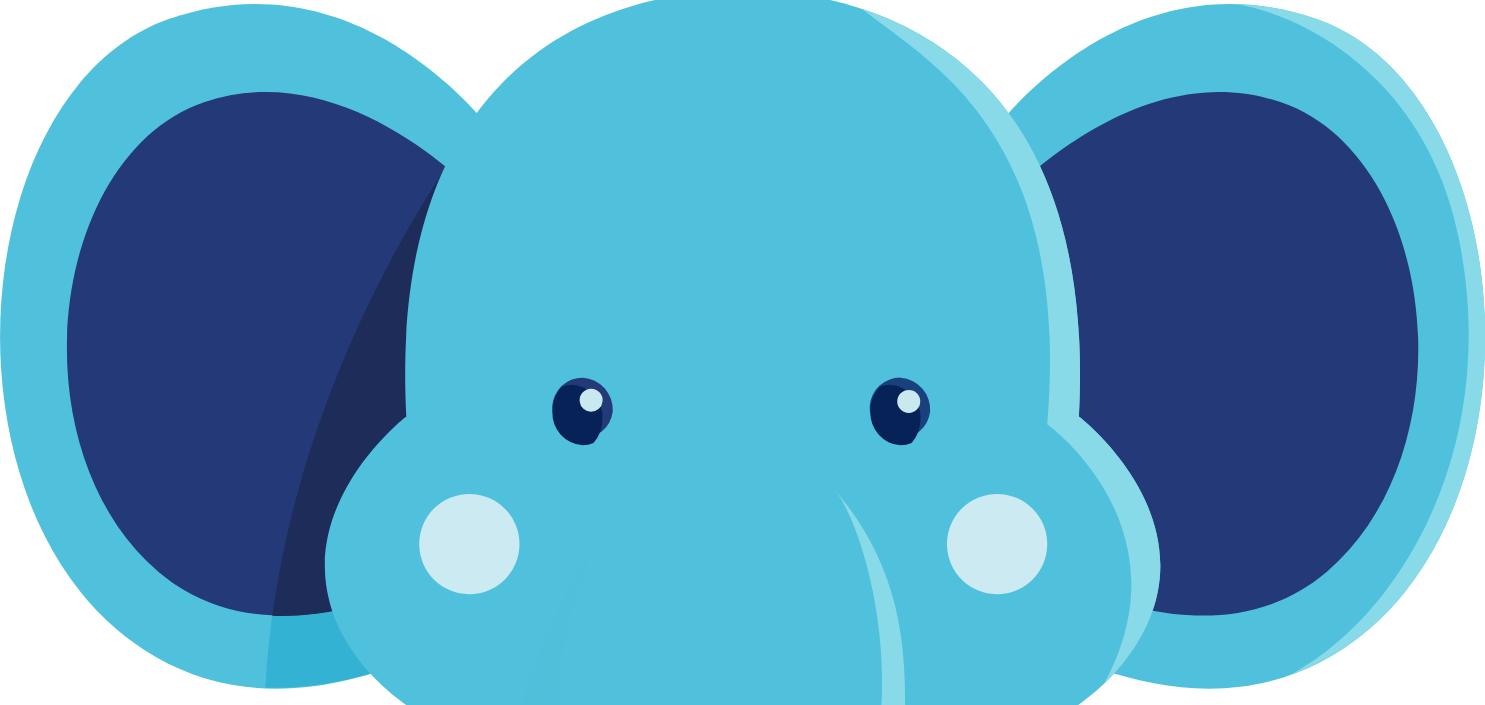 click on "Continue" at bounding box center (39, 1576) 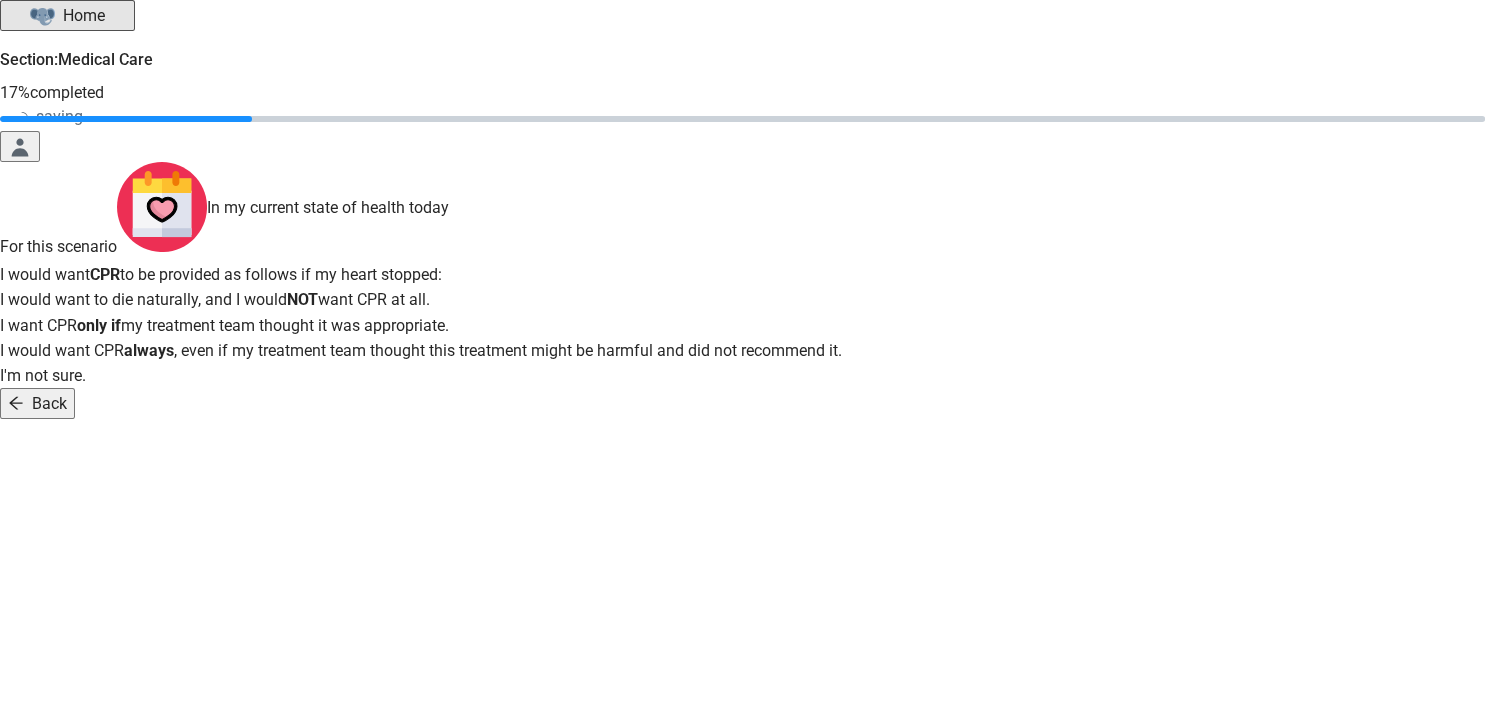 scroll, scrollTop: 0, scrollLeft: 0, axis: both 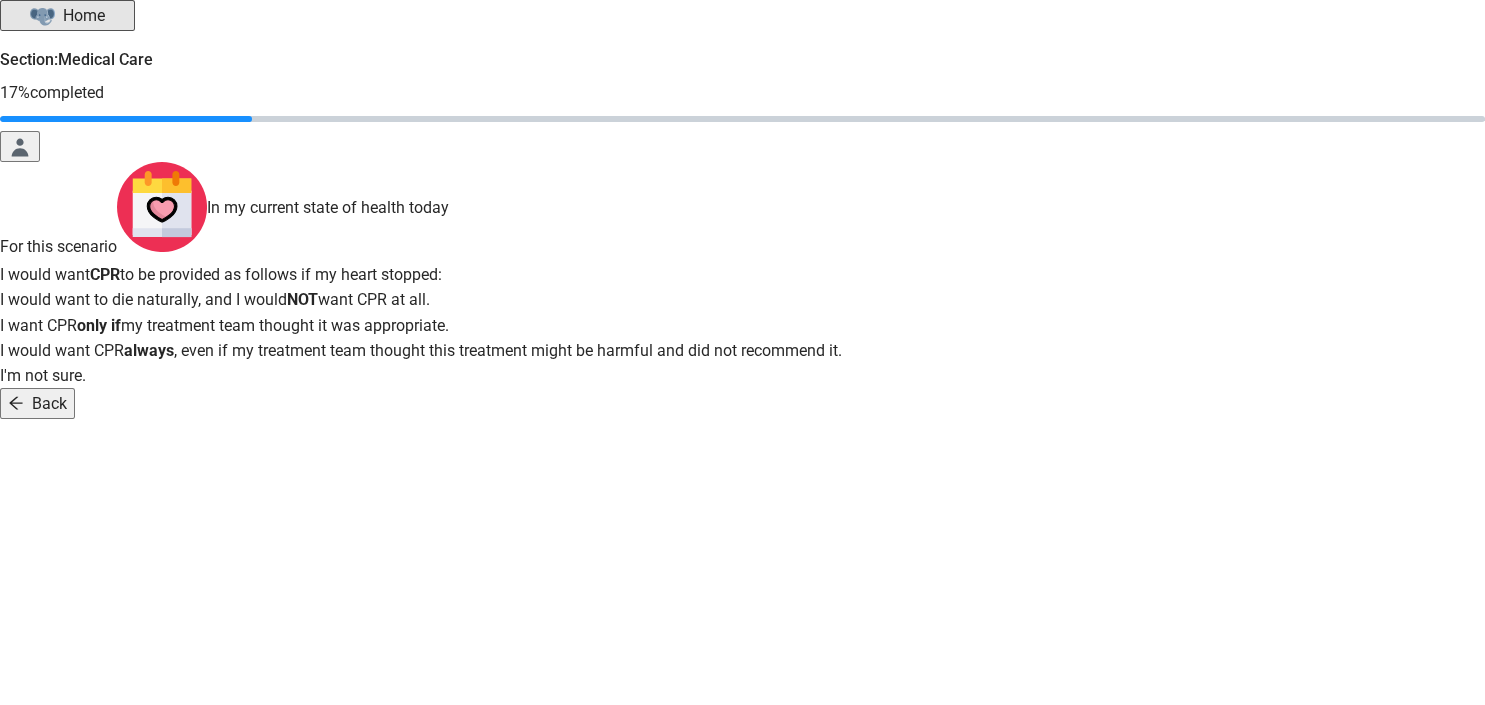 click at bounding box center (742, 338) 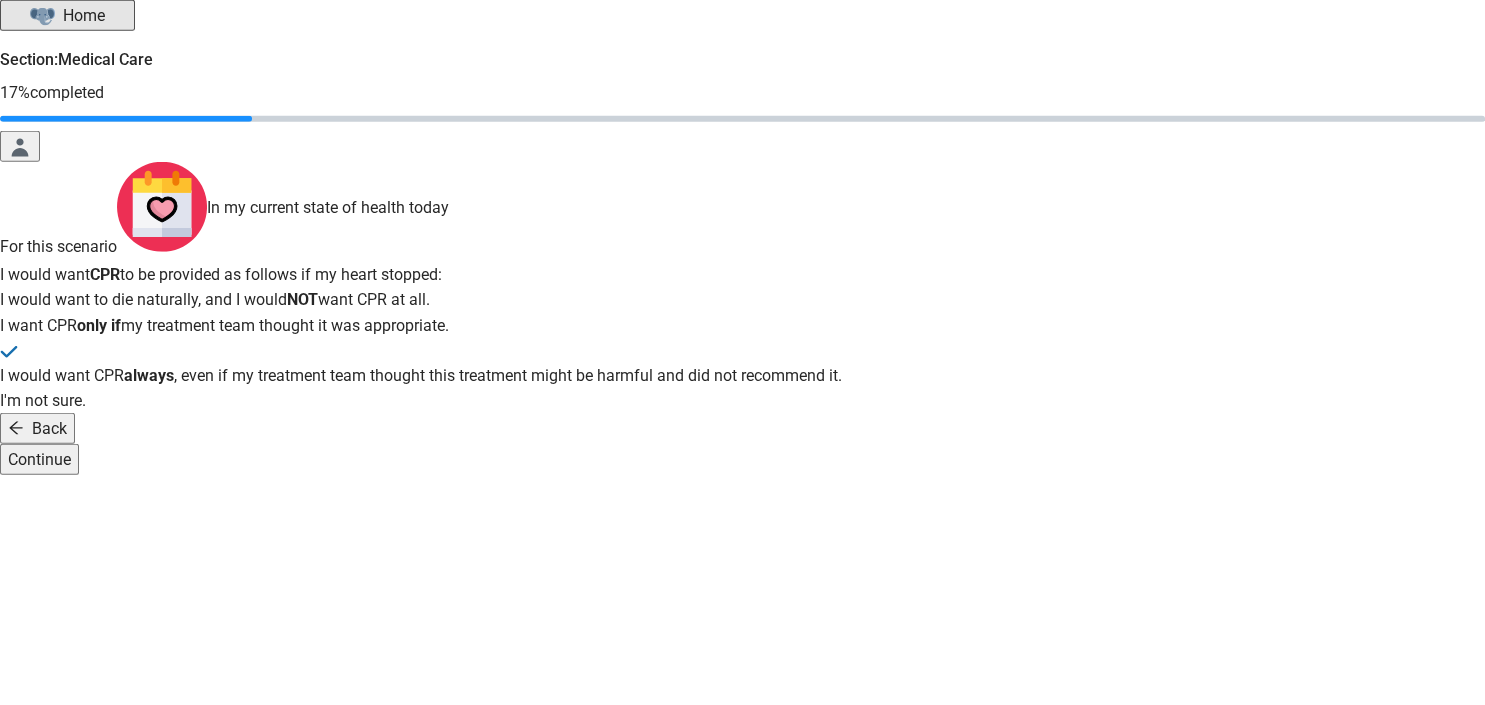 scroll, scrollTop: 52, scrollLeft: 0, axis: vertical 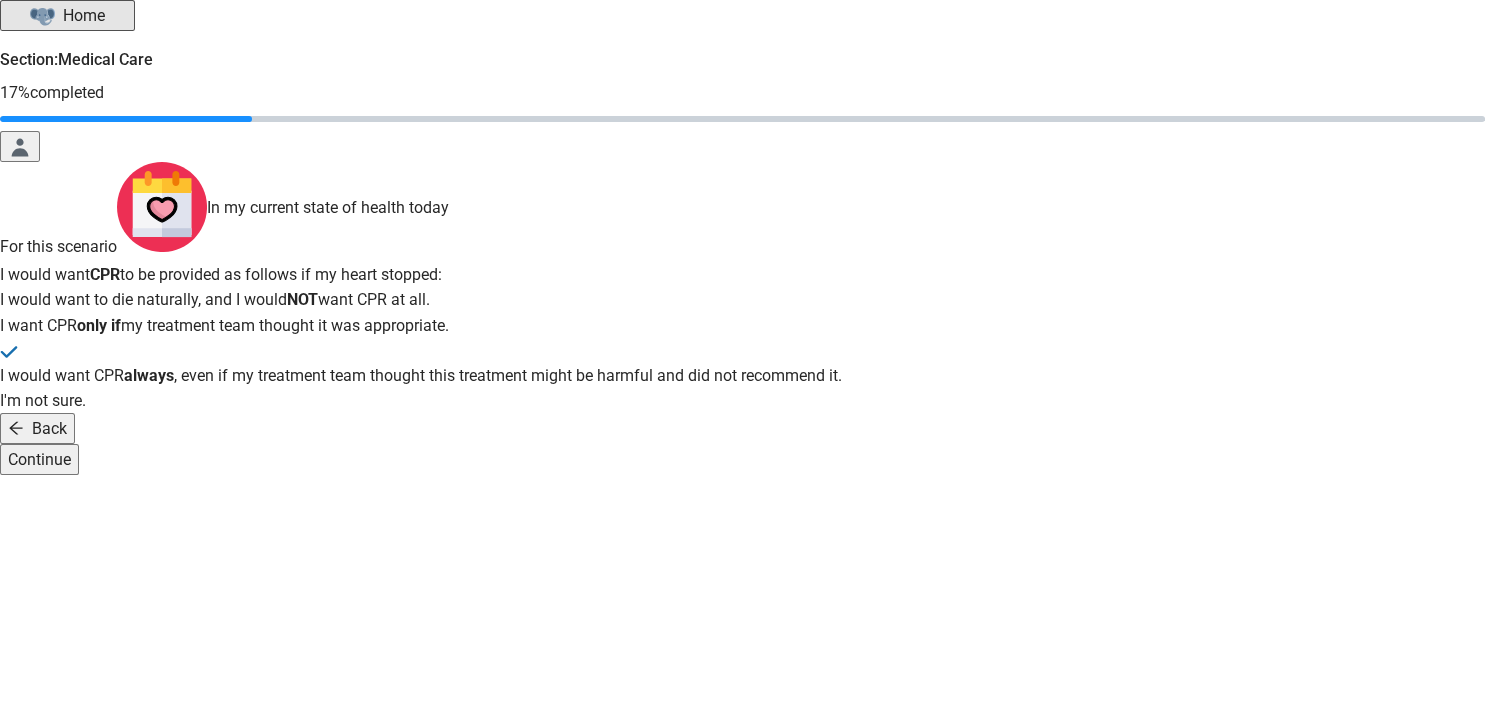 click on "Continue" at bounding box center [39, 459] 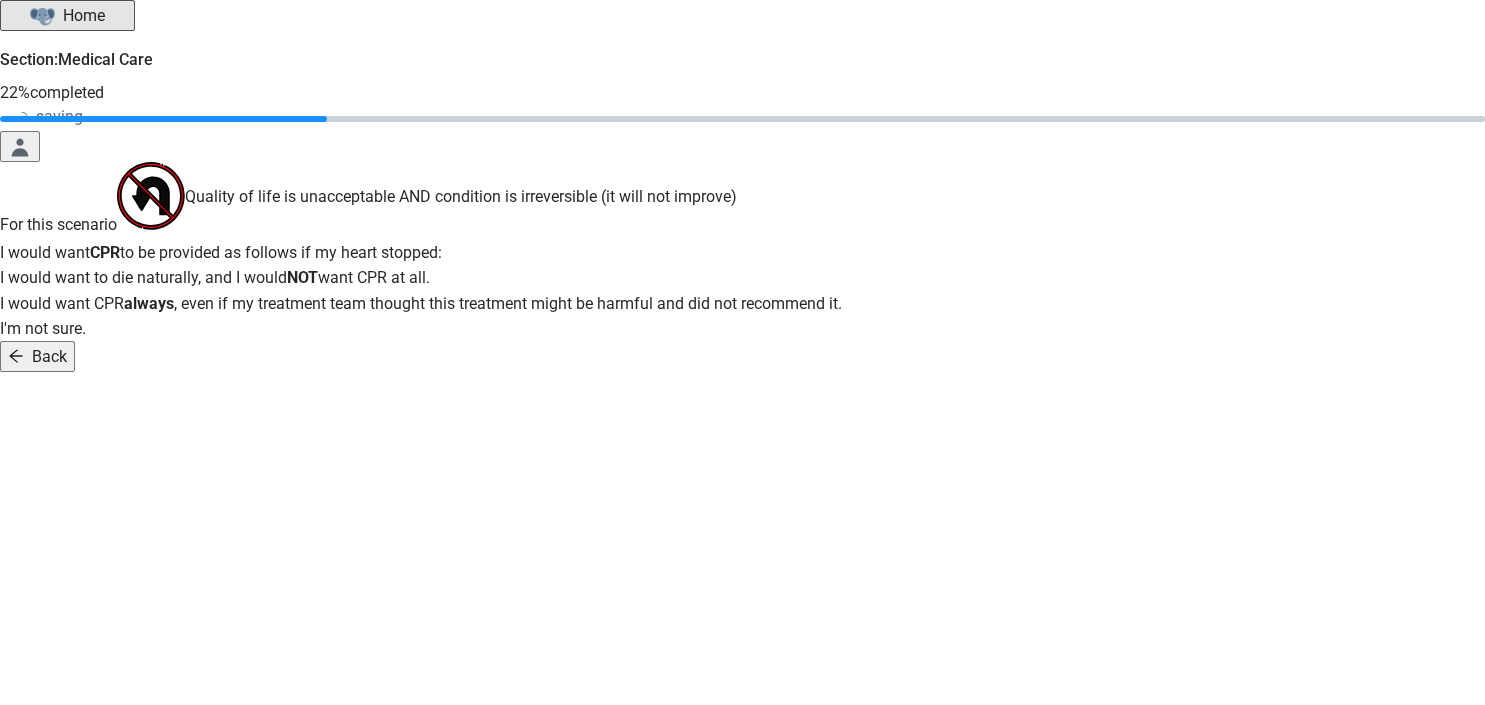 scroll, scrollTop: 0, scrollLeft: 0, axis: both 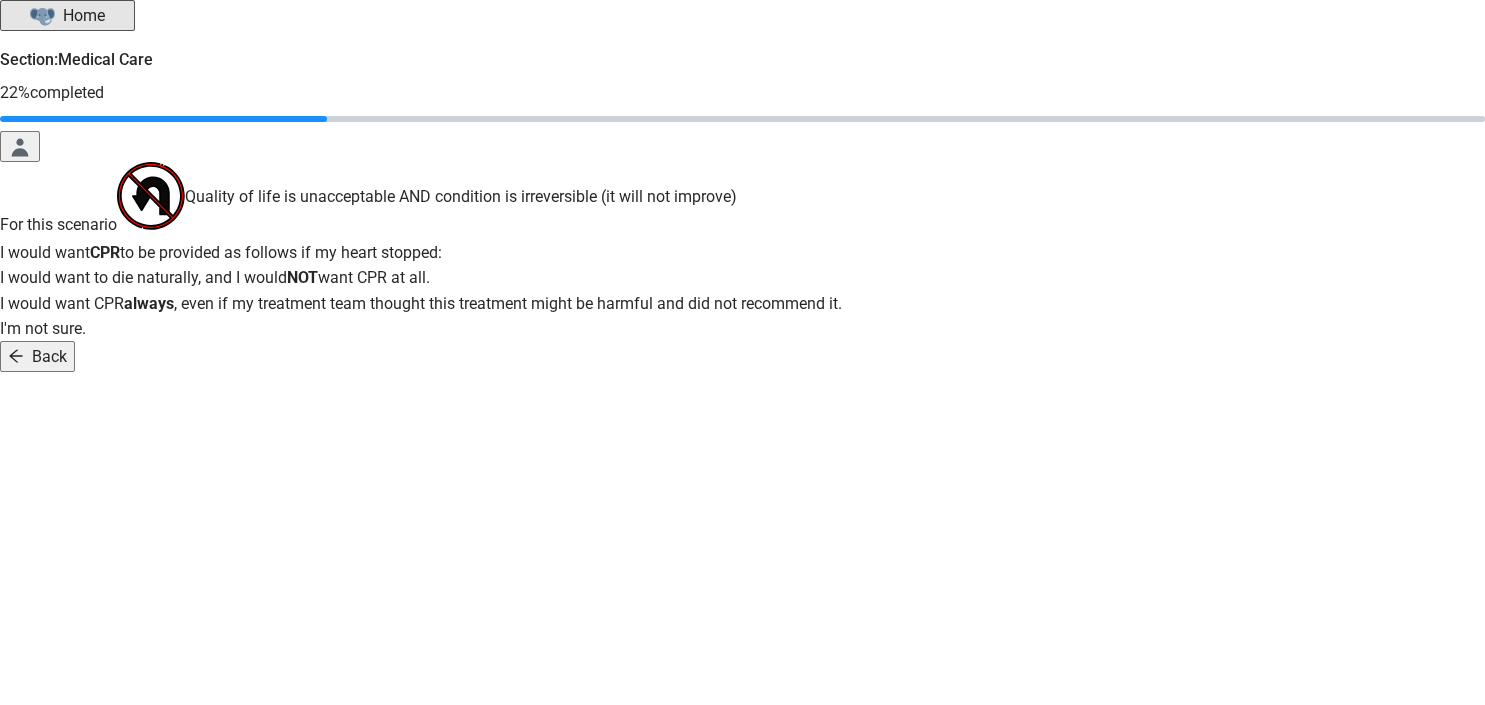 click at bounding box center (742, 265) 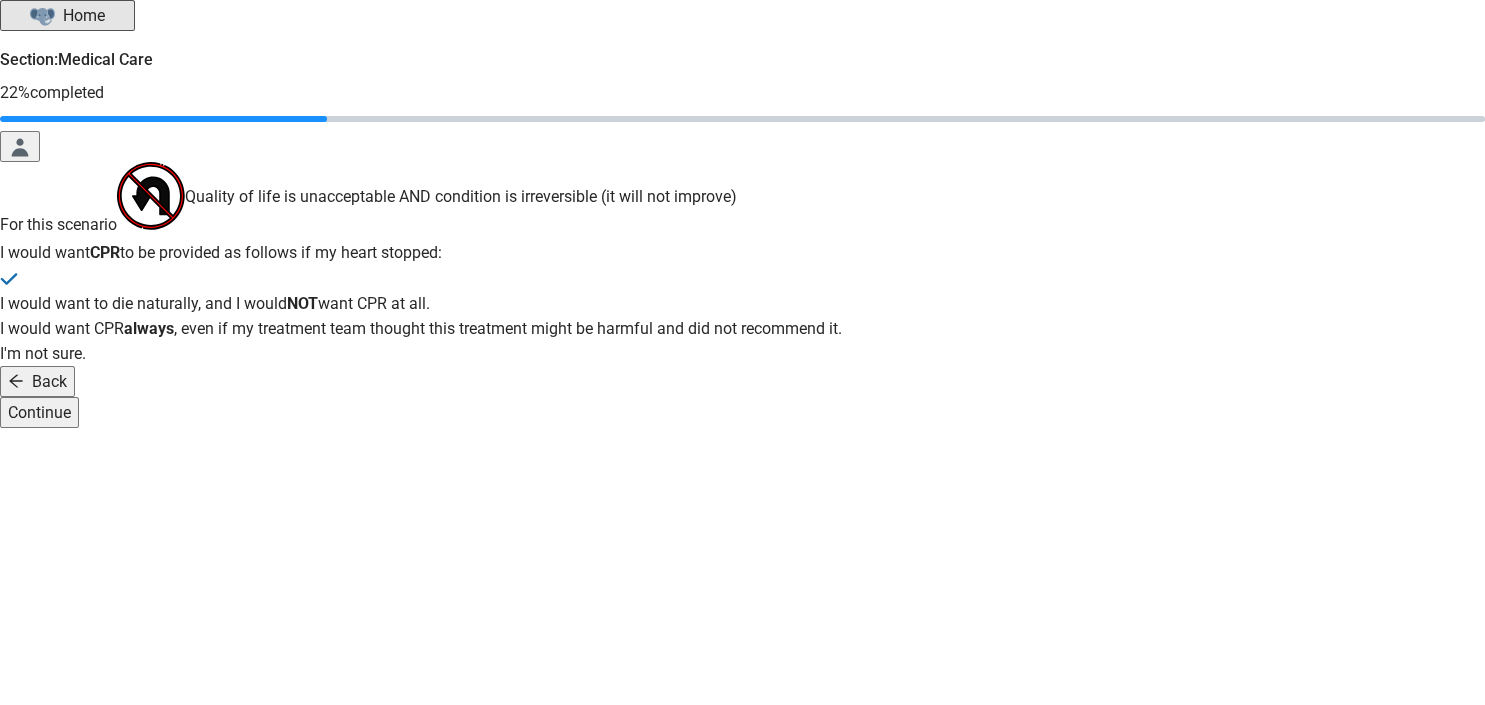 click on "Continue" at bounding box center [39, 412] 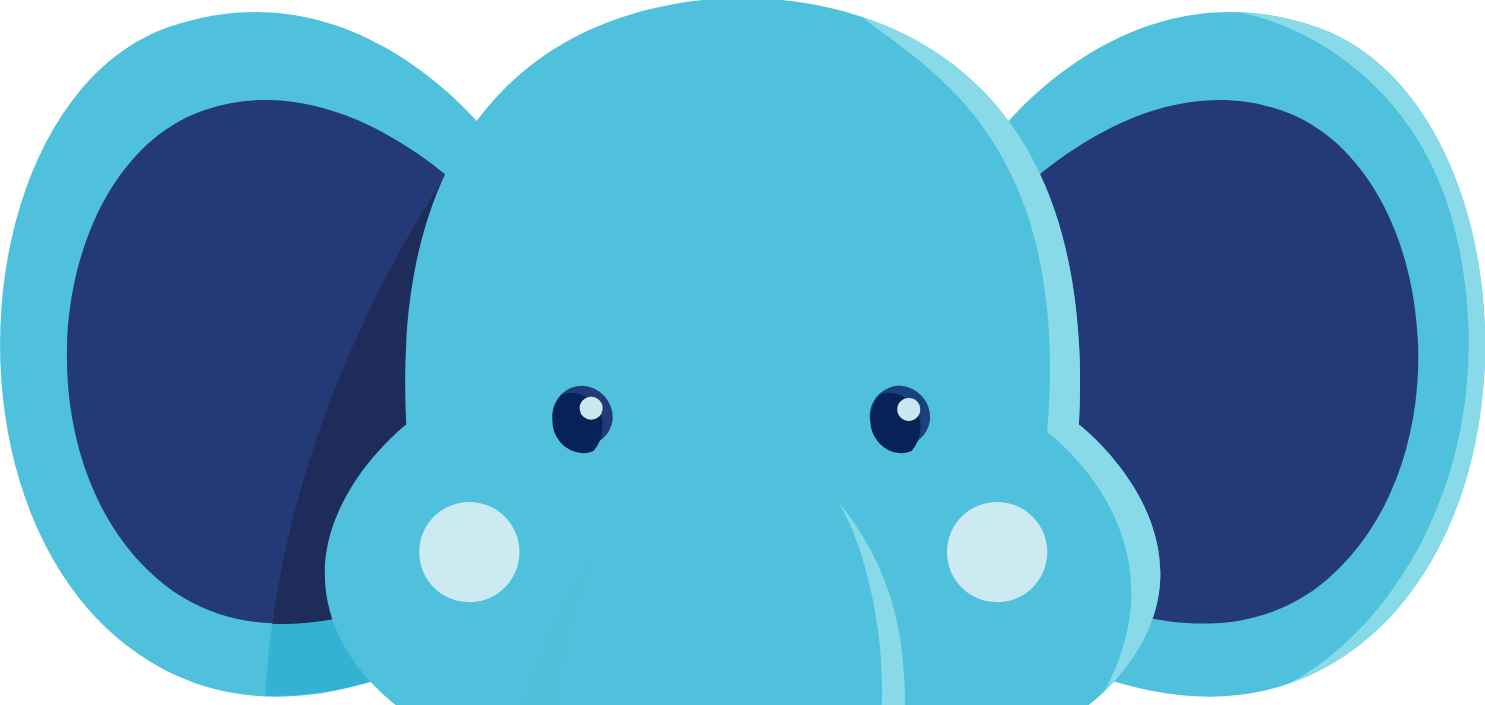 scroll, scrollTop: 197, scrollLeft: 0, axis: vertical 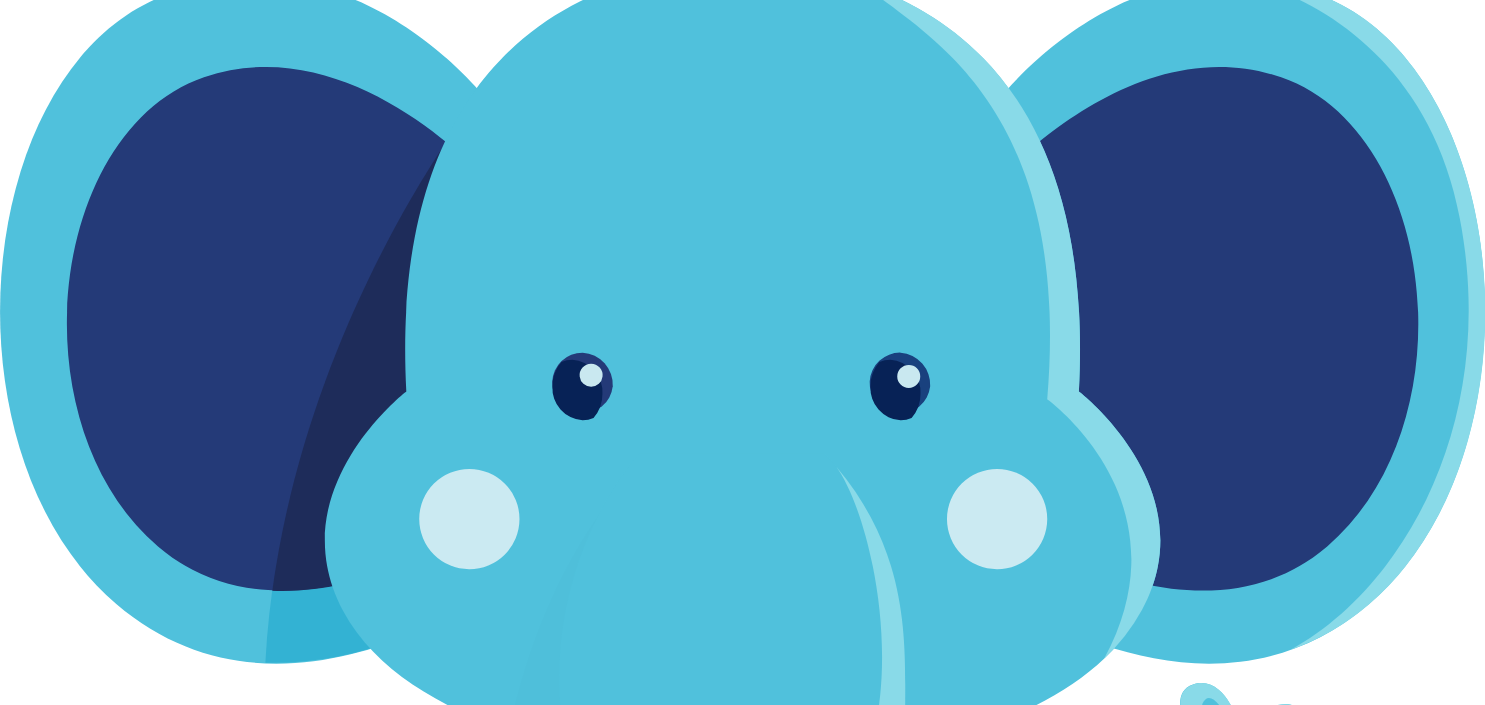 click on "Continue" at bounding box center (39, 1501) 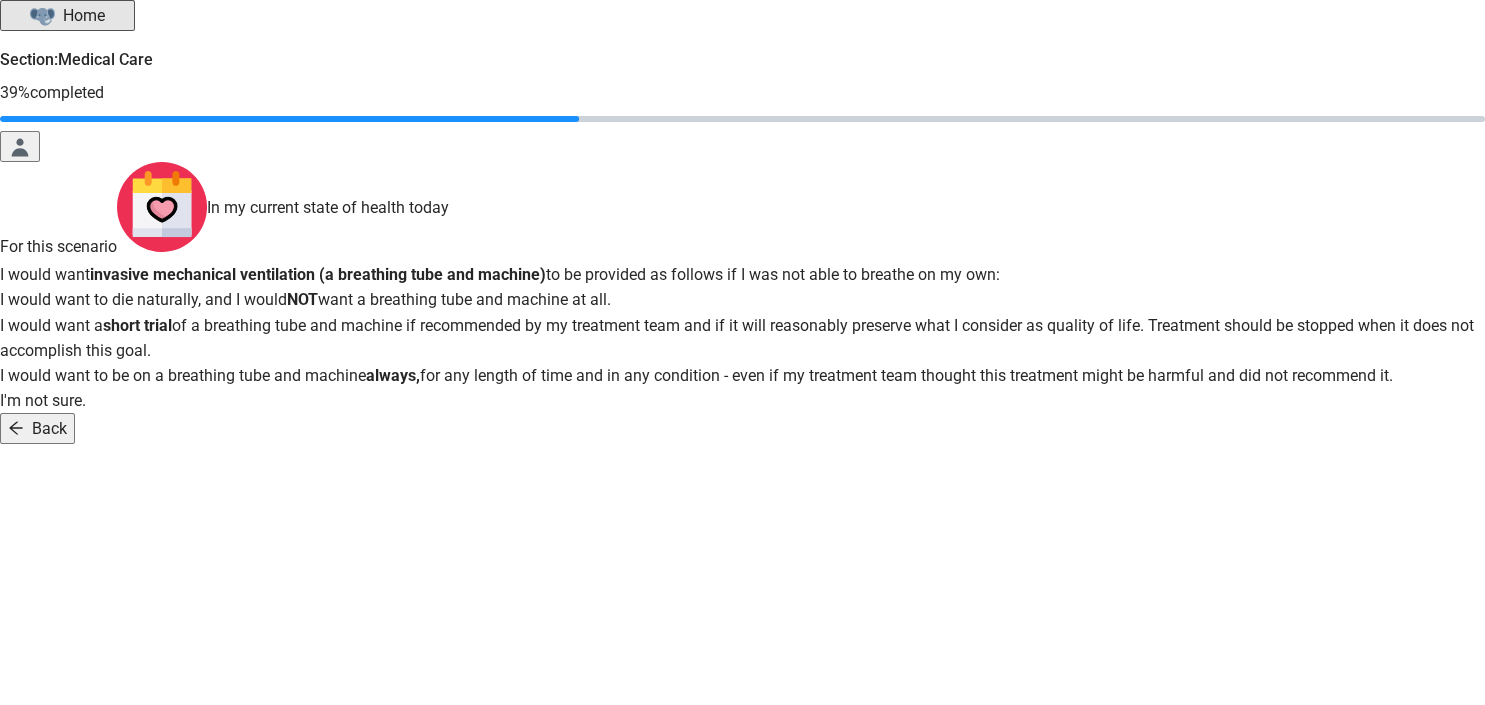 scroll, scrollTop: 211, scrollLeft: 0, axis: vertical 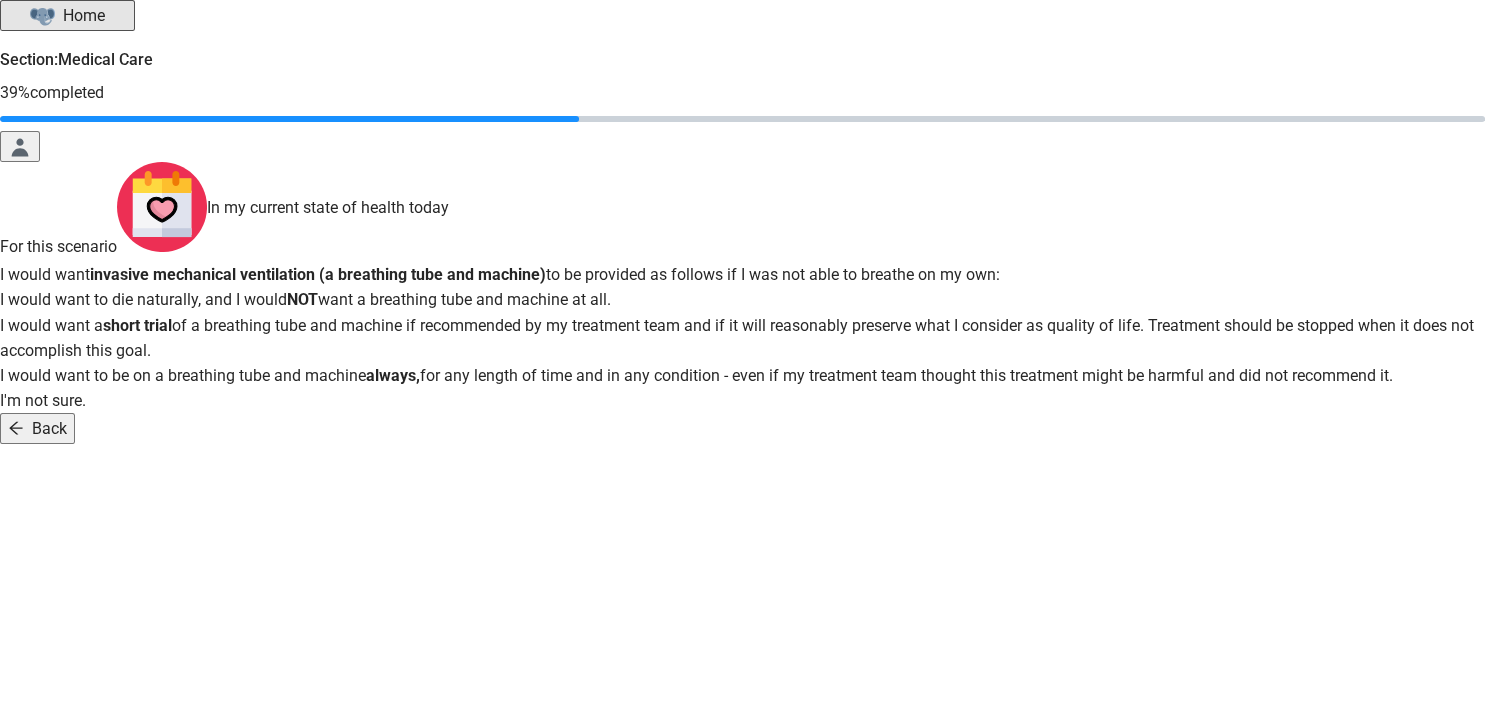 click at bounding box center [742, 313] 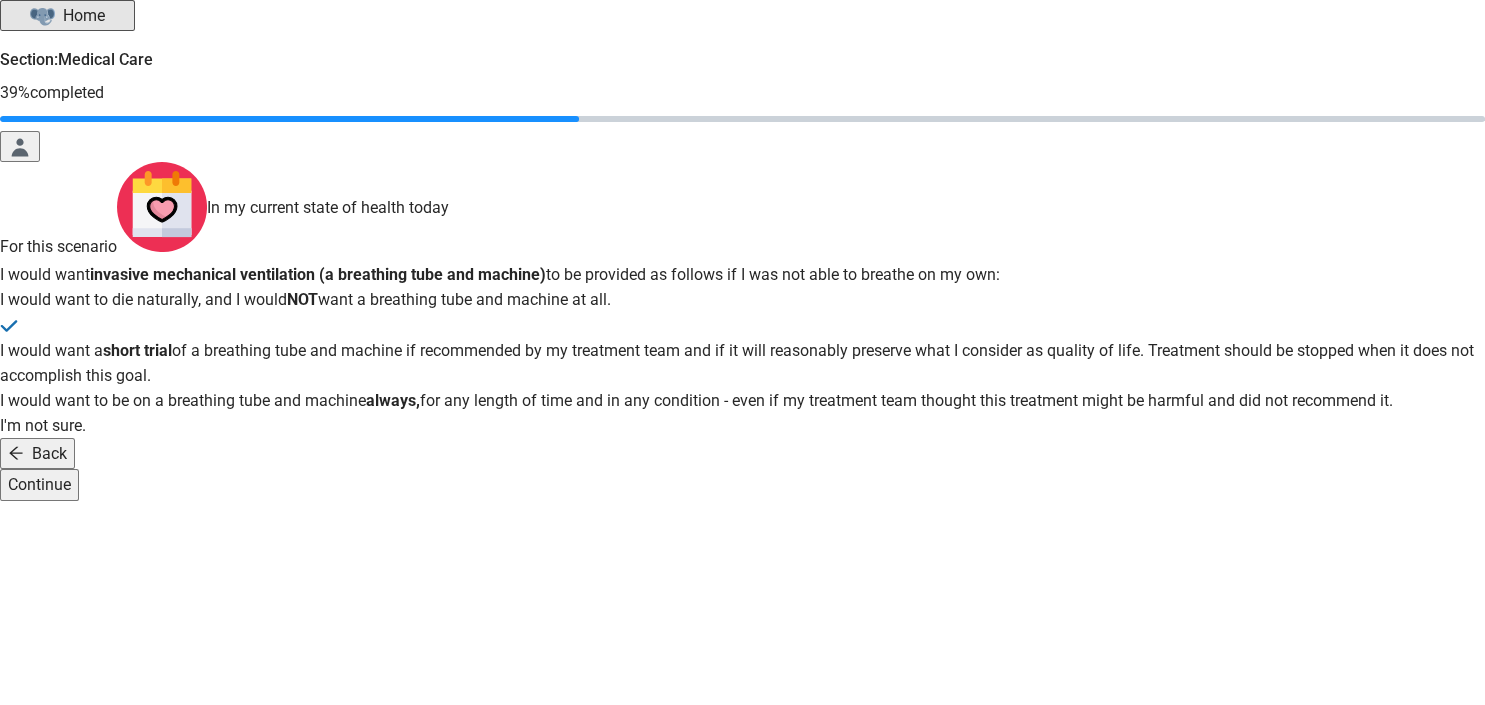 click on "Continue" at bounding box center (39, 484) 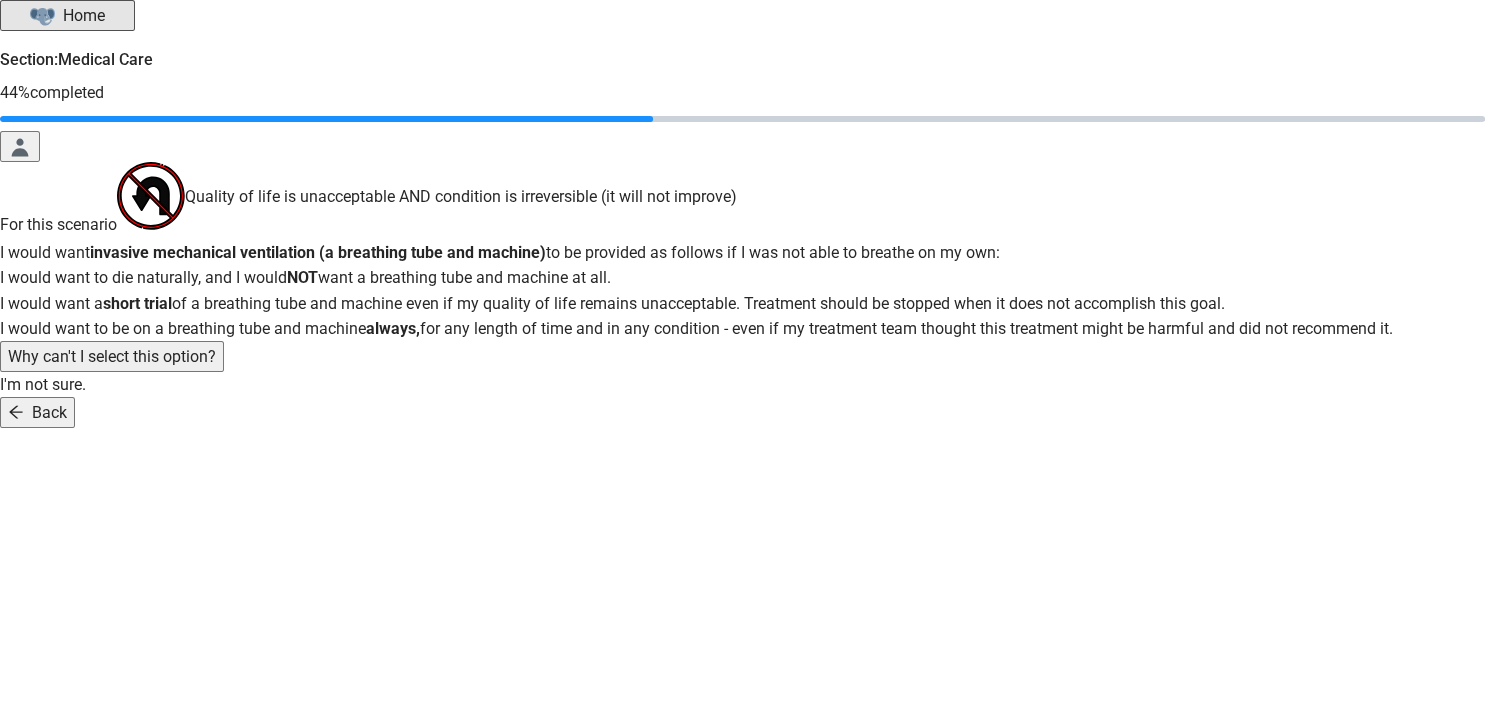 scroll, scrollTop: 105, scrollLeft: 0, axis: vertical 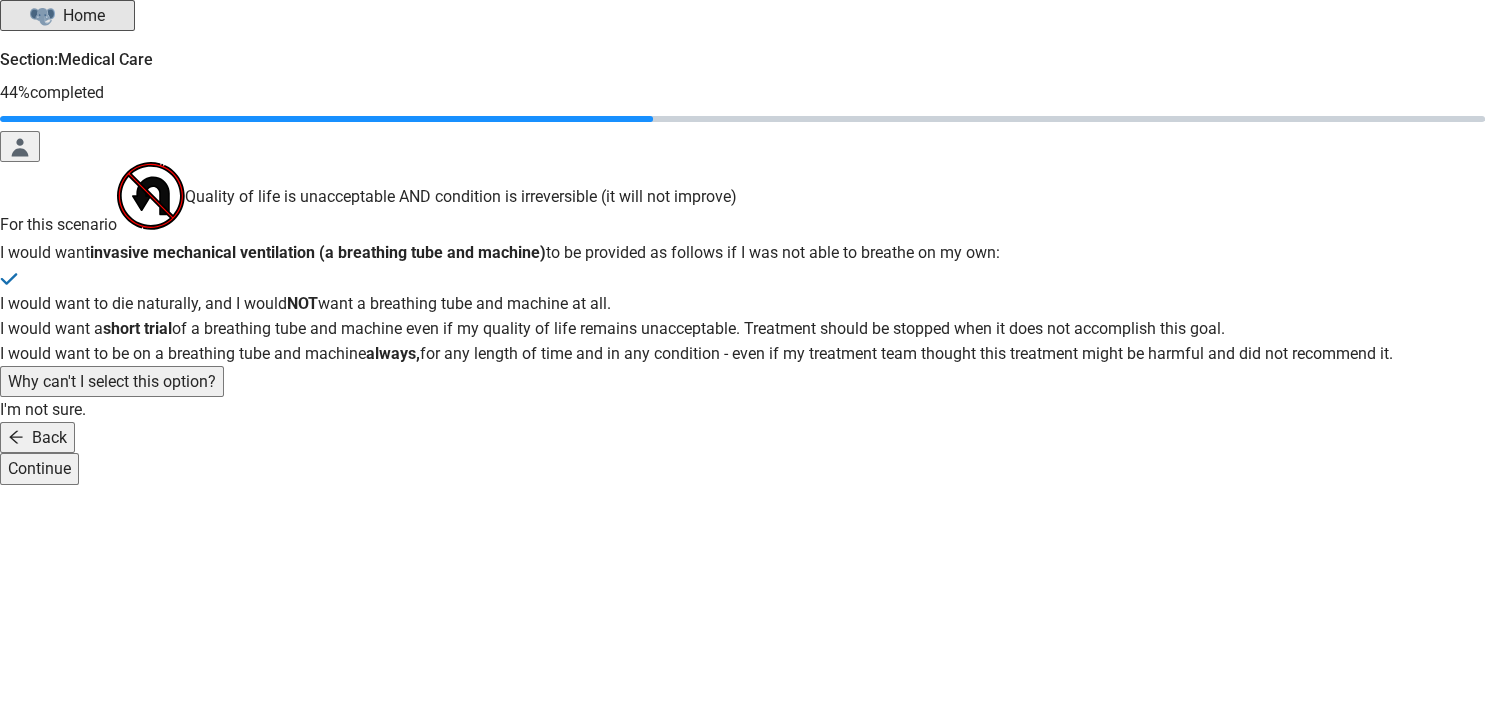click on "Continue" at bounding box center [39, 468] 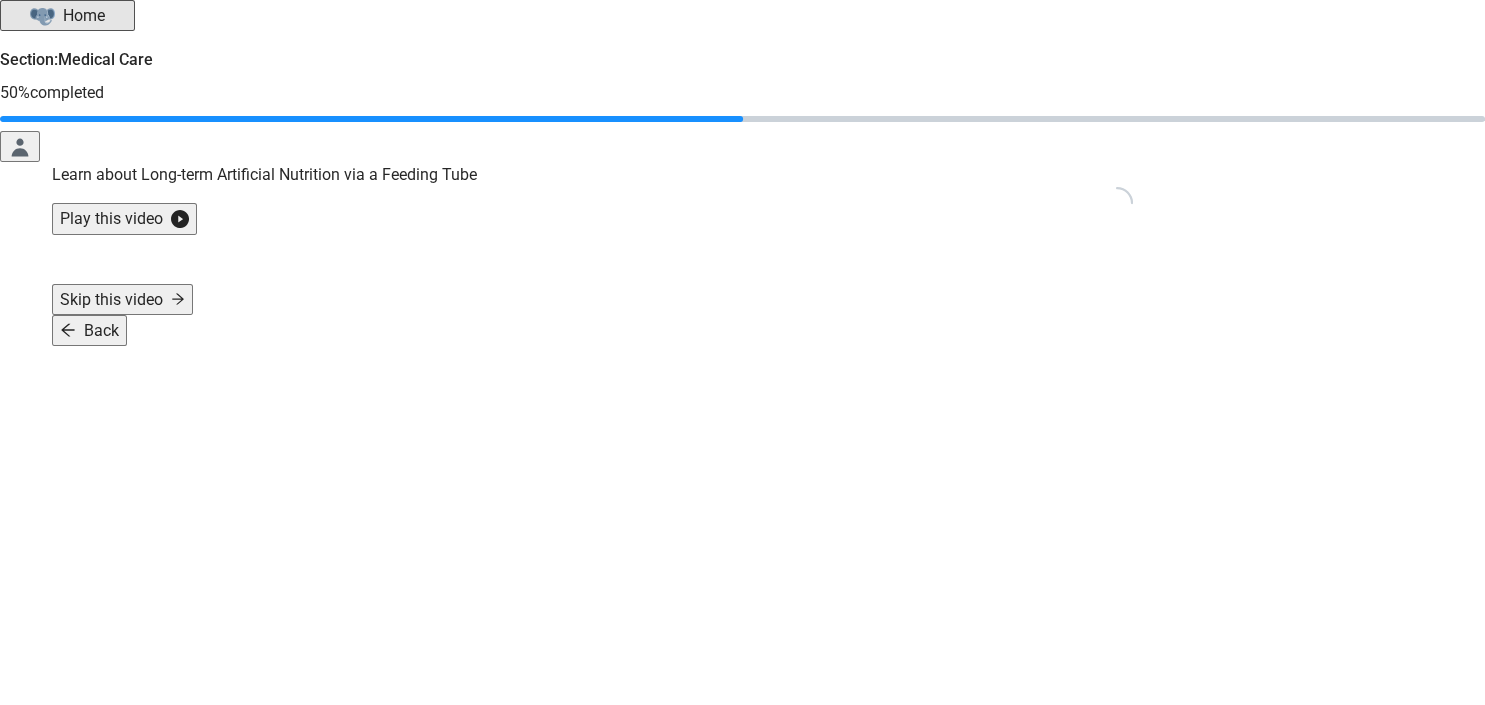 scroll, scrollTop: 66, scrollLeft: 0, axis: vertical 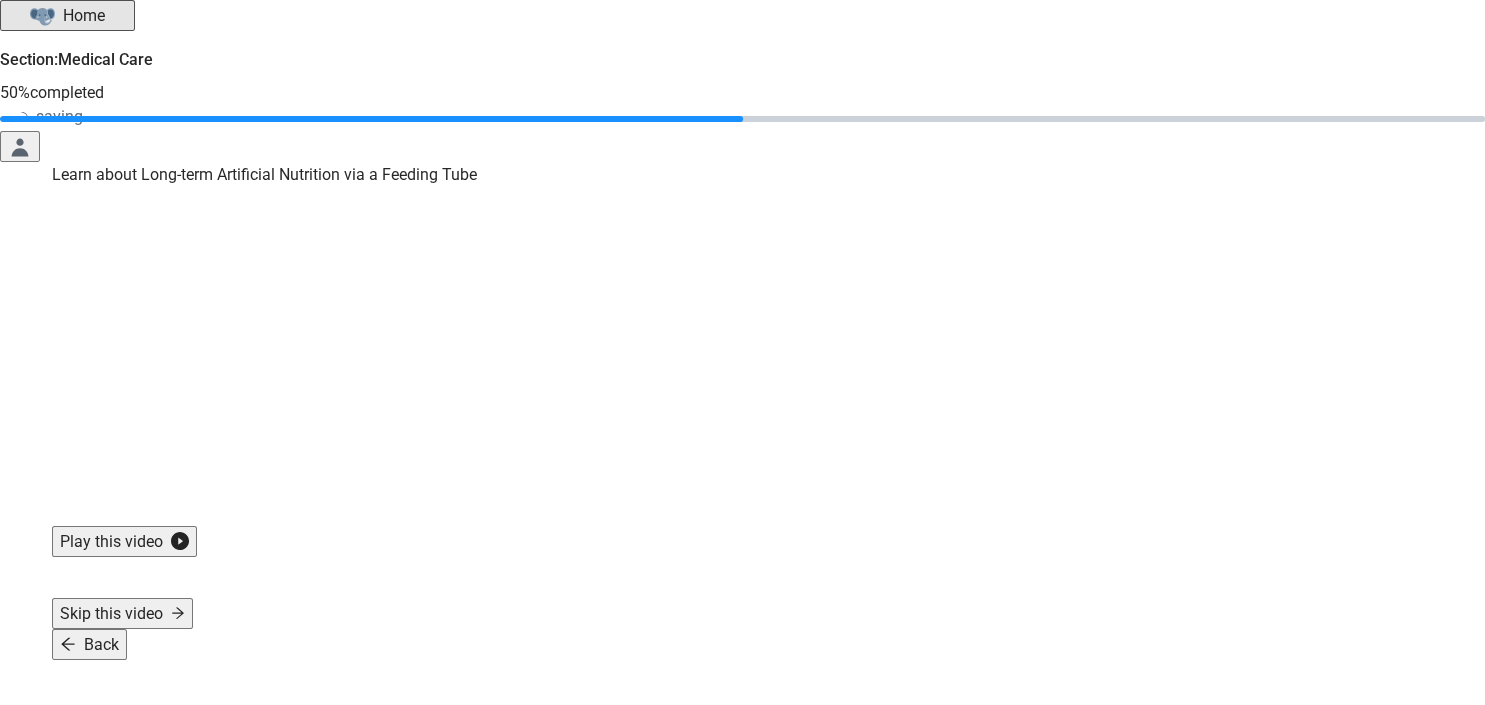 click on "Skip this video" at bounding box center [122, 613] 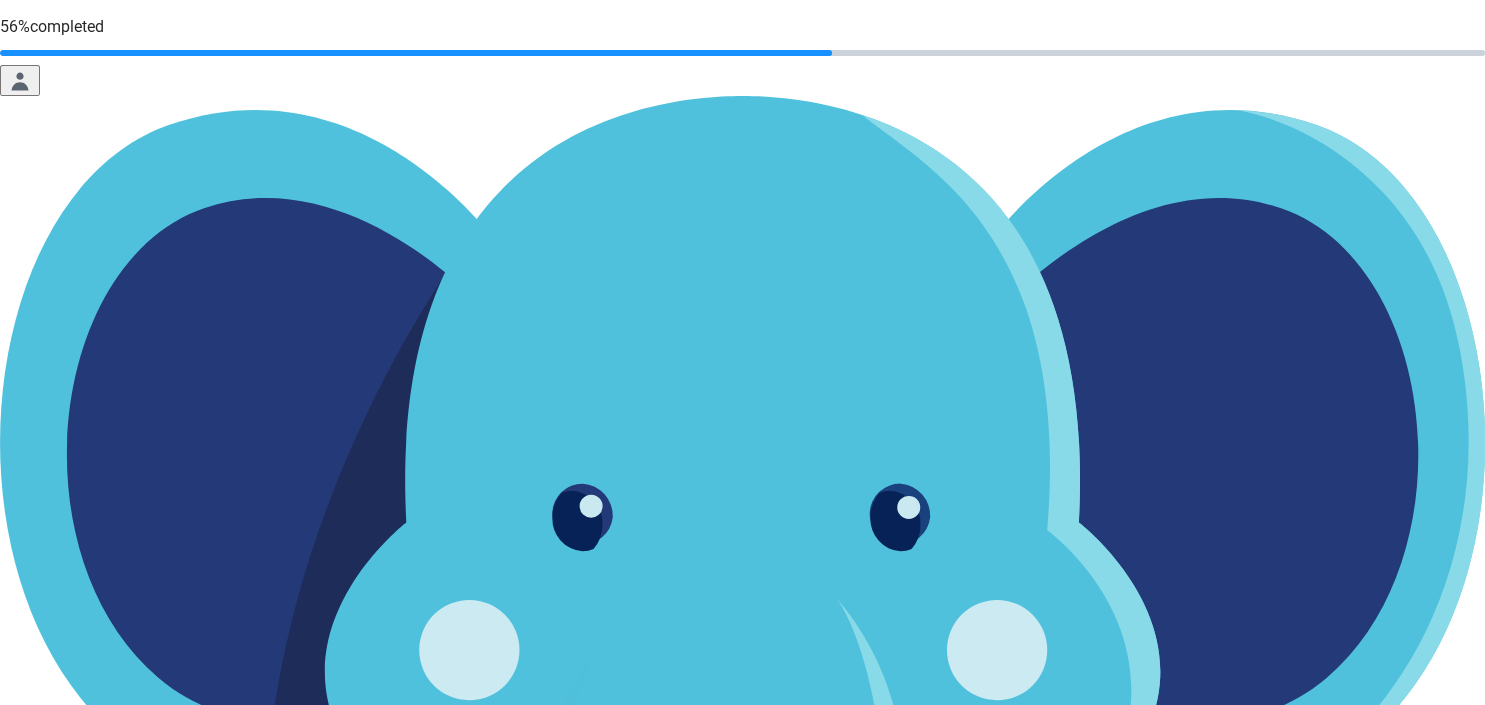 click on "Continue" at bounding box center (742, 1632) 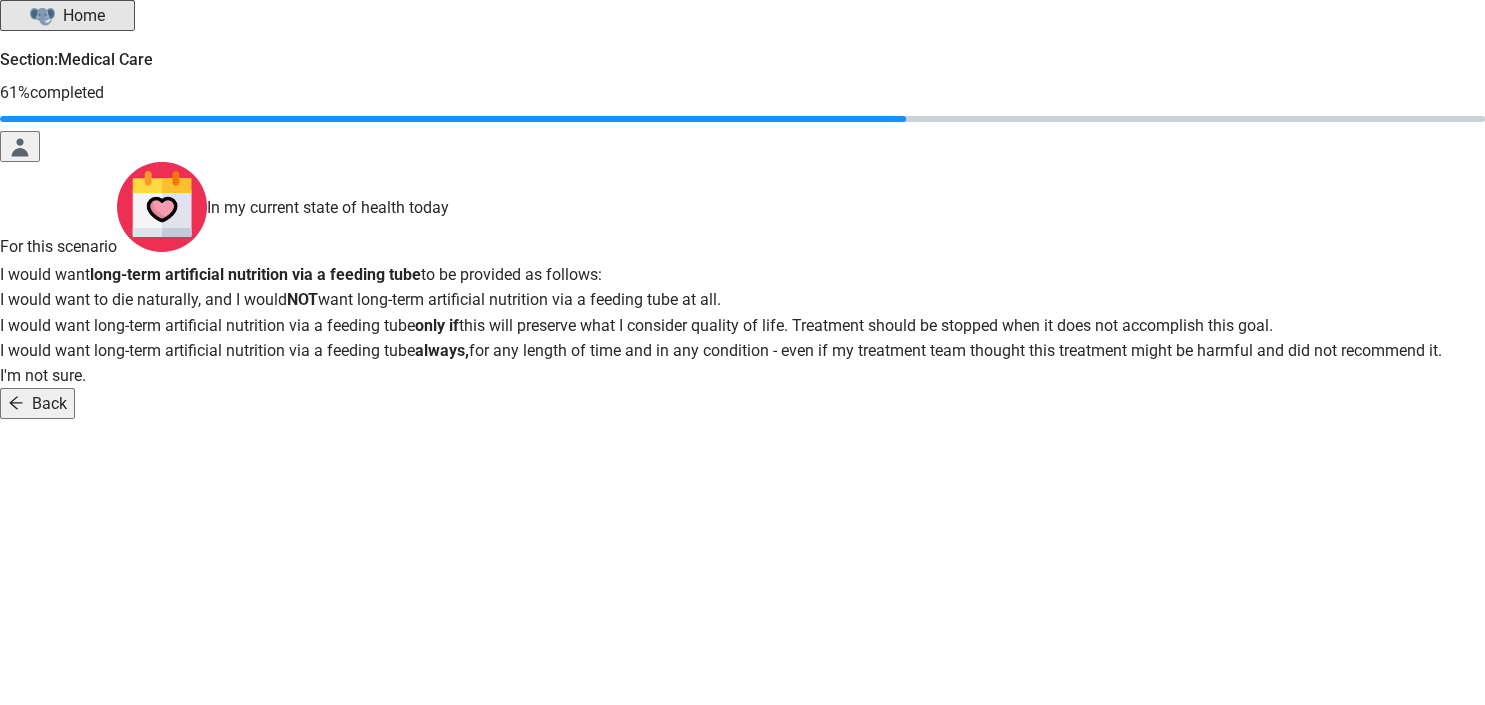 scroll, scrollTop: 176, scrollLeft: 0, axis: vertical 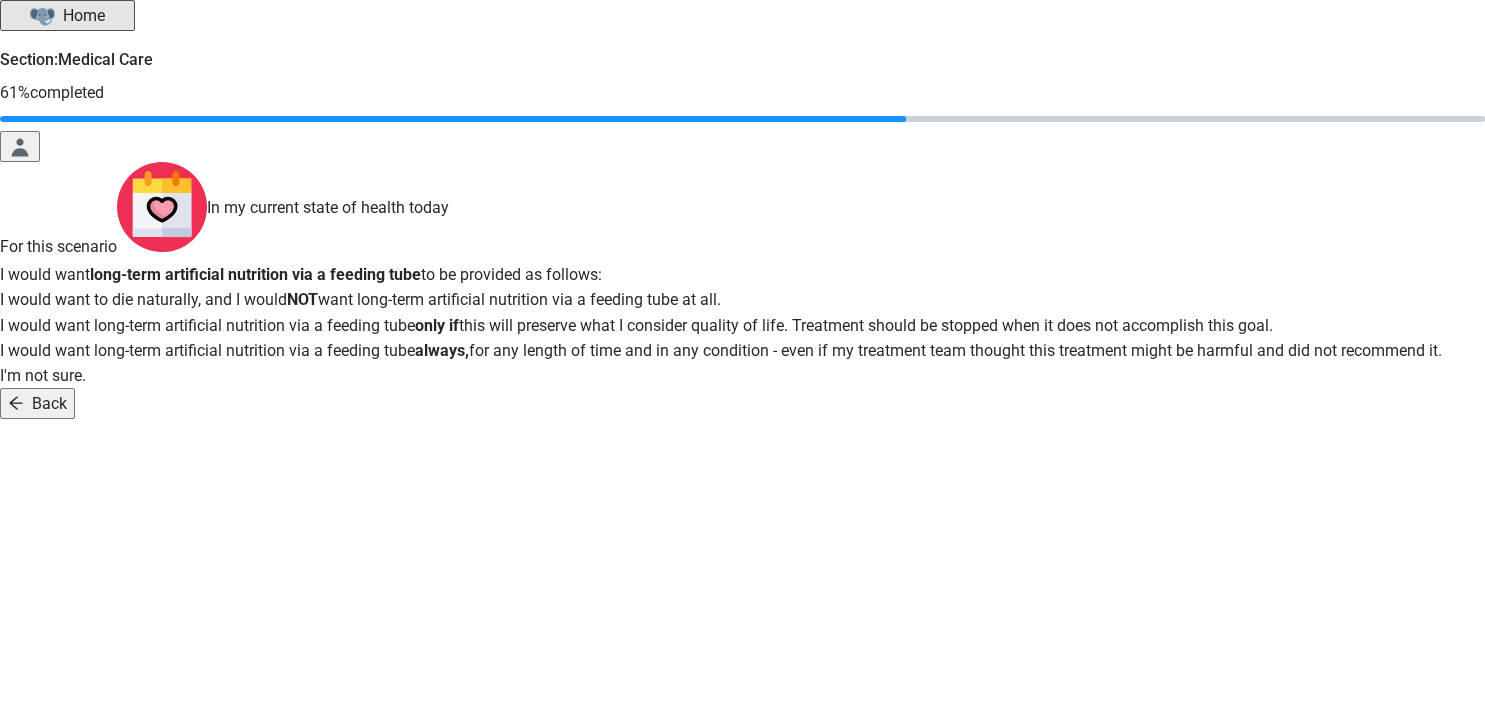click at bounding box center [742, 313] 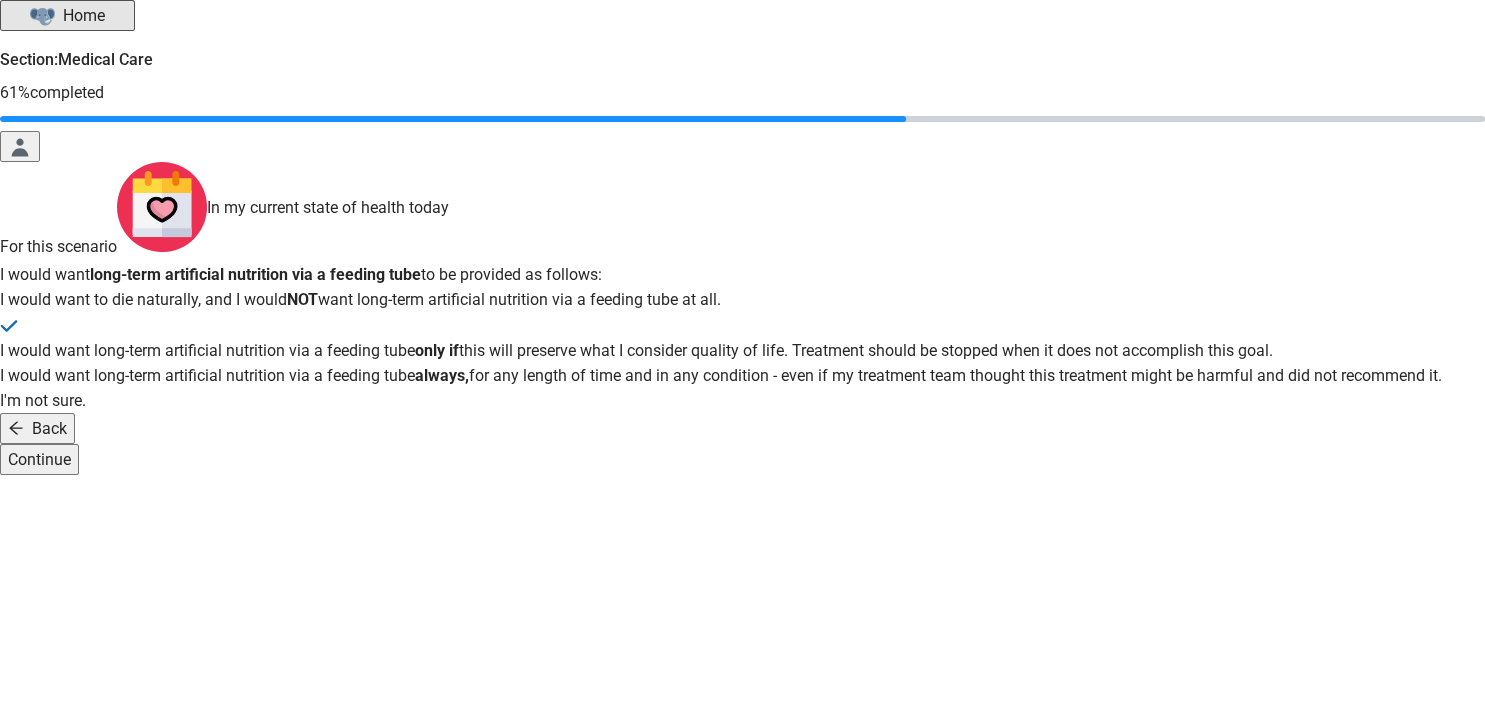 click on "Continue" at bounding box center [39, 459] 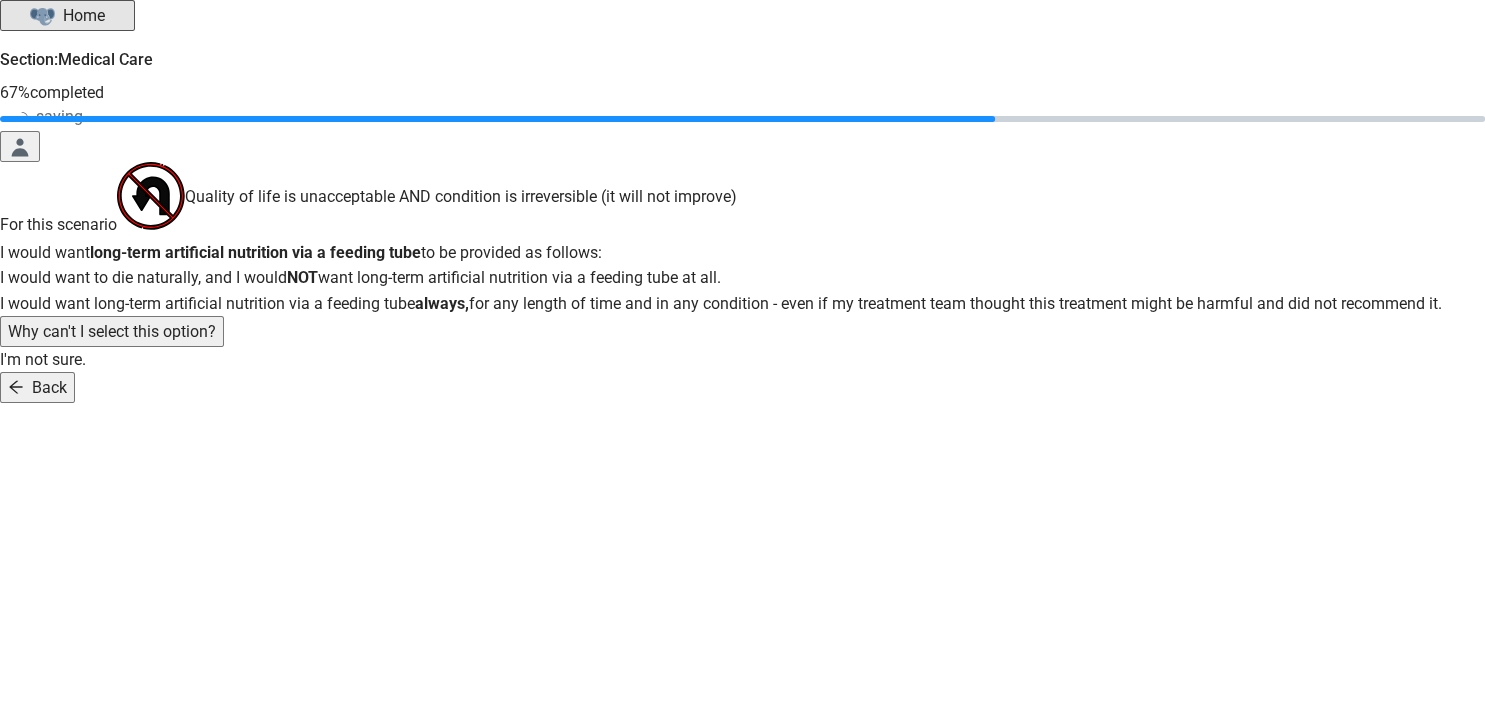 scroll, scrollTop: 0, scrollLeft: 0, axis: both 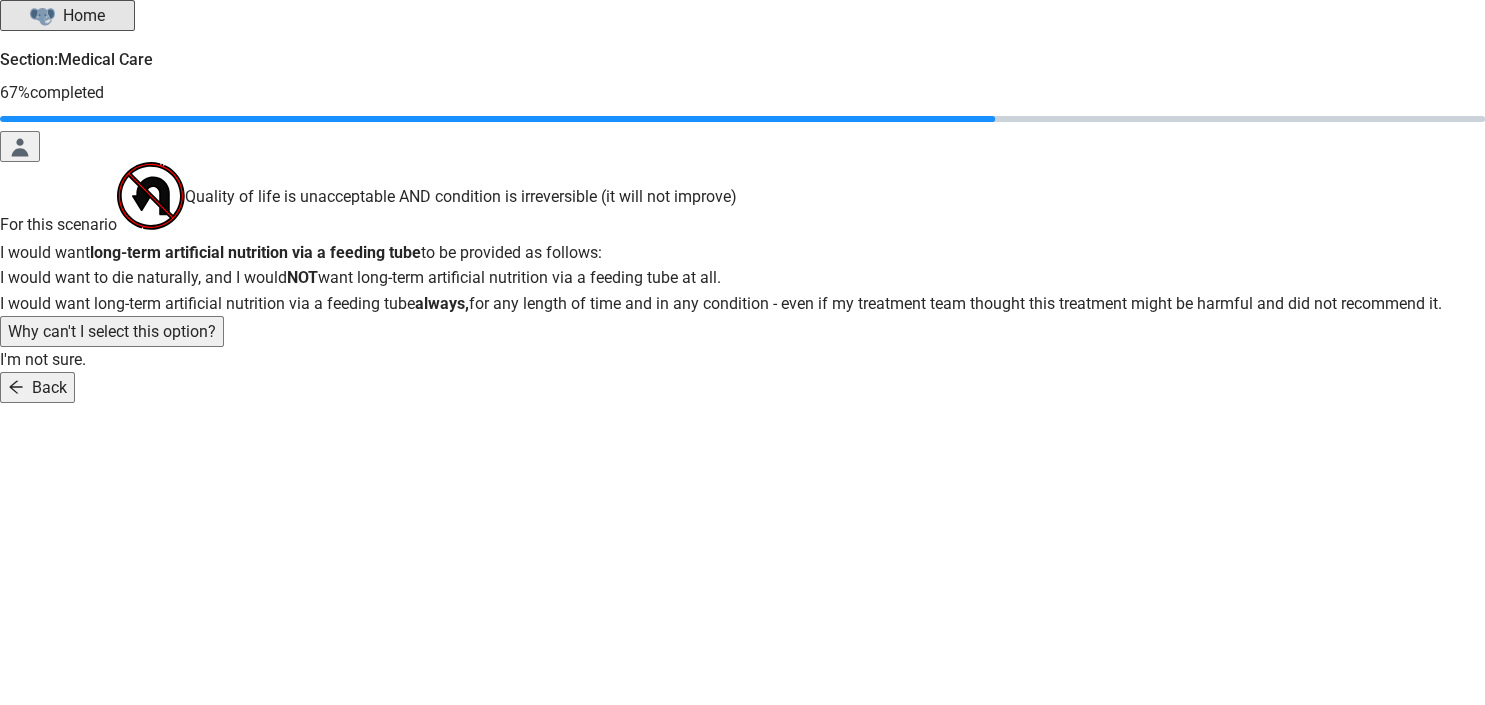 click at bounding box center [742, 265] 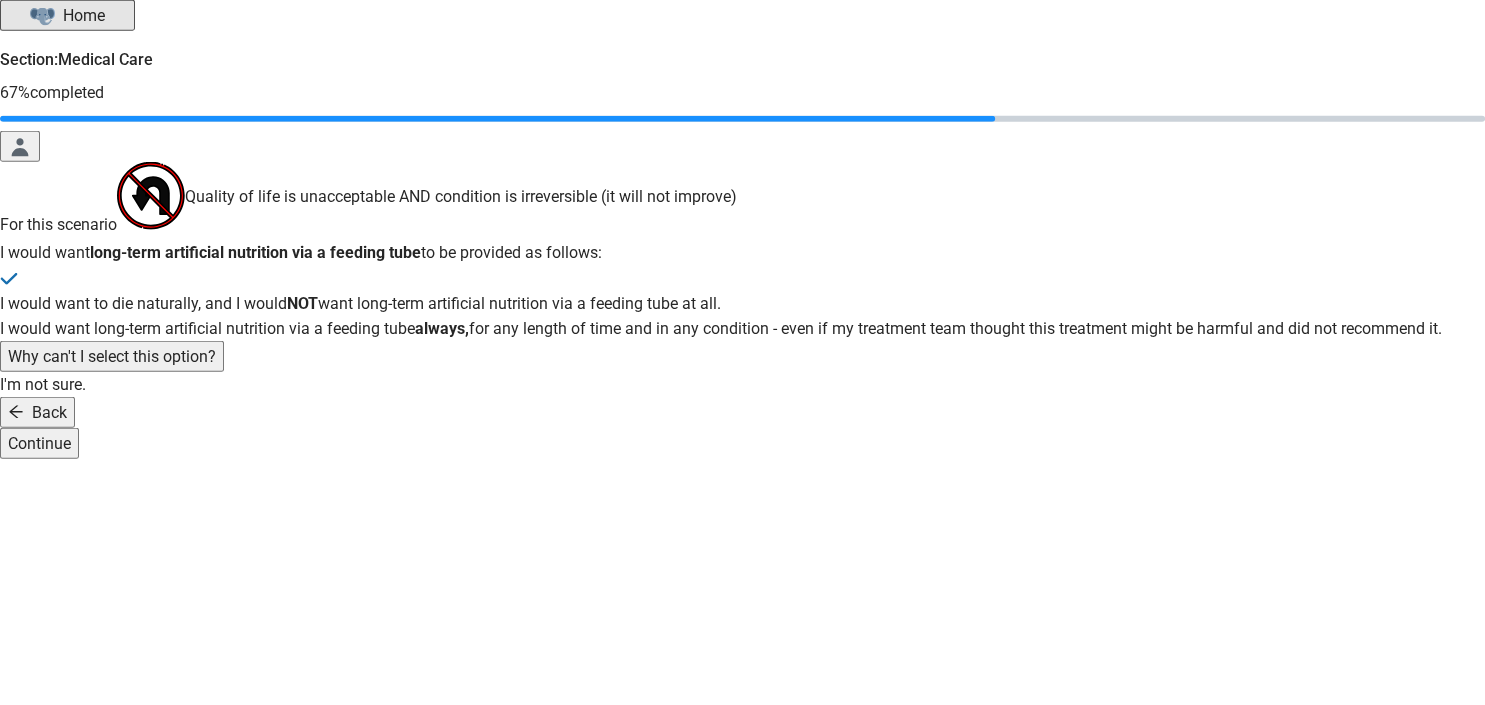 scroll, scrollTop: 120, scrollLeft: 0, axis: vertical 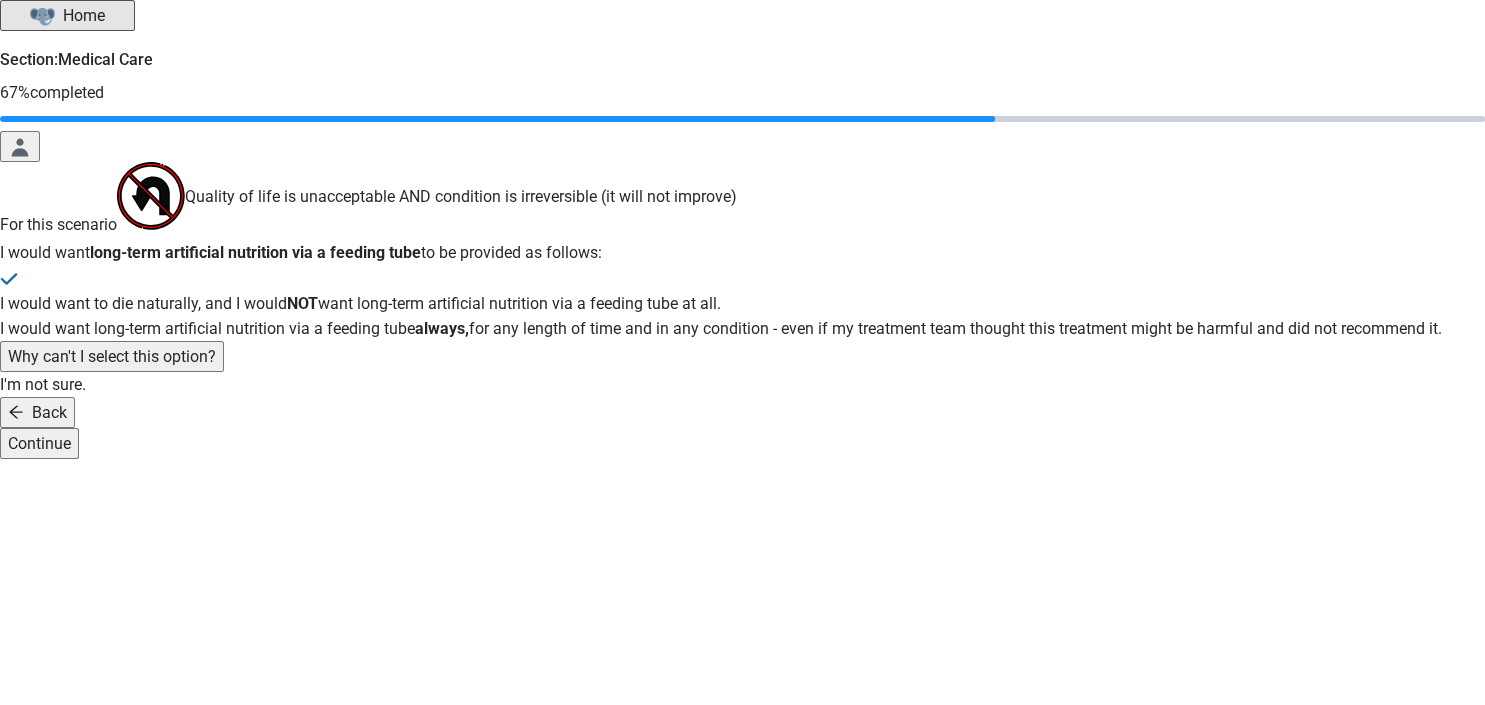 click on "Continue" at bounding box center (39, 443) 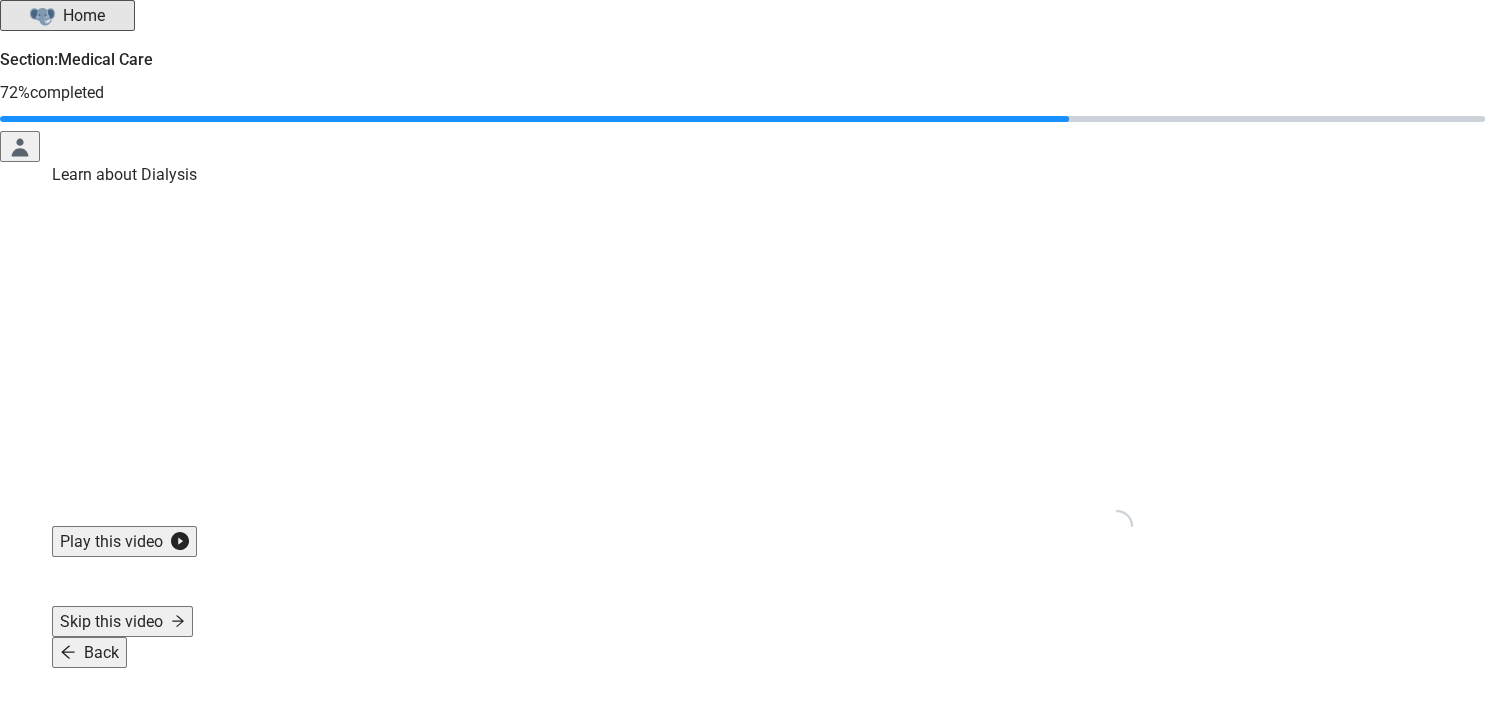 scroll, scrollTop: 66, scrollLeft: 0, axis: vertical 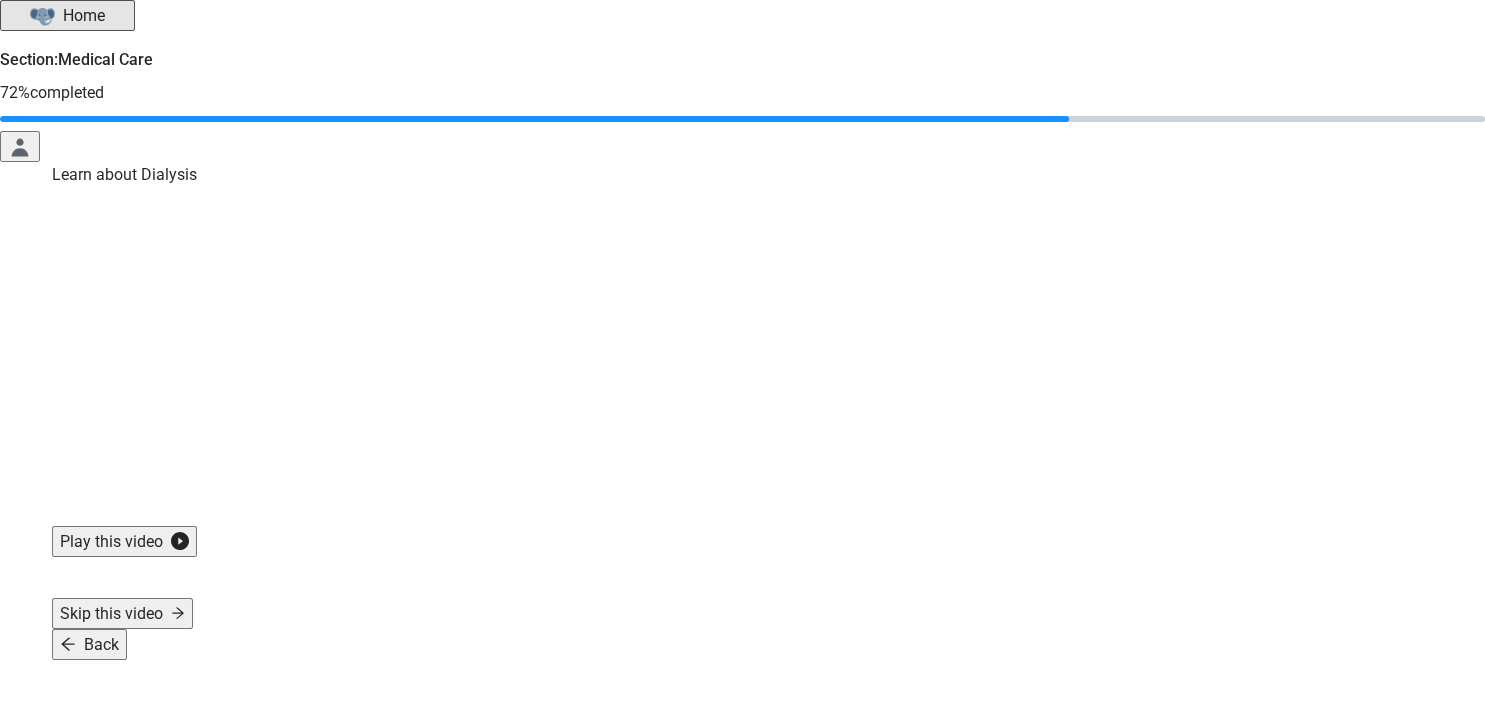 click on "Skip this video" at bounding box center (122, 613) 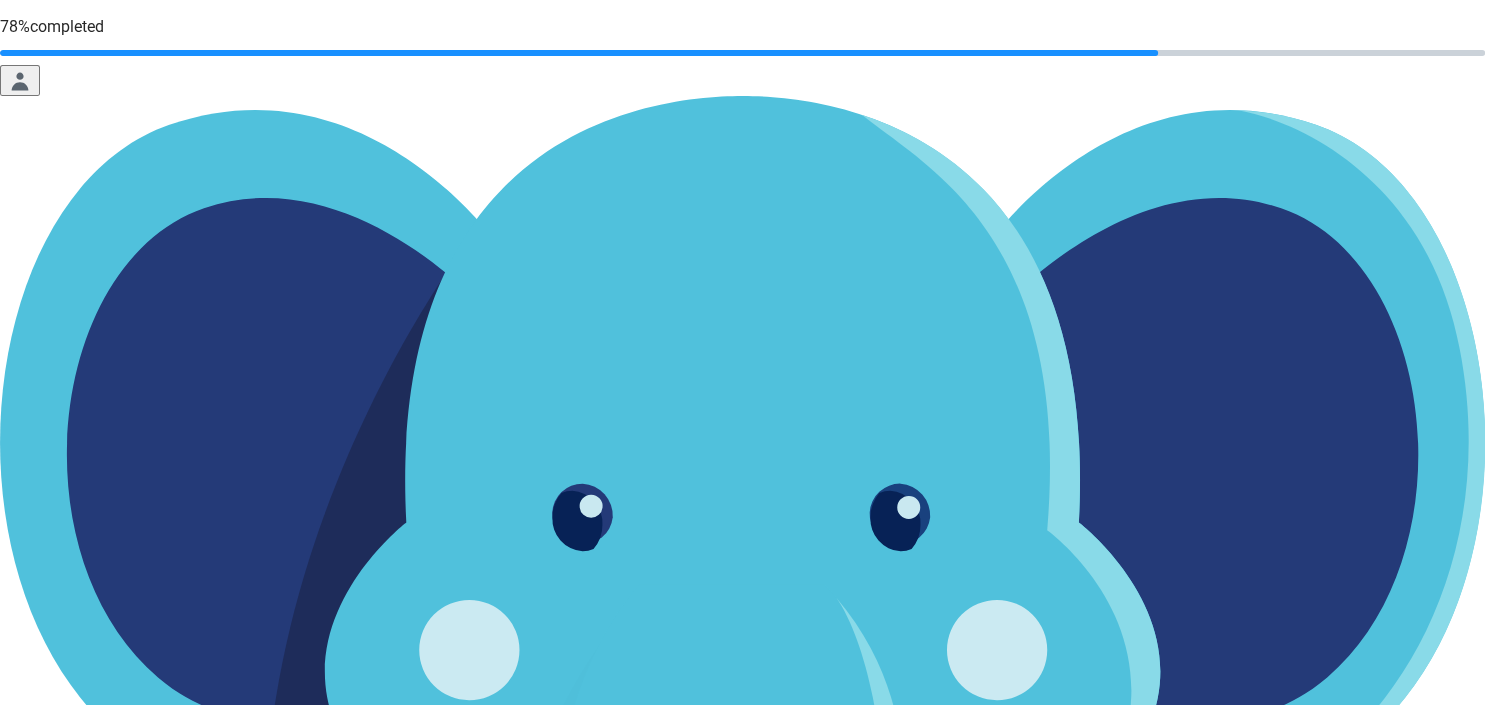 click on "Continue" at bounding box center [39, 1632] 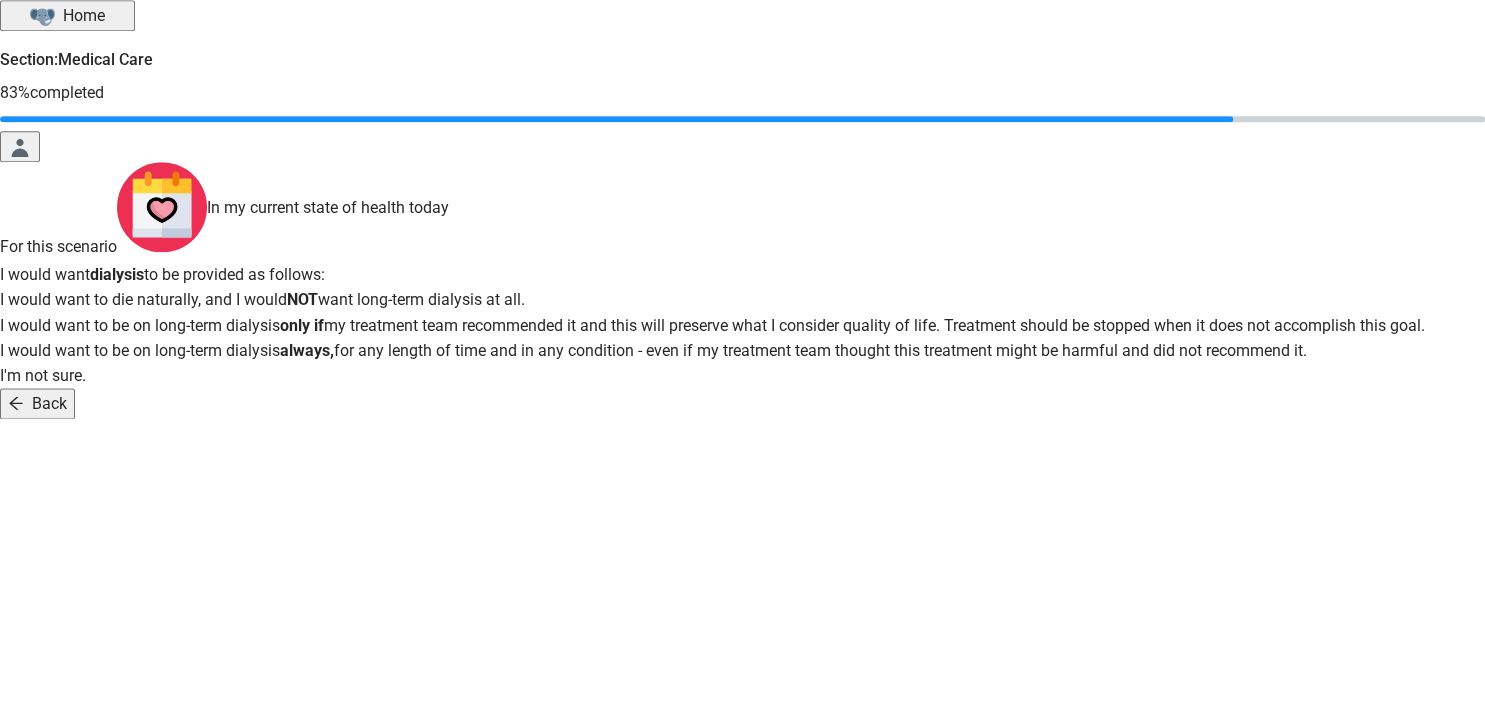 scroll, scrollTop: 105, scrollLeft: 0, axis: vertical 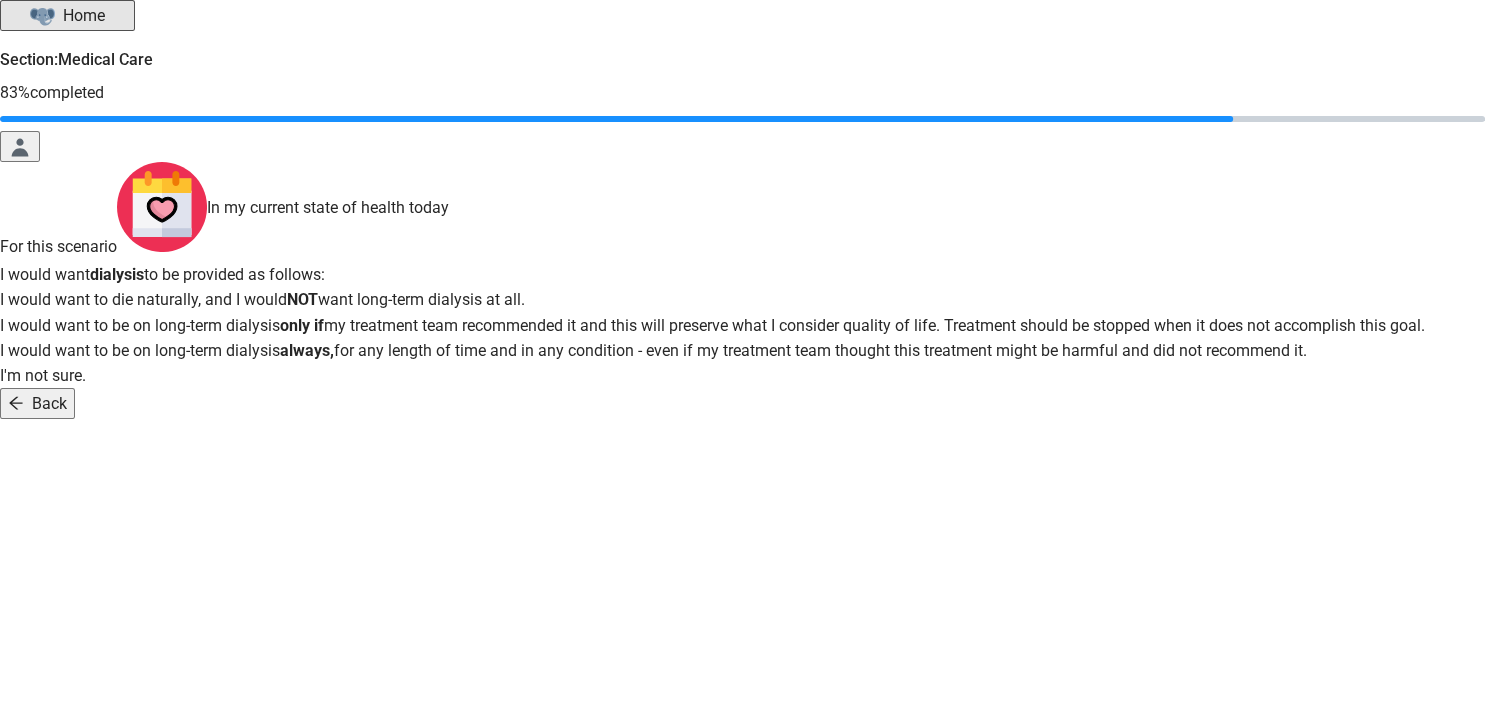 click at bounding box center (742, 287) 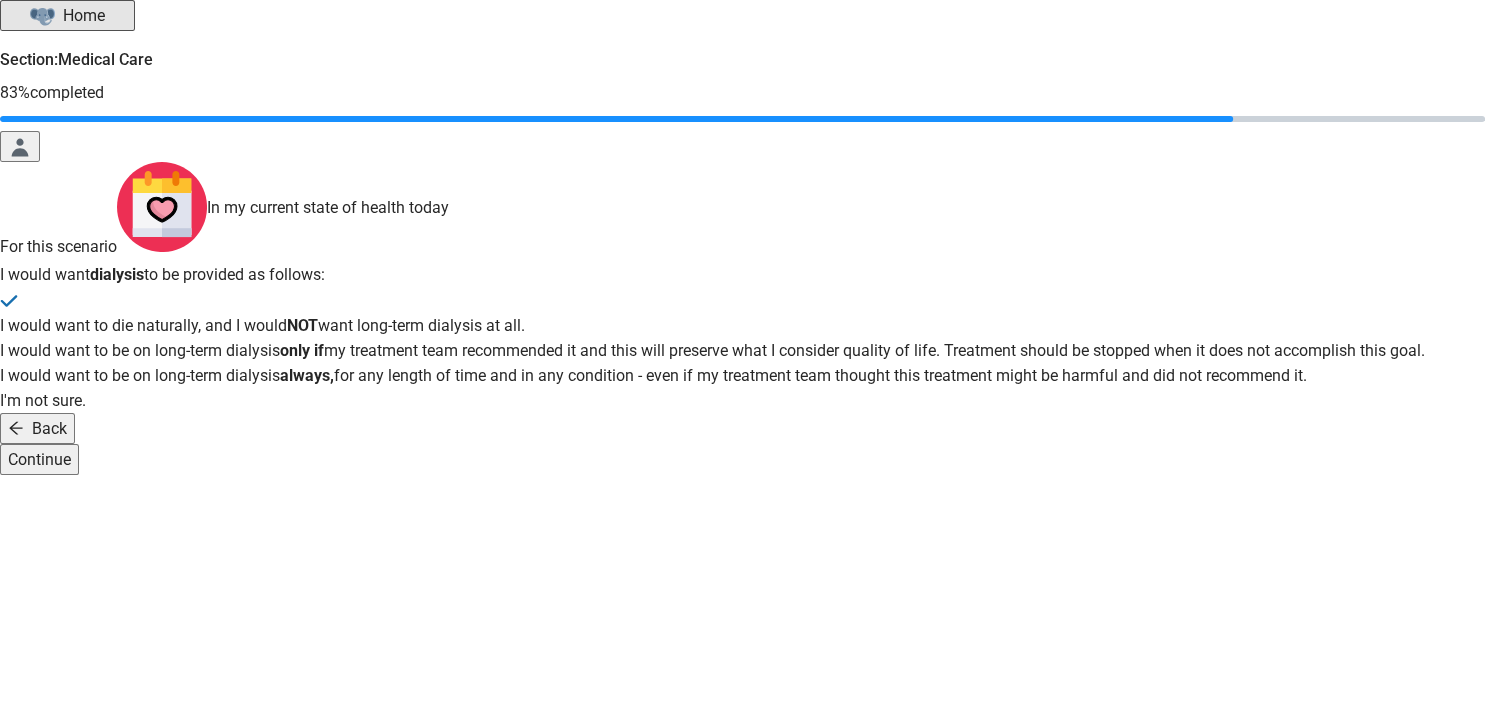 click on "Continue" at bounding box center [39, 459] 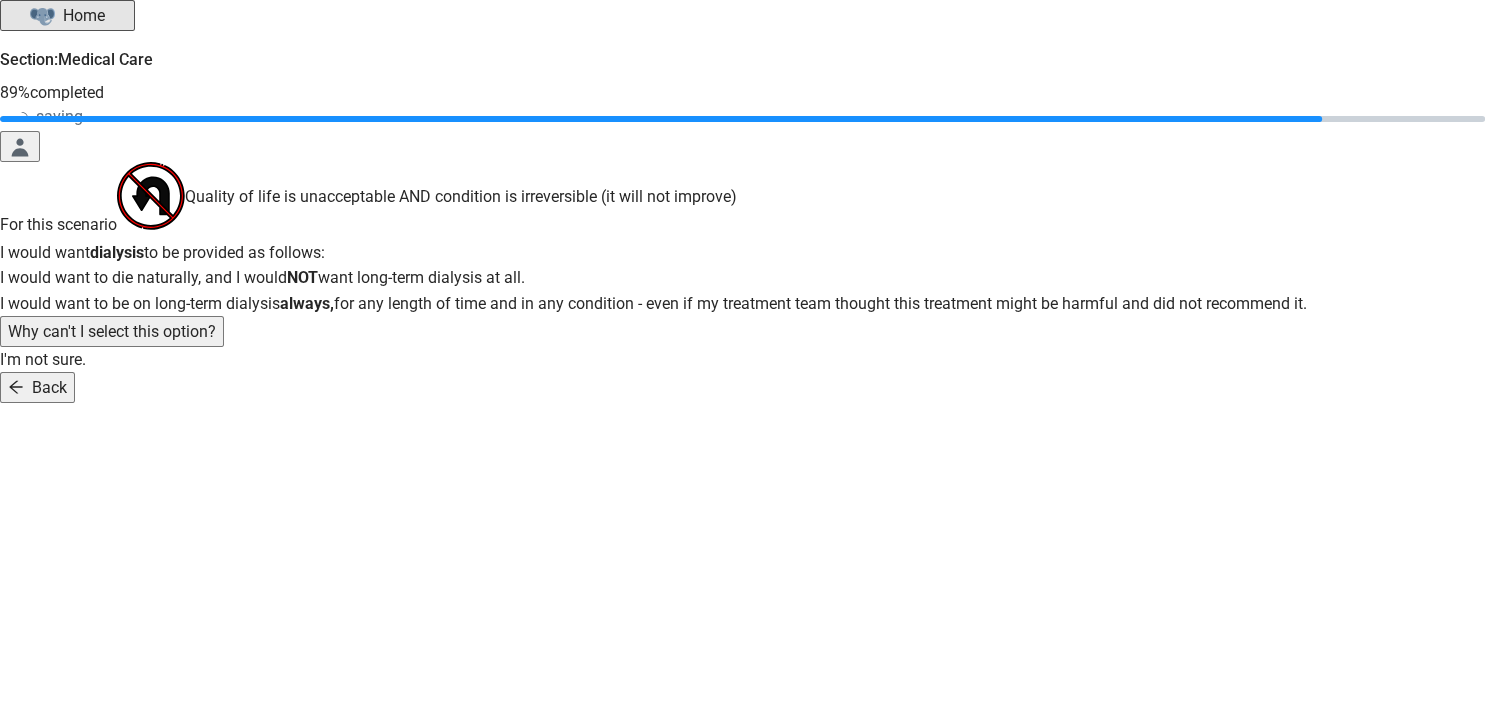 scroll, scrollTop: 0, scrollLeft: 0, axis: both 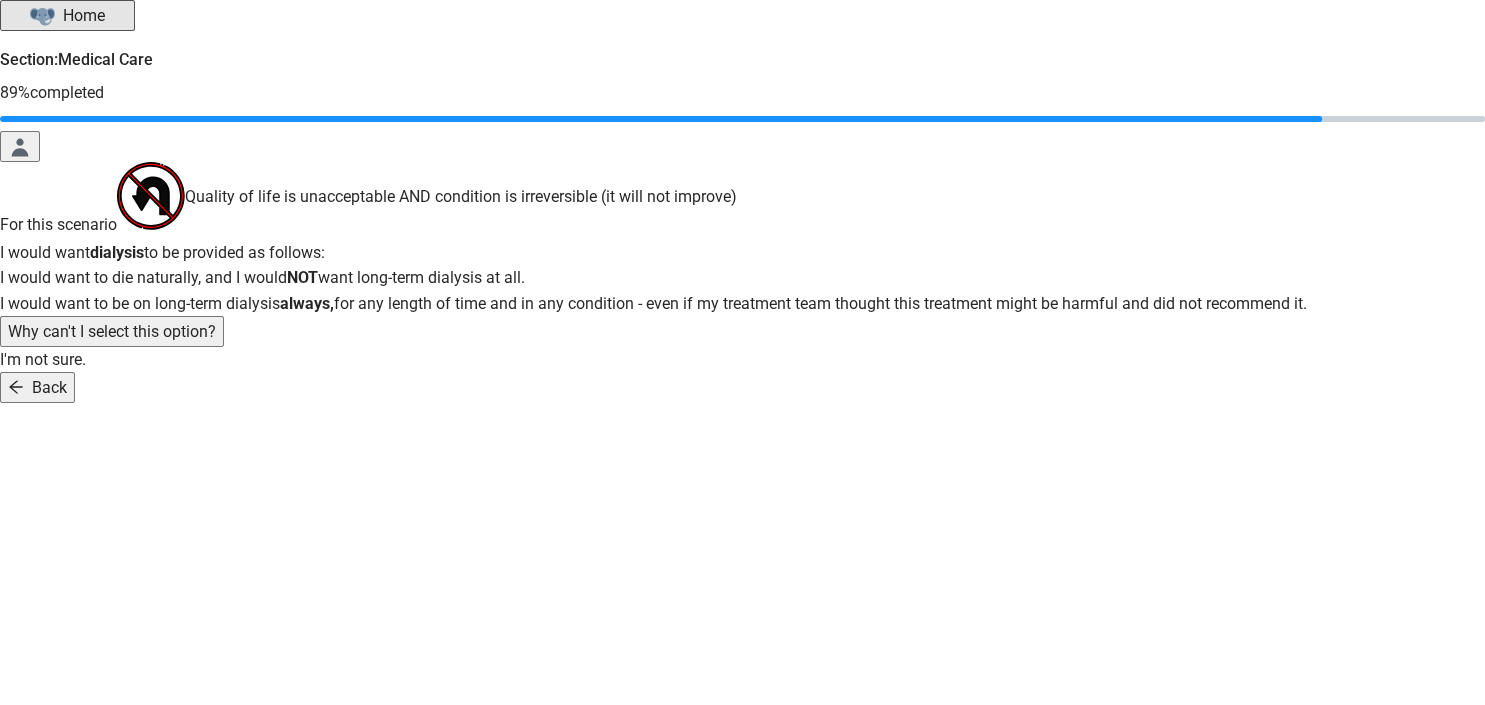 click at bounding box center [742, 265] 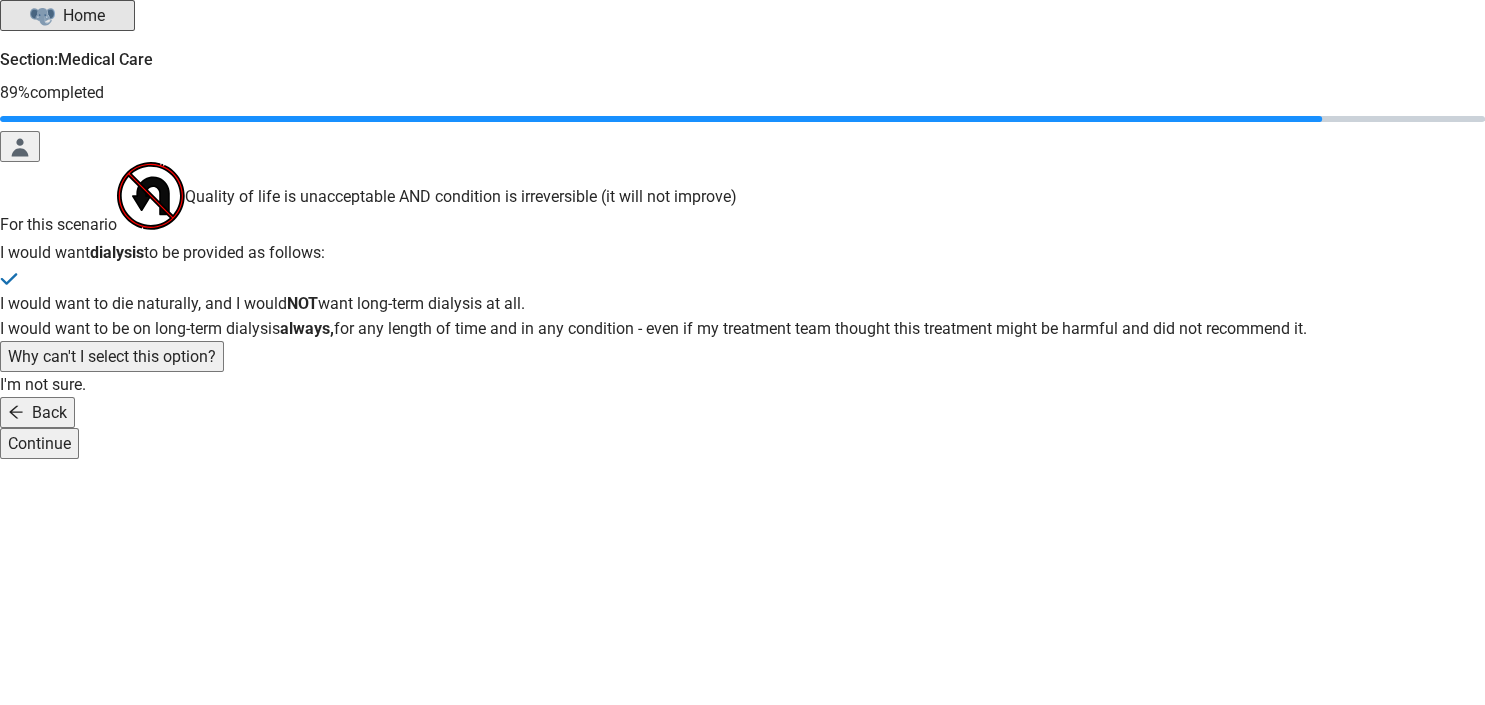 click on "Continue" at bounding box center (39, 443) 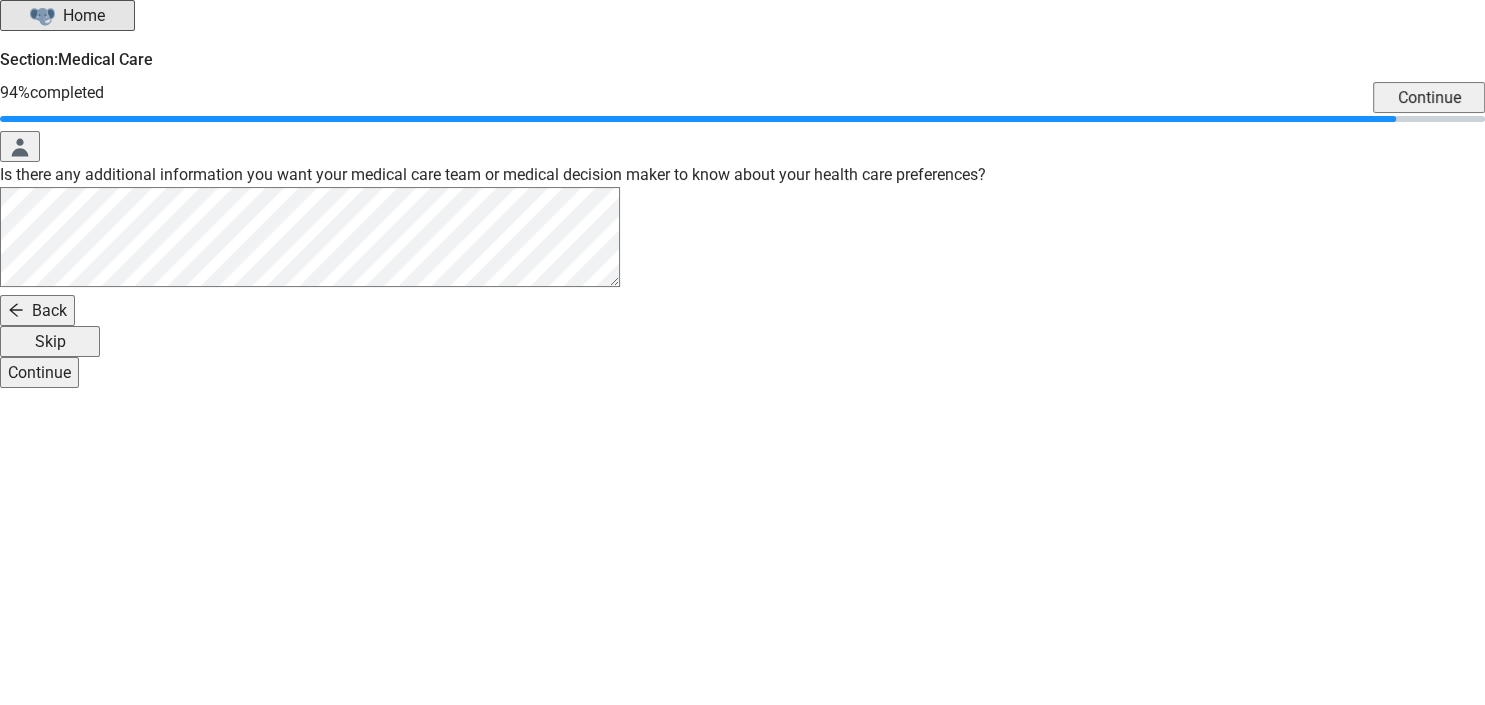 click on "Continue" at bounding box center (39, 372) 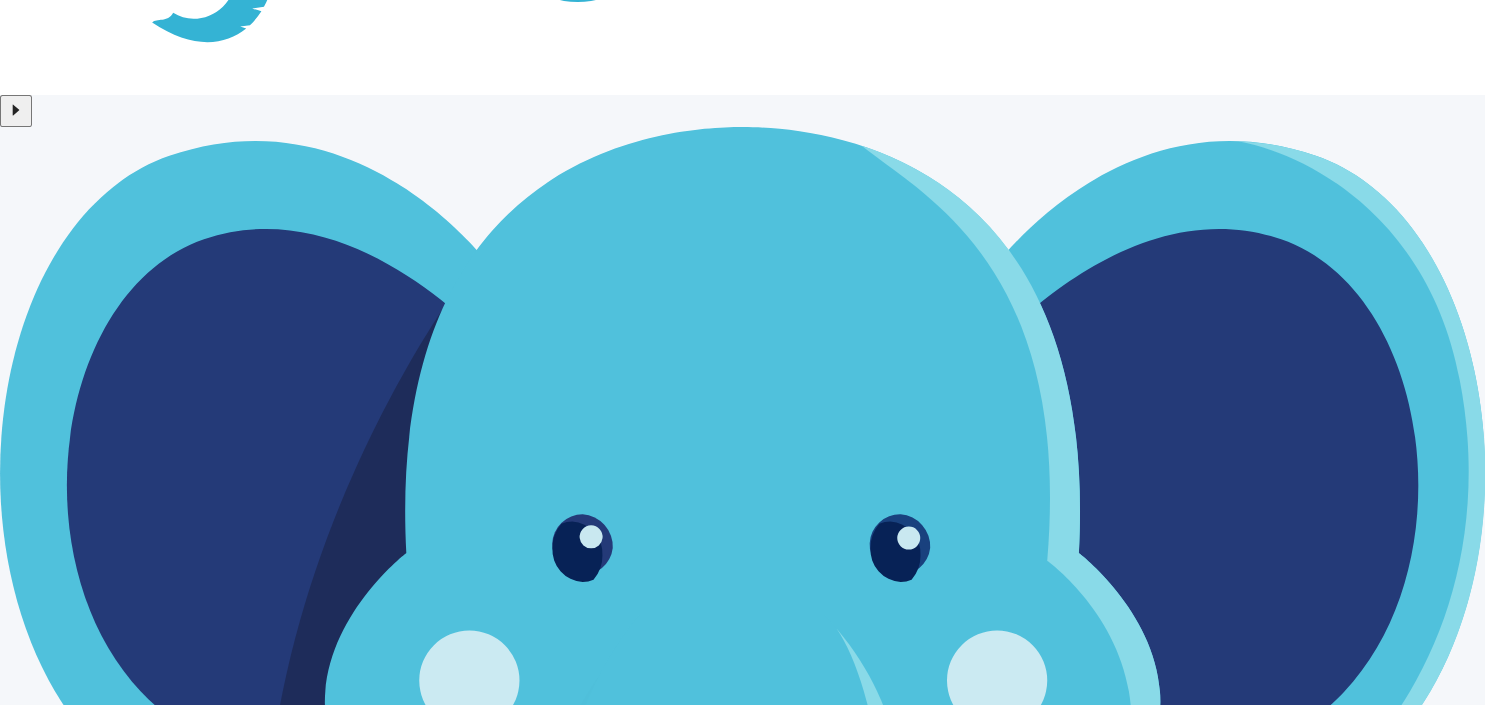 scroll, scrollTop: 357, scrollLeft: 0, axis: vertical 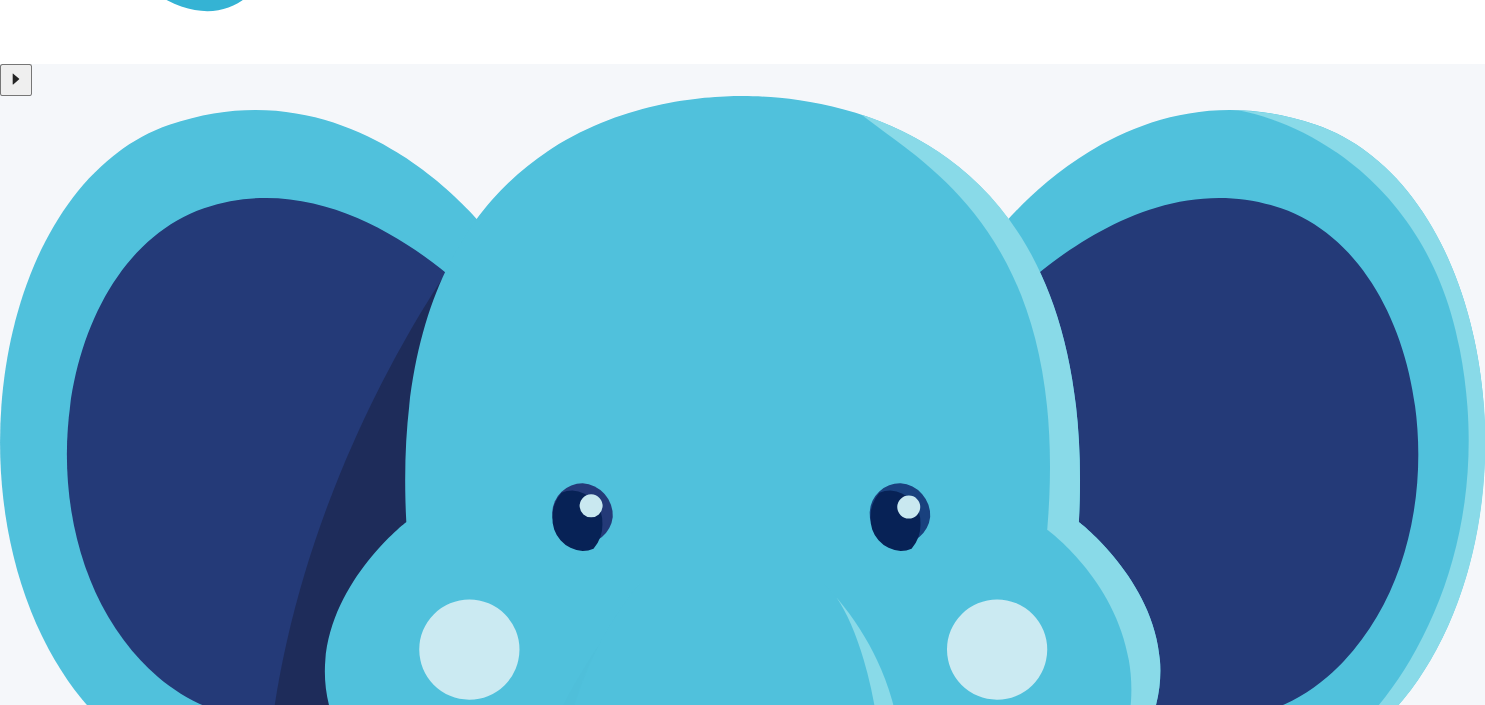 drag, startPoint x: 943, startPoint y: 494, endPoint x: 1484, endPoint y: 438, distance: 543.8906 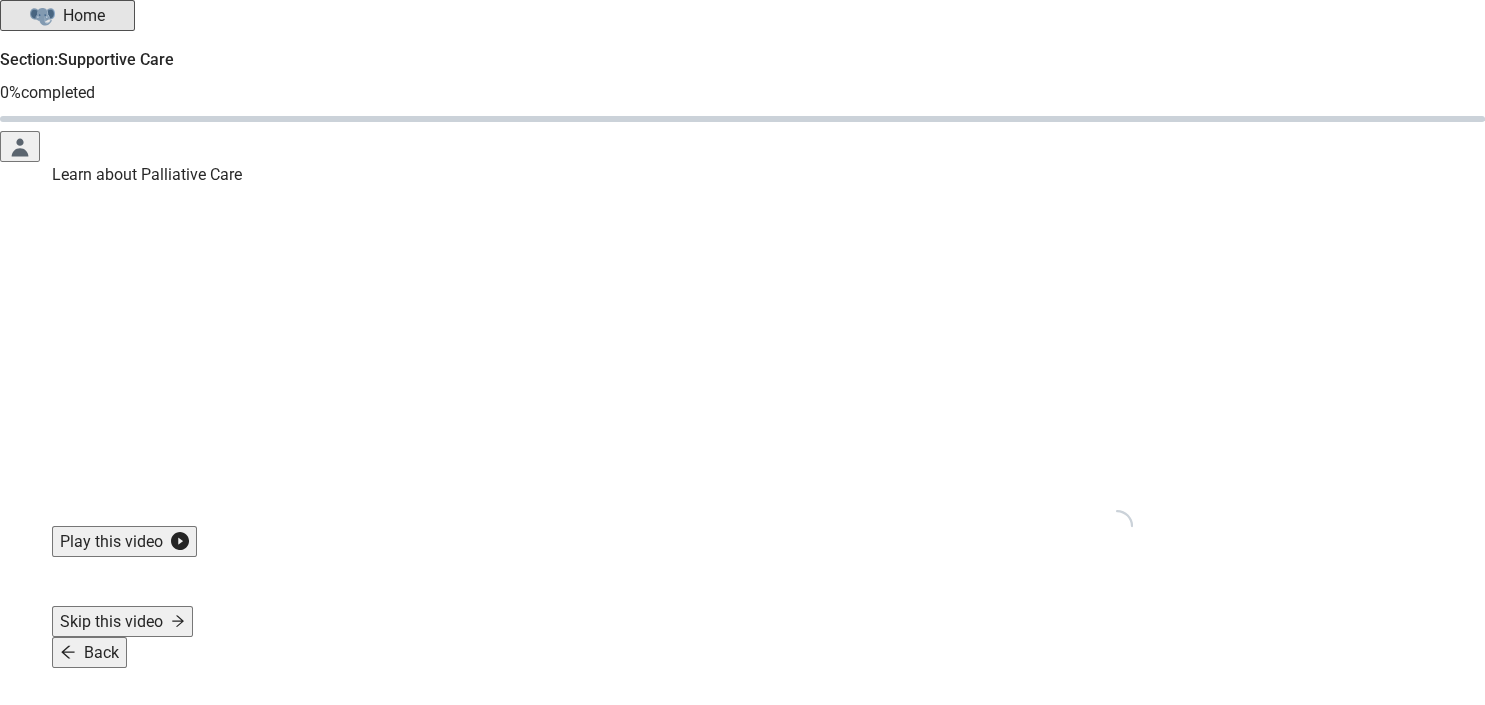 scroll, scrollTop: 66, scrollLeft: 0, axis: vertical 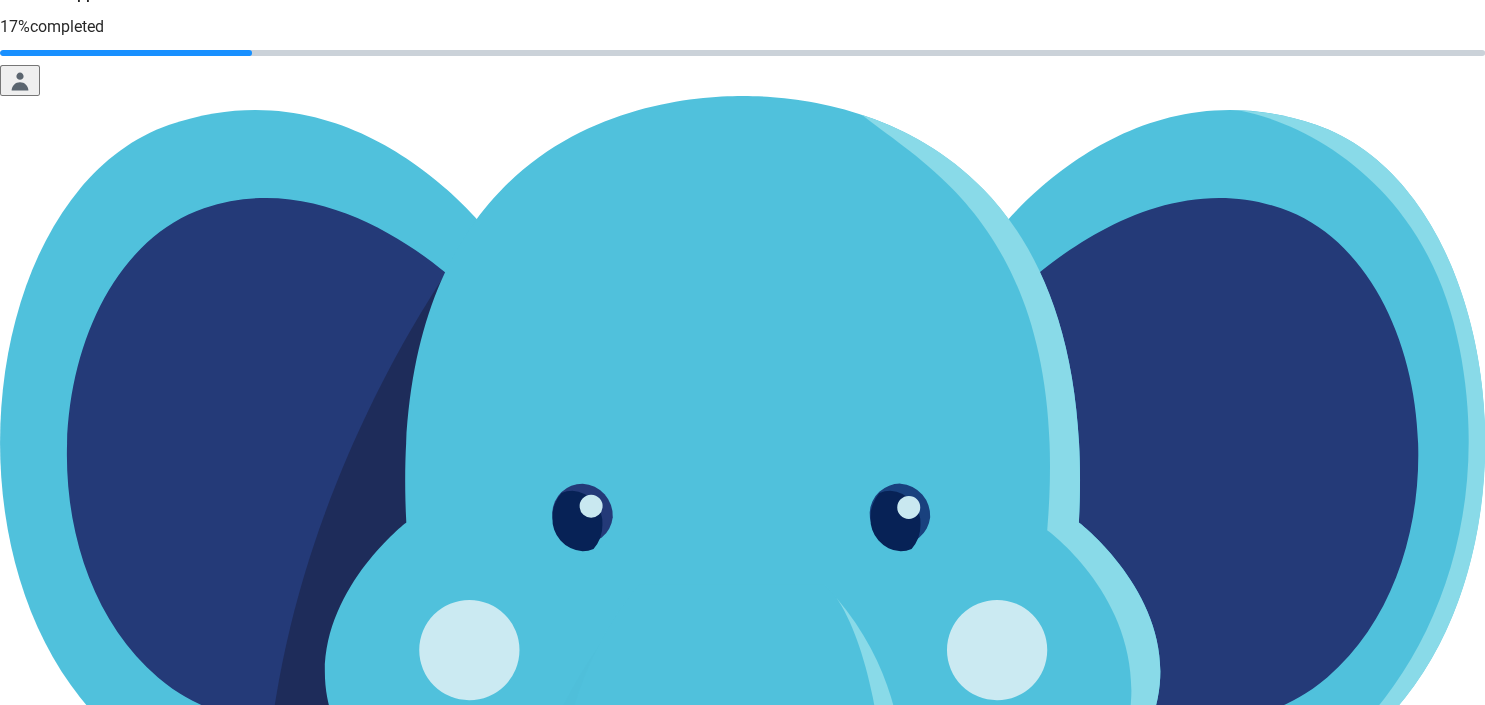 click on "Continue" at bounding box center (39, 1581) 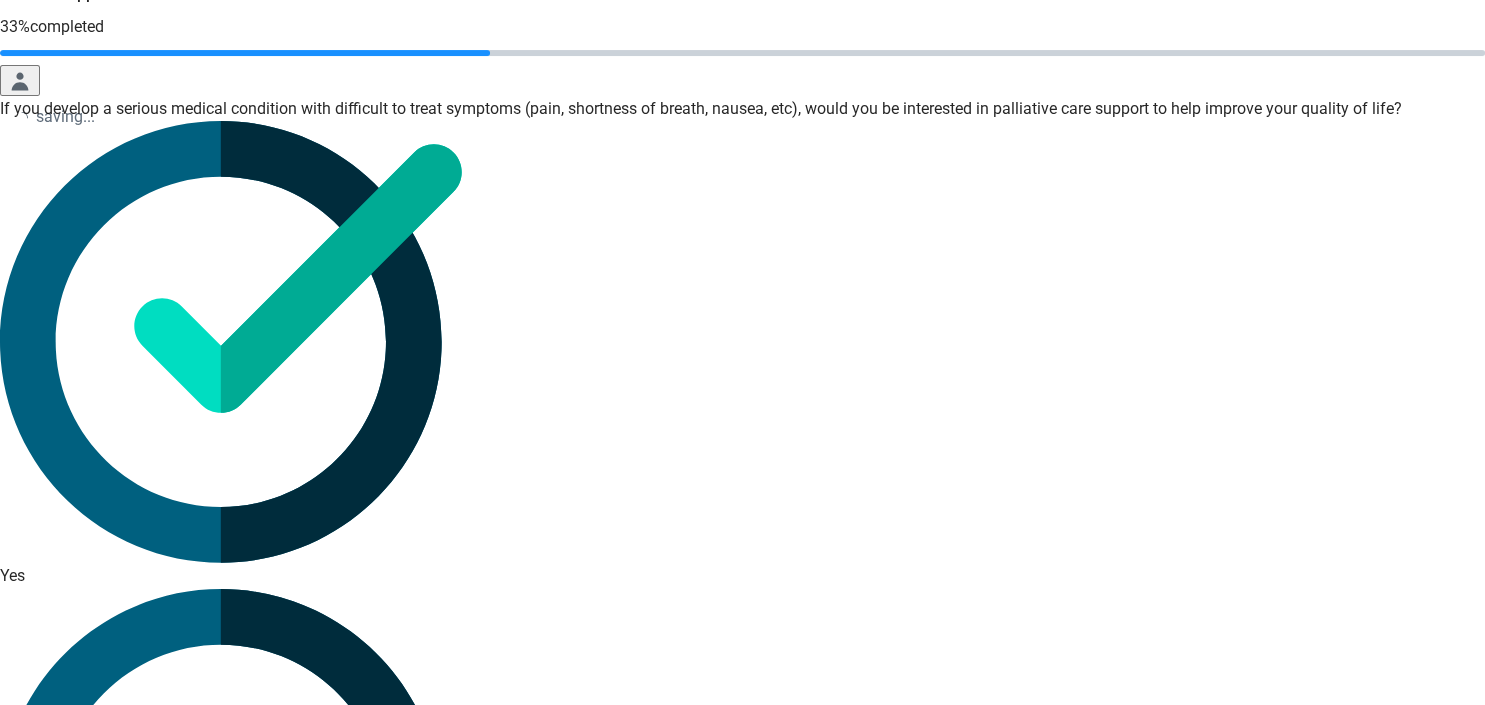 scroll, scrollTop: 0, scrollLeft: 0, axis: both 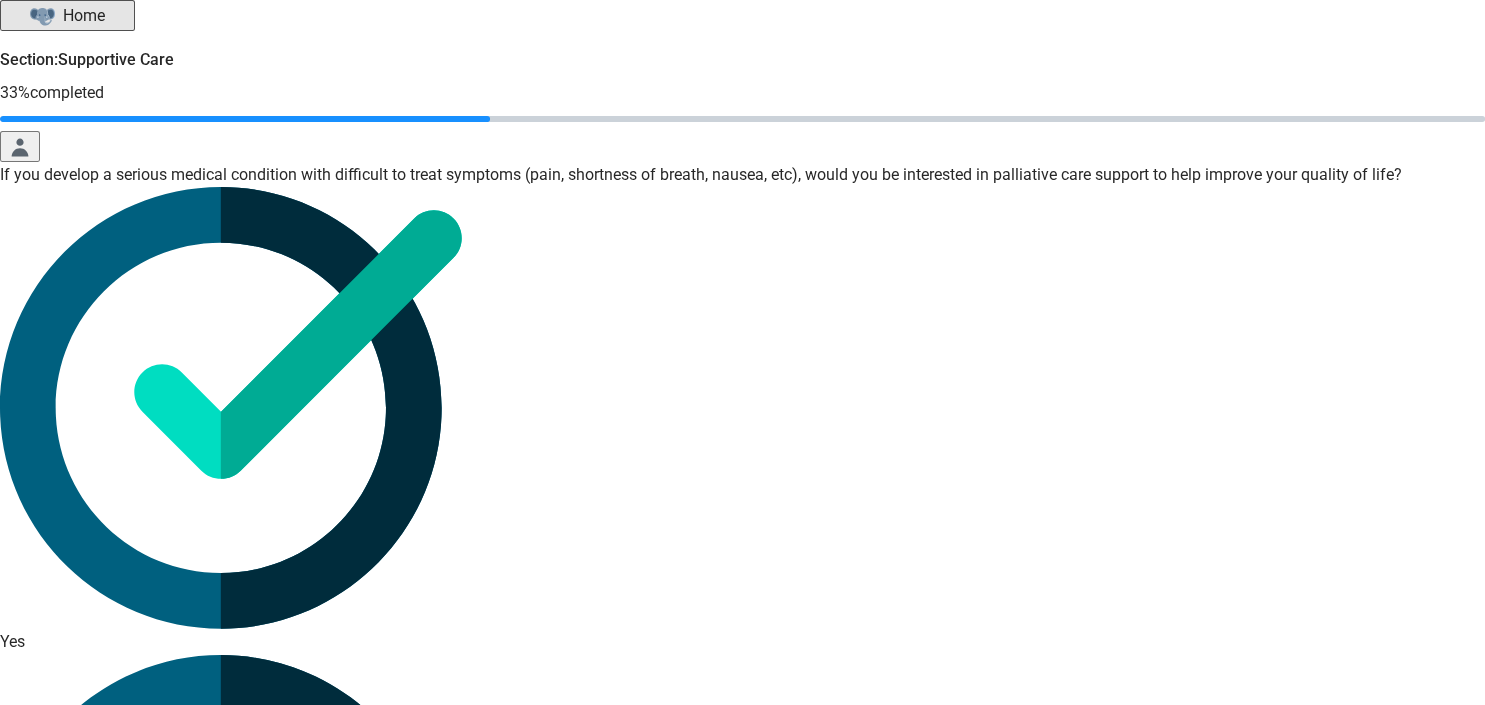 click at bounding box center (742, 187) 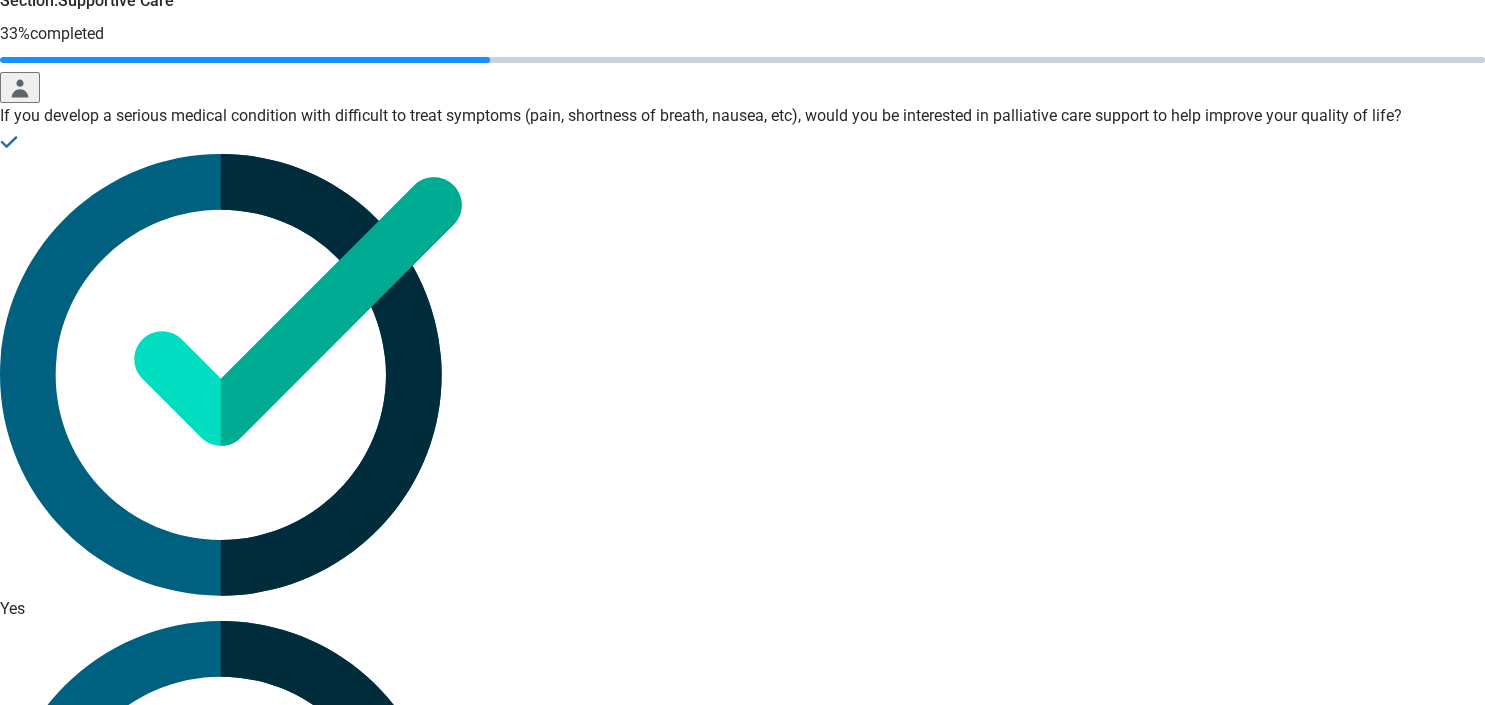 scroll, scrollTop: 91, scrollLeft: 0, axis: vertical 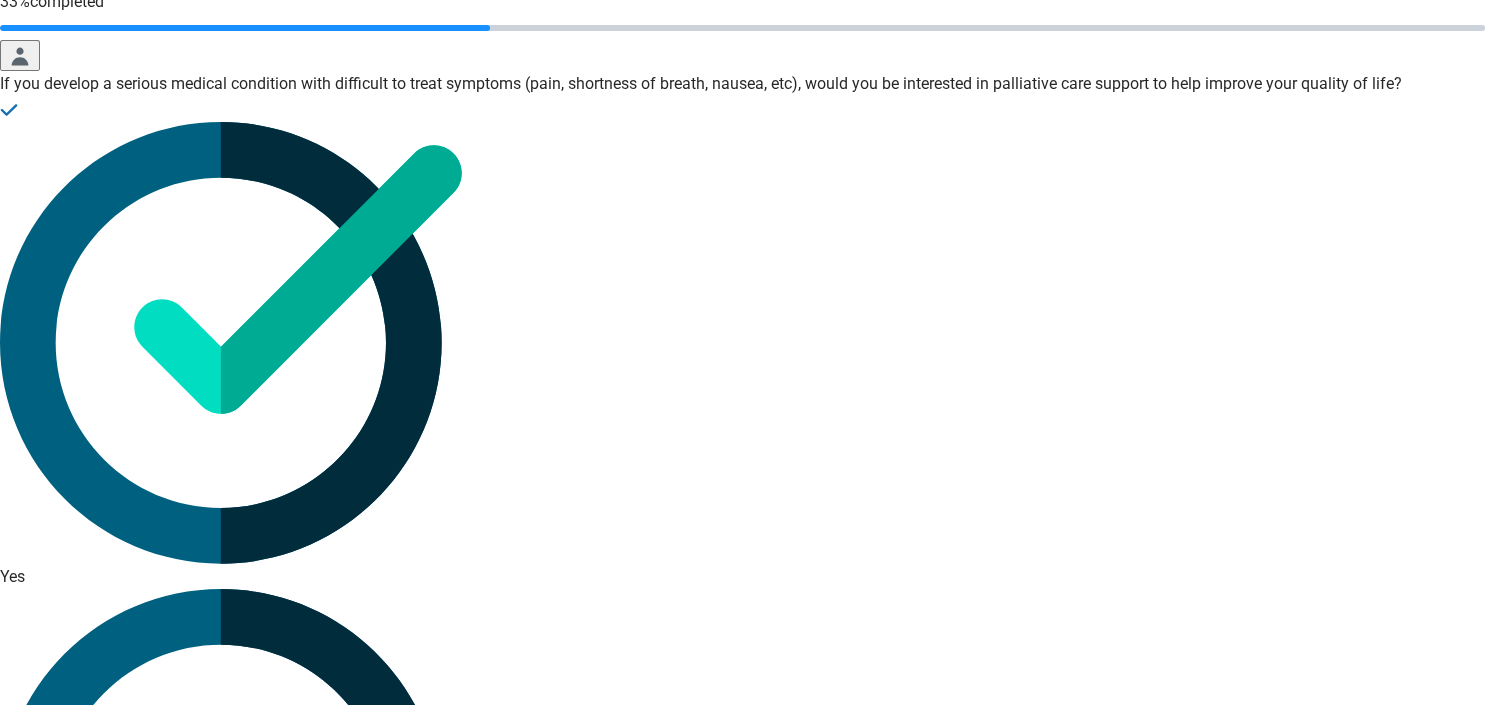 click on "Continue" at bounding box center (39, 1569) 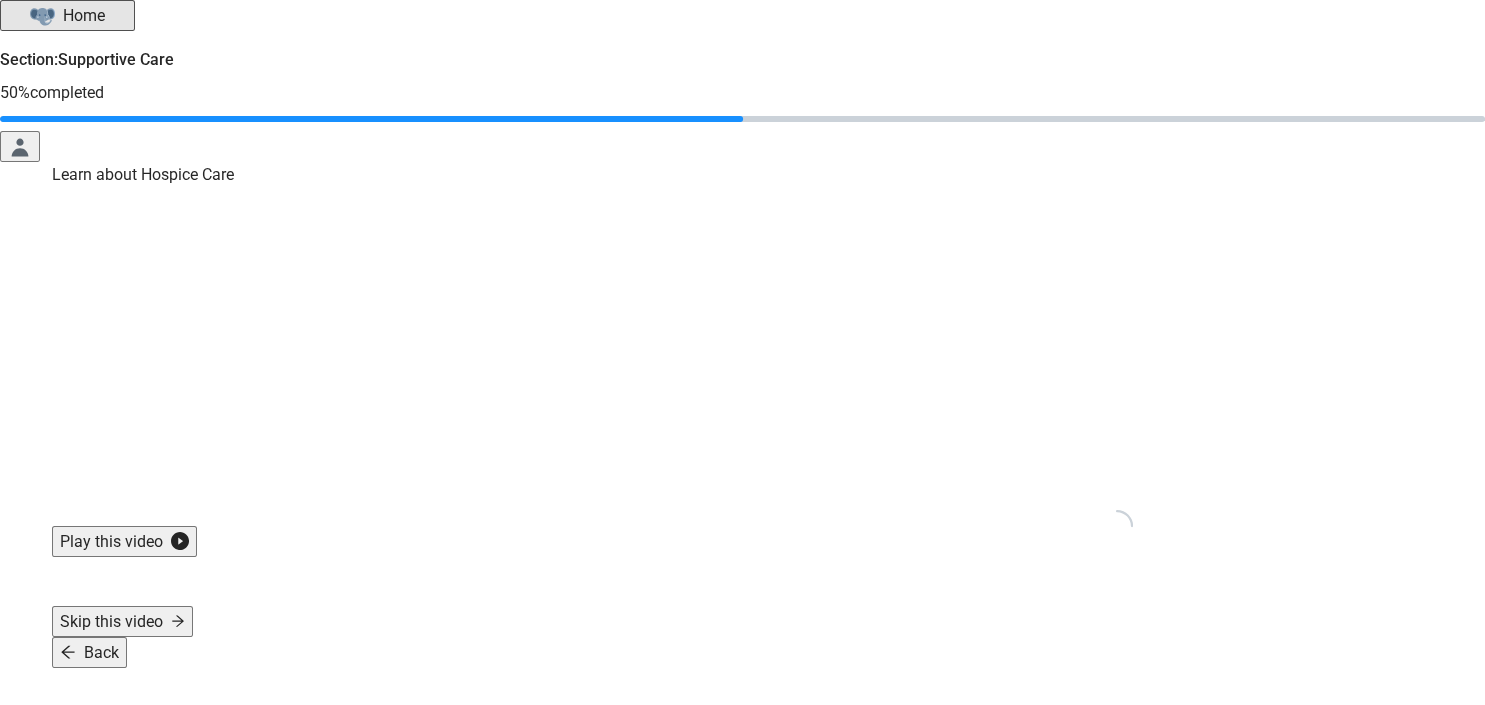 scroll, scrollTop: 66, scrollLeft: 0, axis: vertical 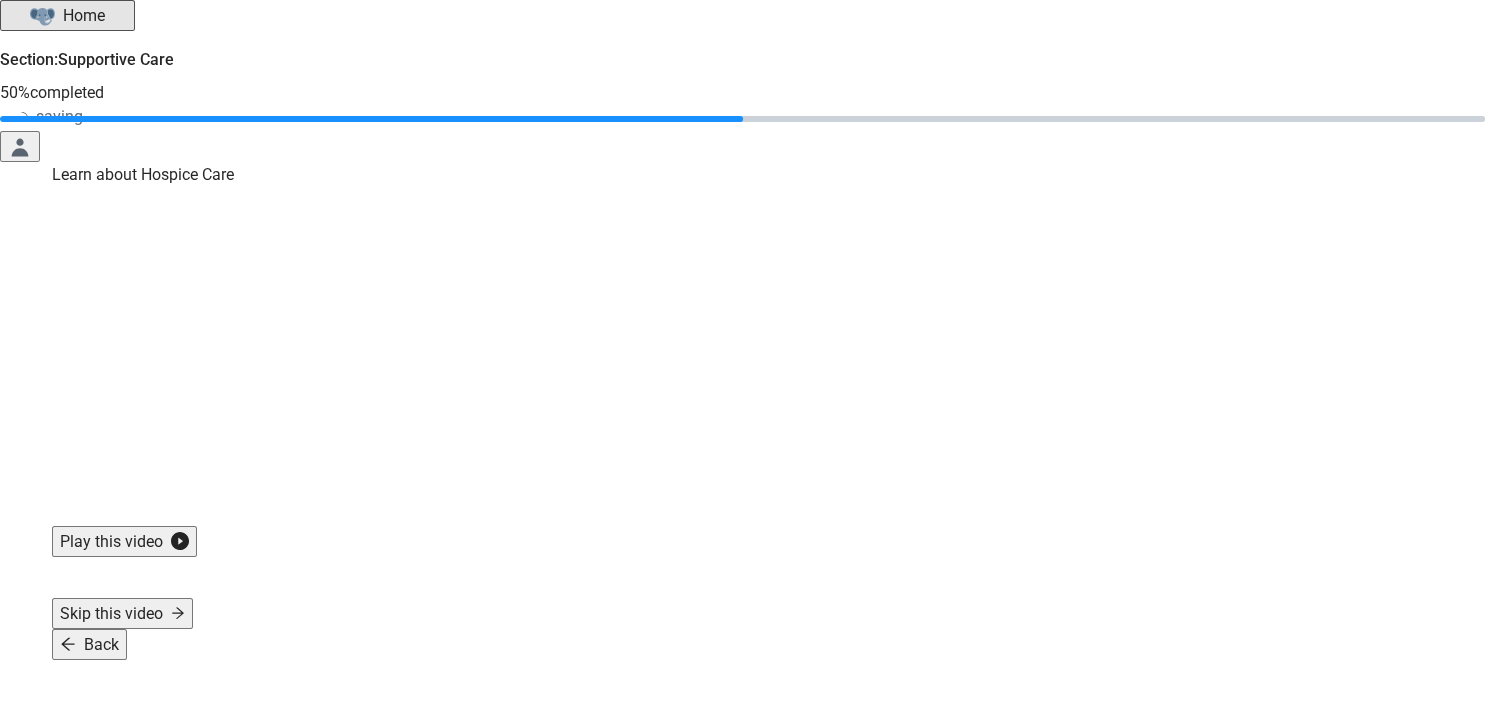 click on "Skip this video" at bounding box center [122, 613] 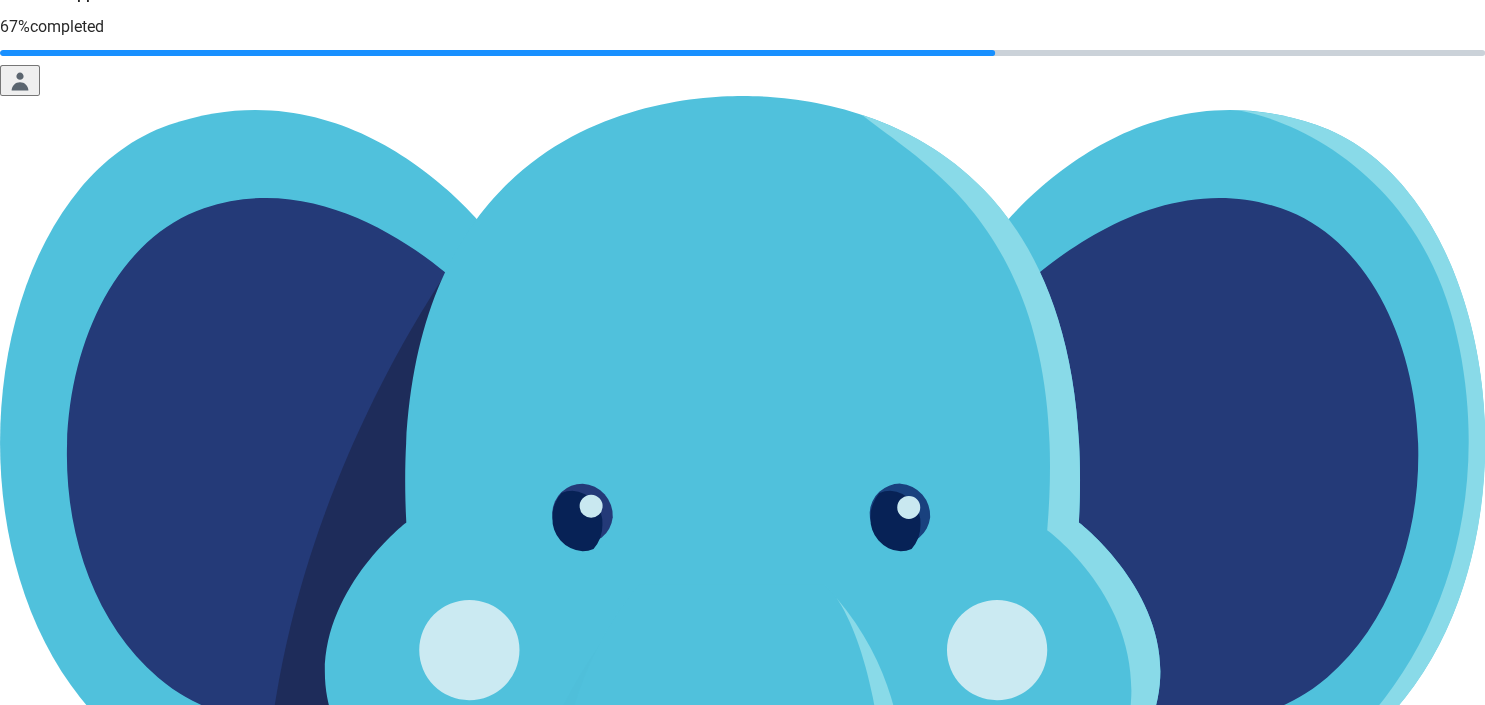 click on "Continue" at bounding box center [39, 1581] 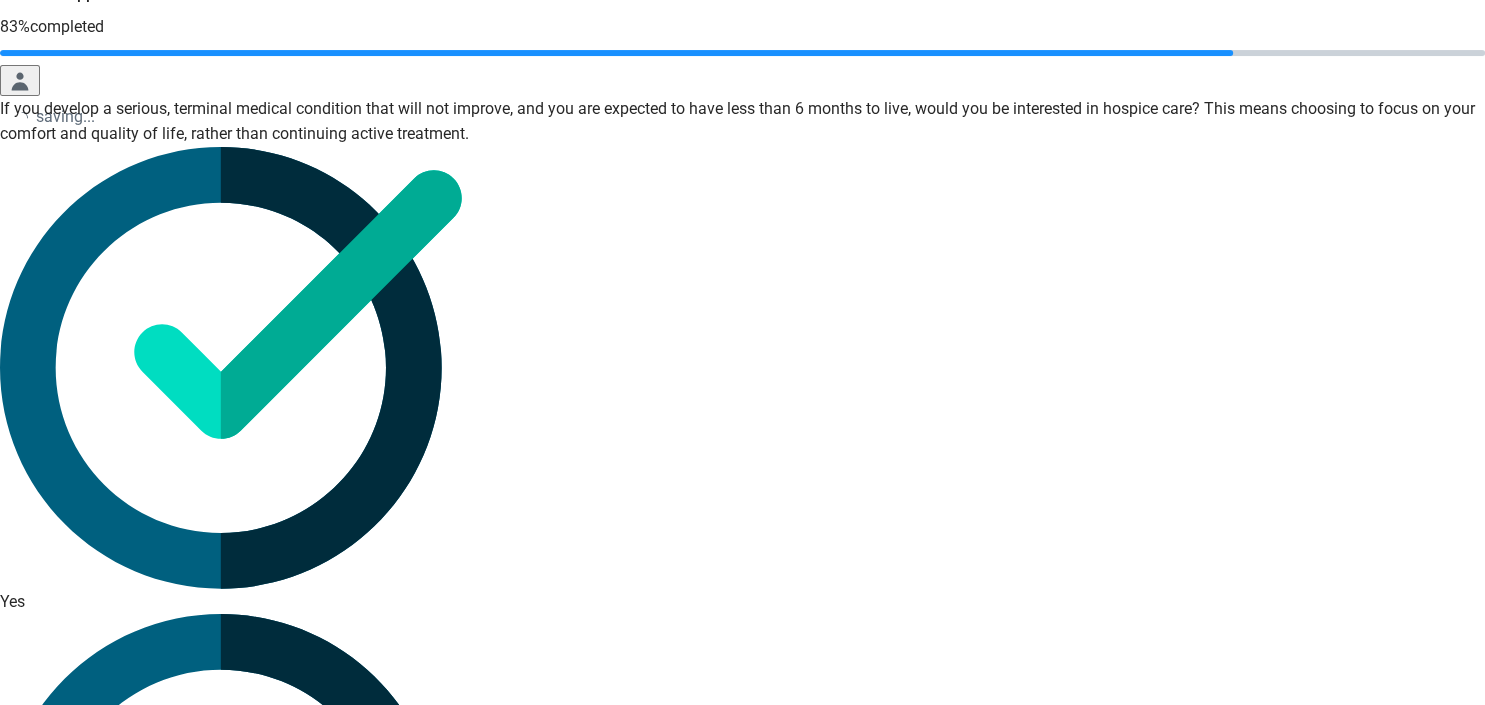 scroll, scrollTop: 0, scrollLeft: 0, axis: both 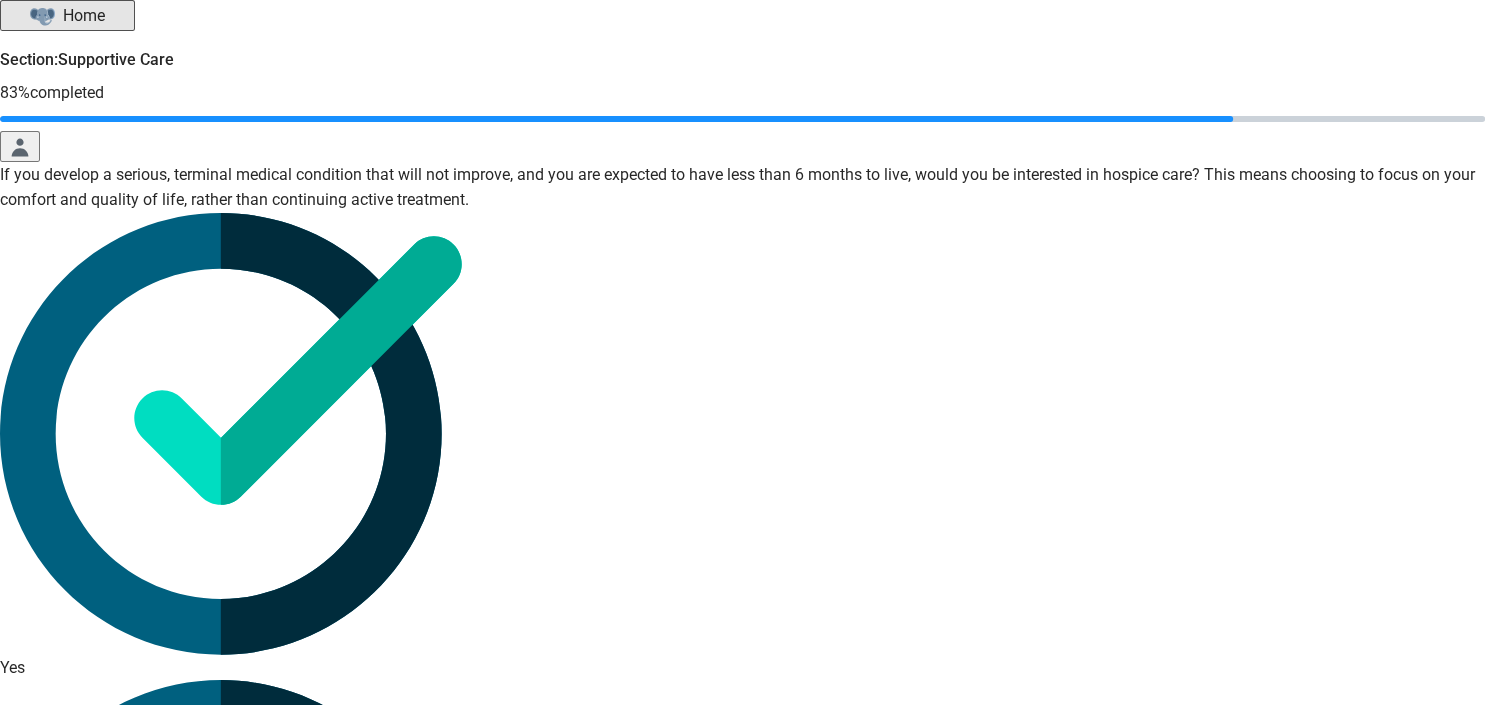 click at bounding box center [742, 213] 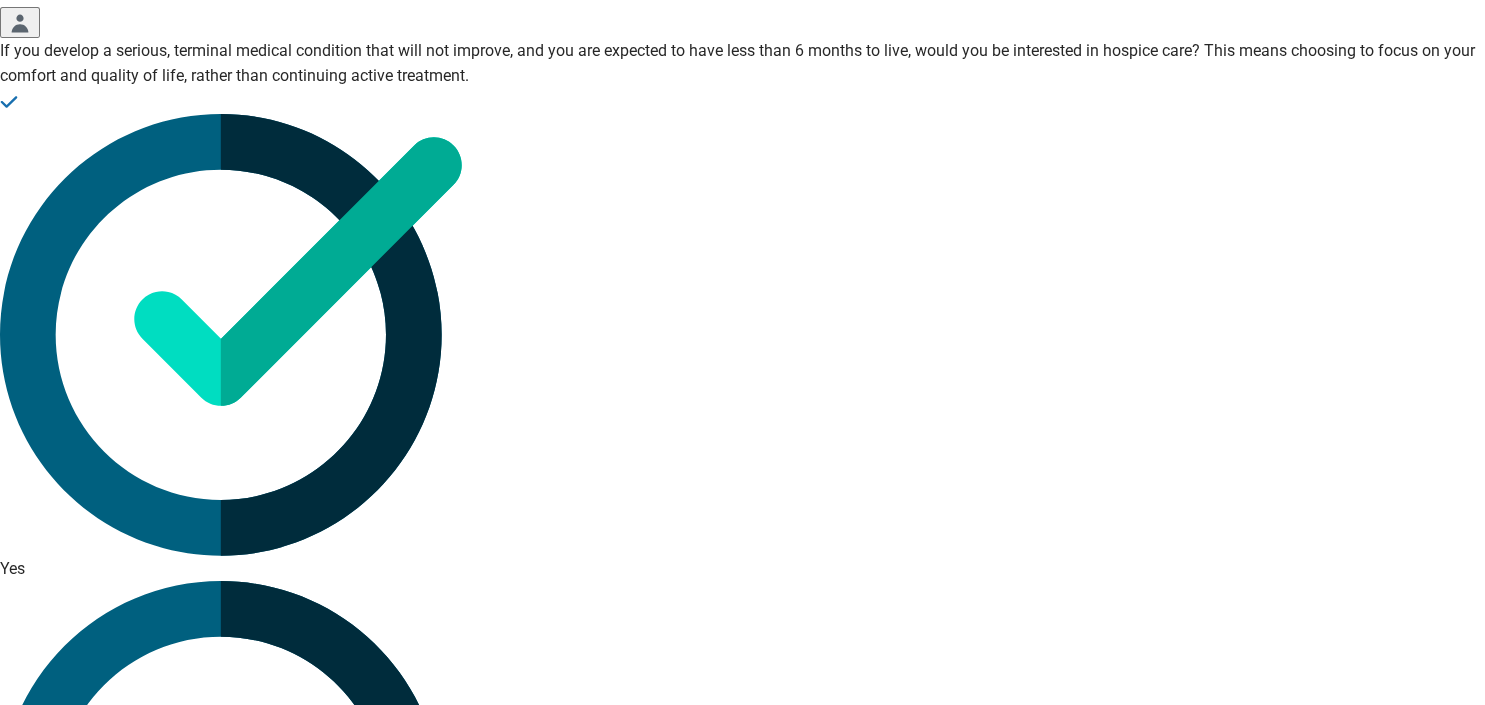scroll, scrollTop: 127, scrollLeft: 0, axis: vertical 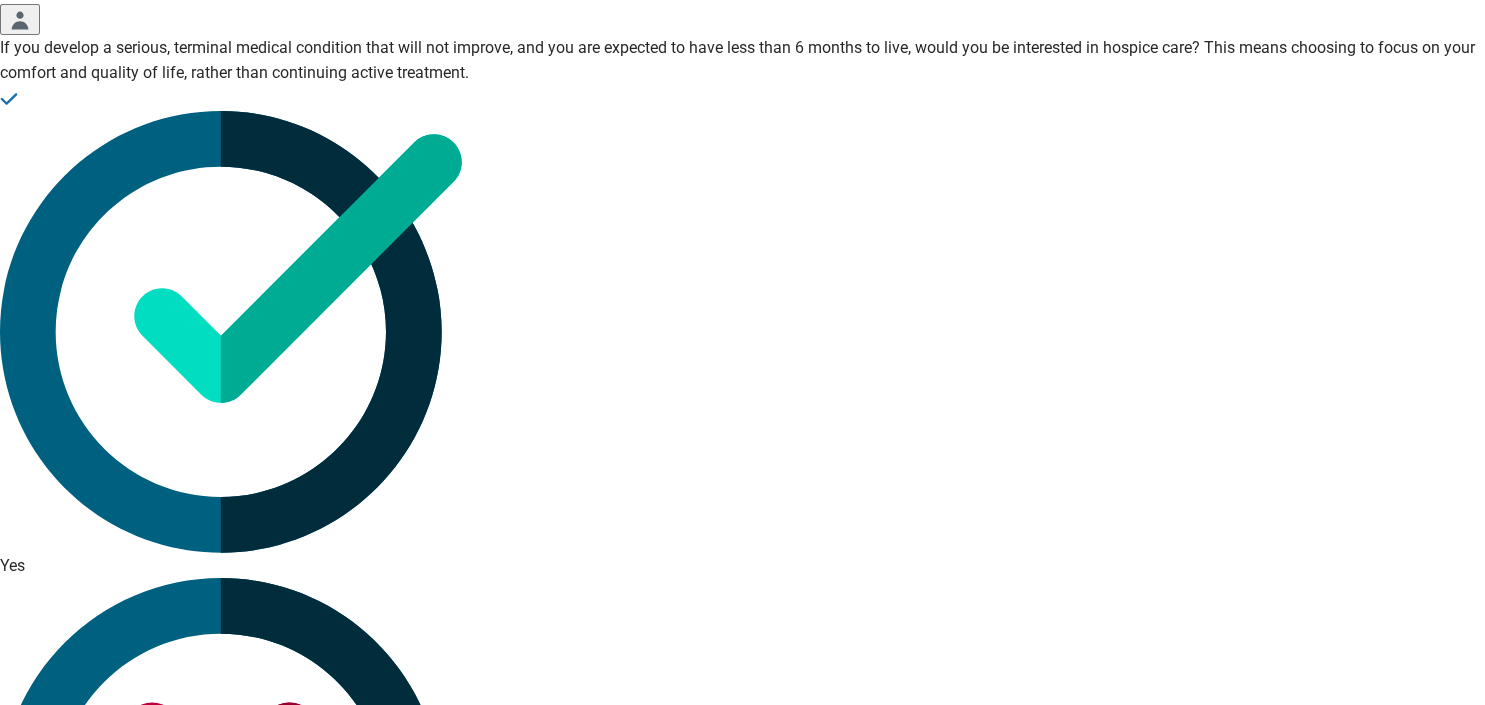click on "Continue" at bounding box center [39, 1558] 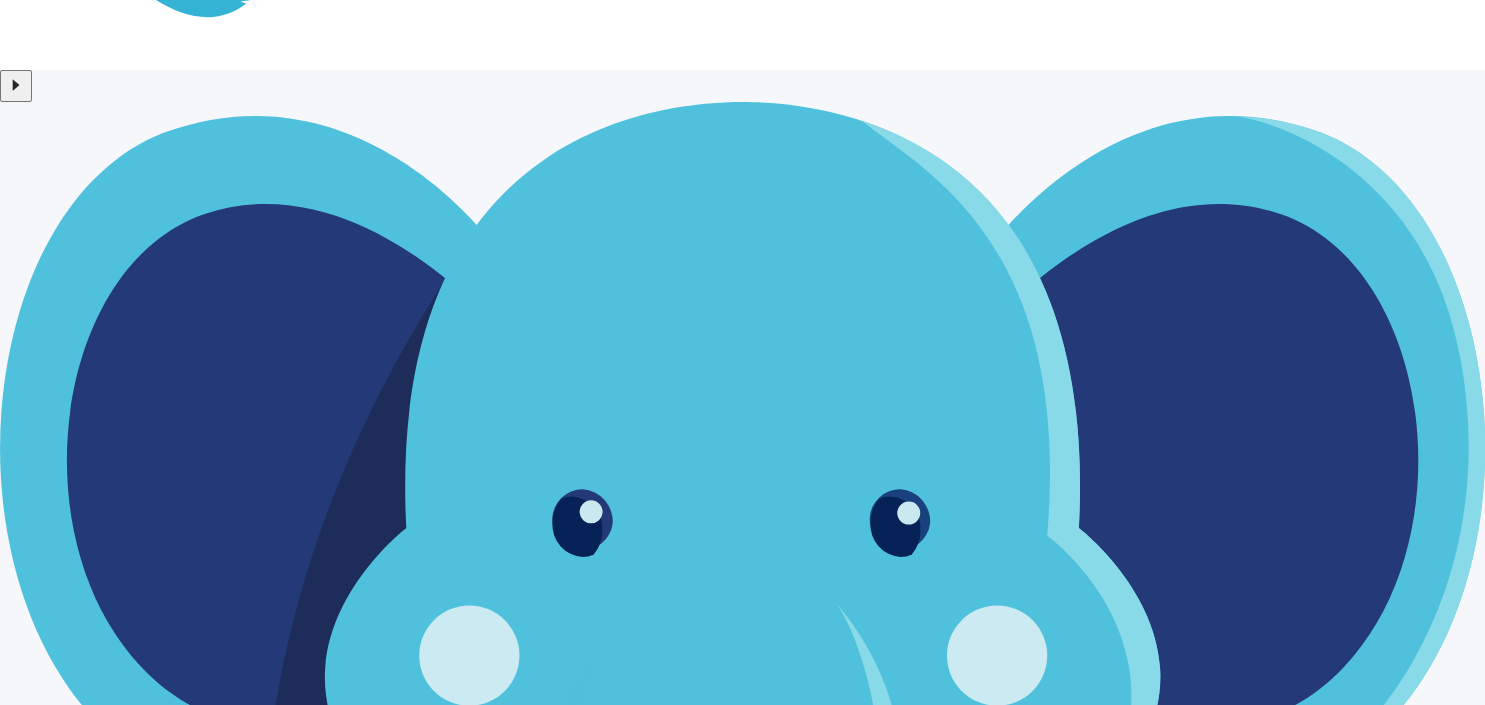 scroll, scrollTop: 357, scrollLeft: 0, axis: vertical 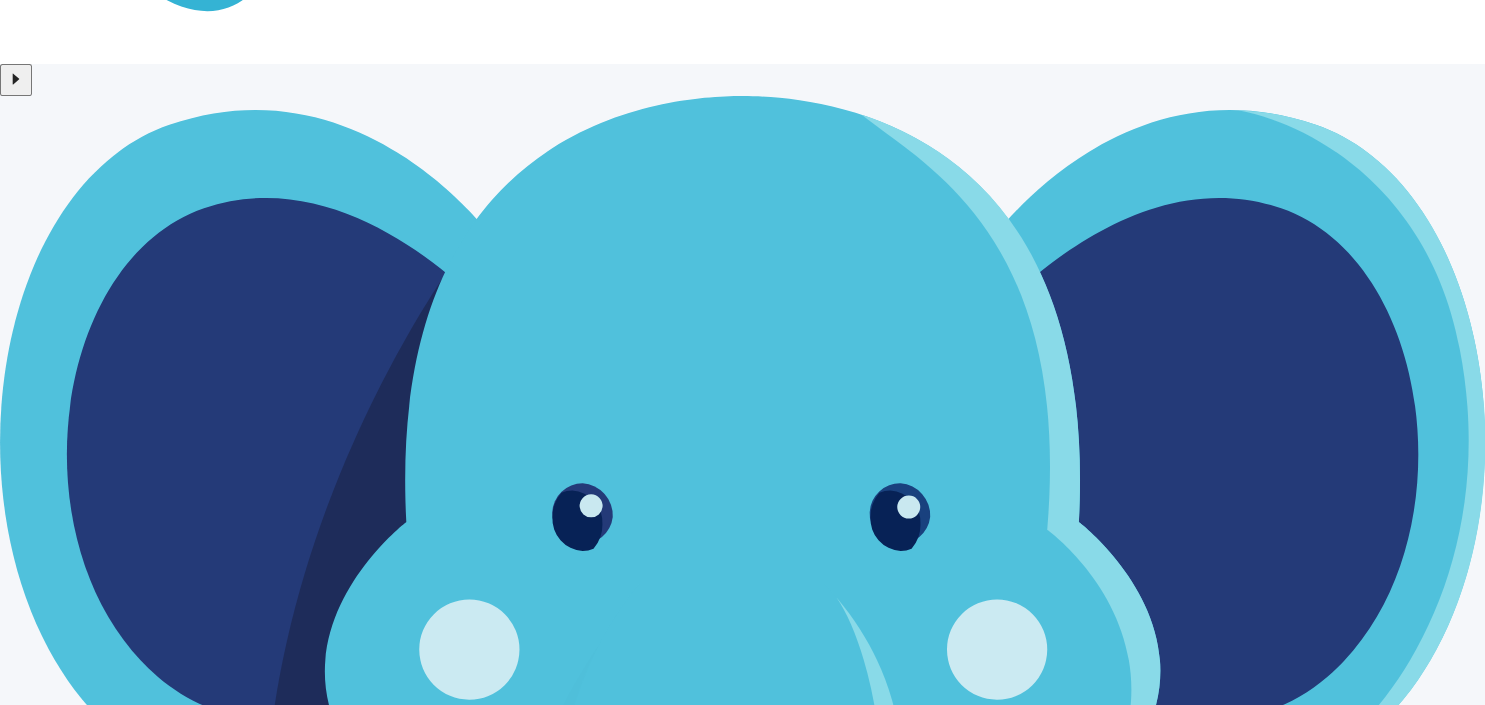 click on "Next Step" at bounding box center [70, 8746] 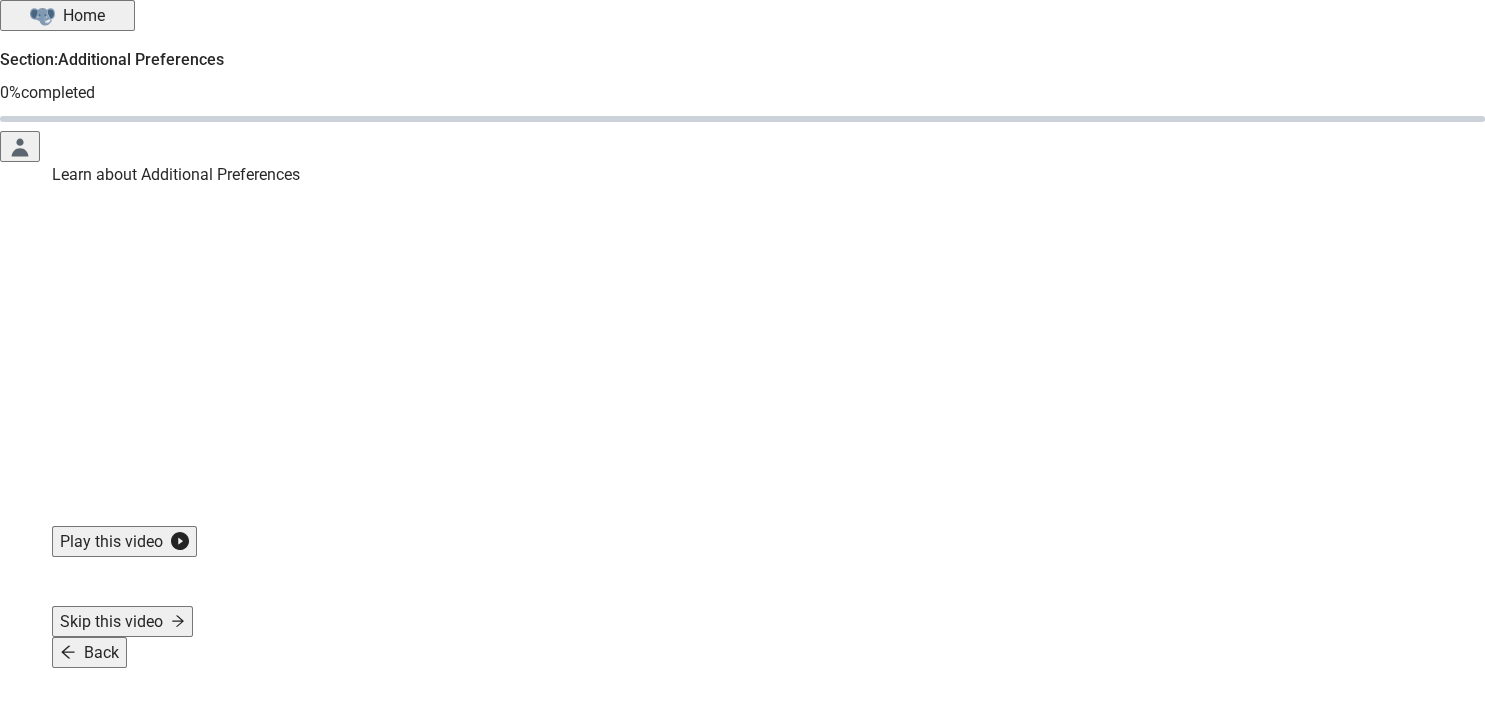 scroll, scrollTop: 66, scrollLeft: 0, axis: vertical 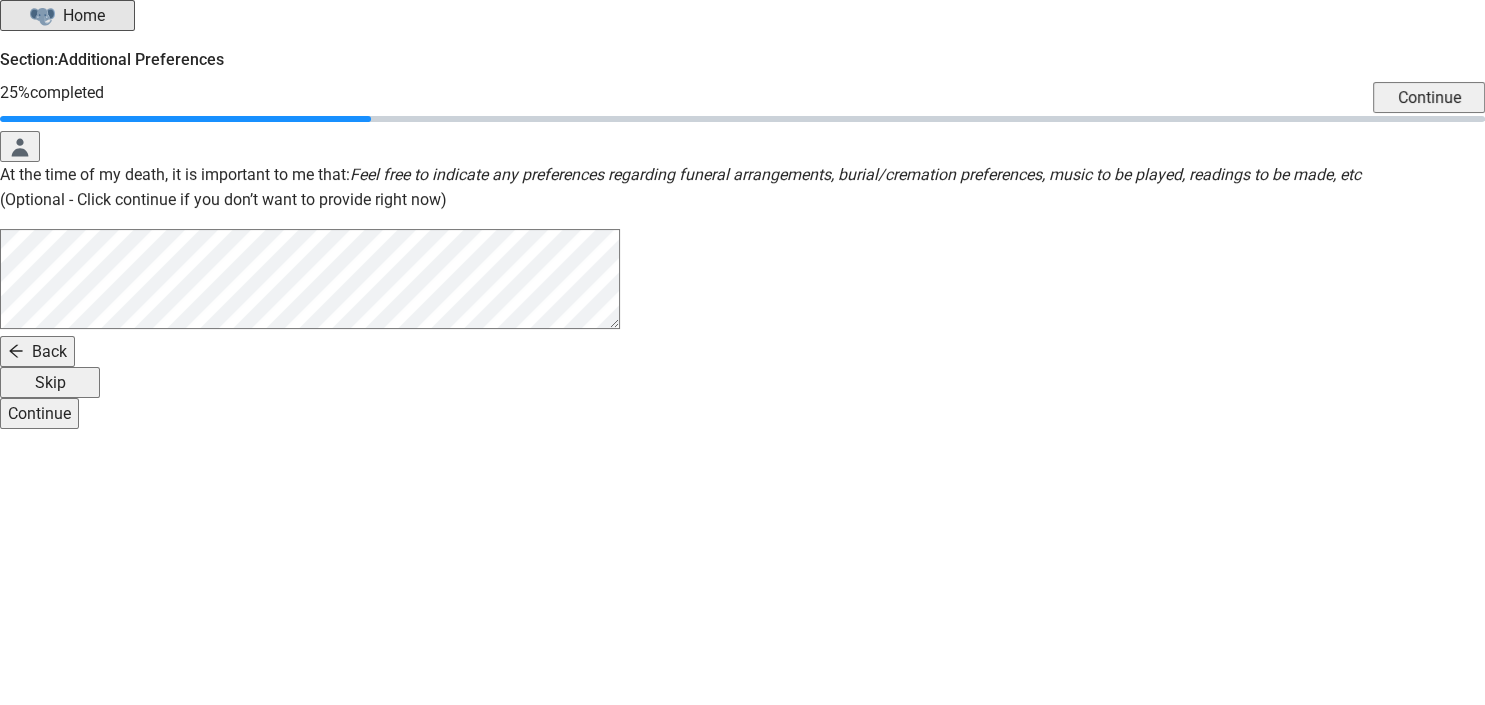 click on "Continue" at bounding box center [39, 413] 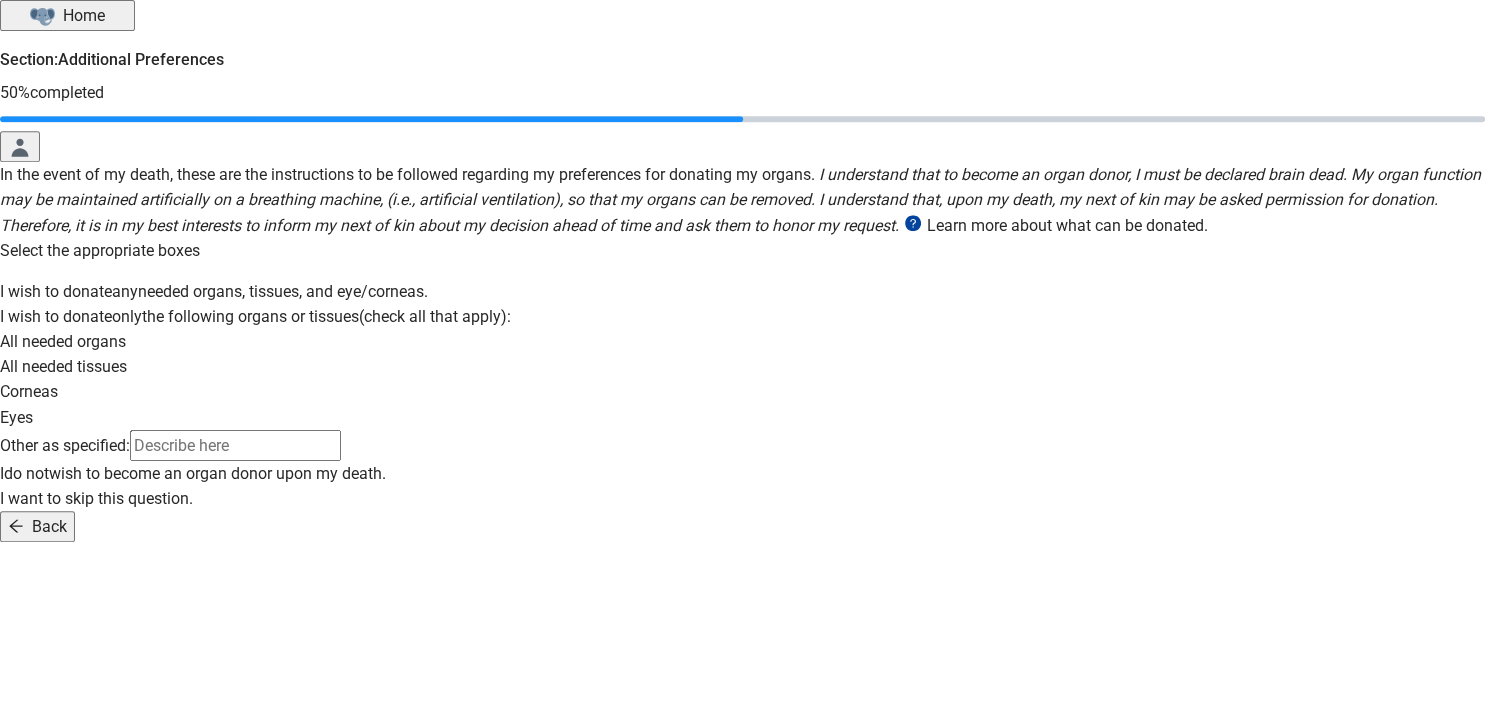 scroll, scrollTop: 524, scrollLeft: 0, axis: vertical 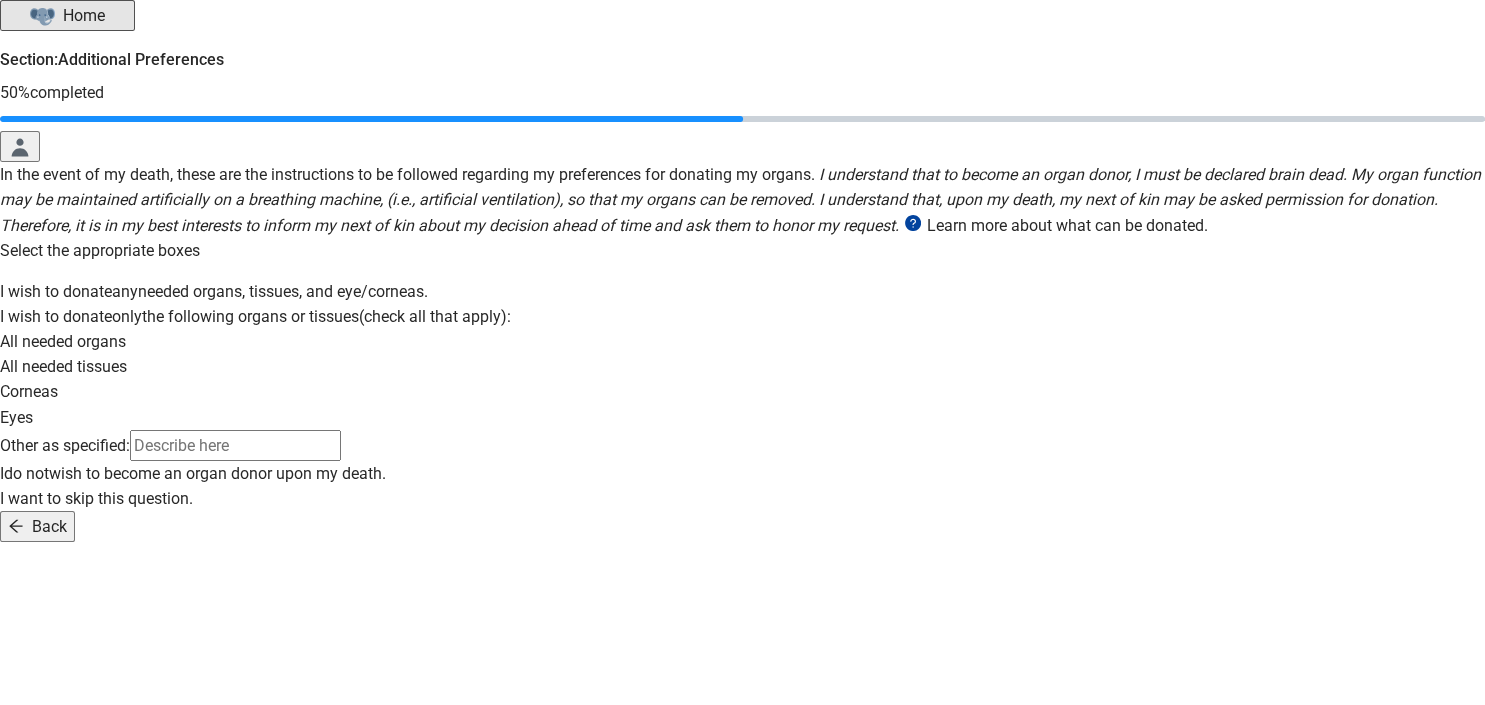 drag, startPoint x: 401, startPoint y: 570, endPoint x: 418, endPoint y: 573, distance: 17.262676 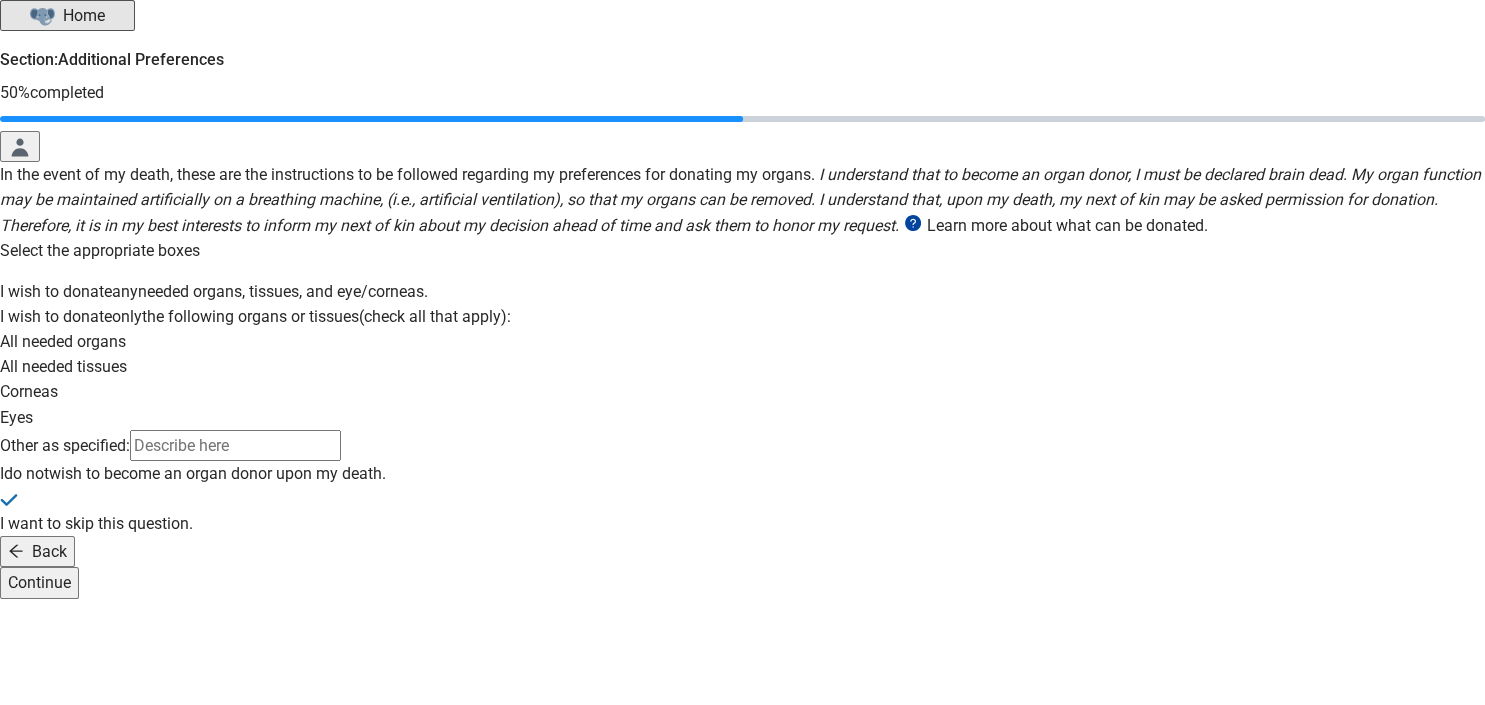 drag, startPoint x: 431, startPoint y: 633, endPoint x: 454, endPoint y: 642, distance: 24.698177 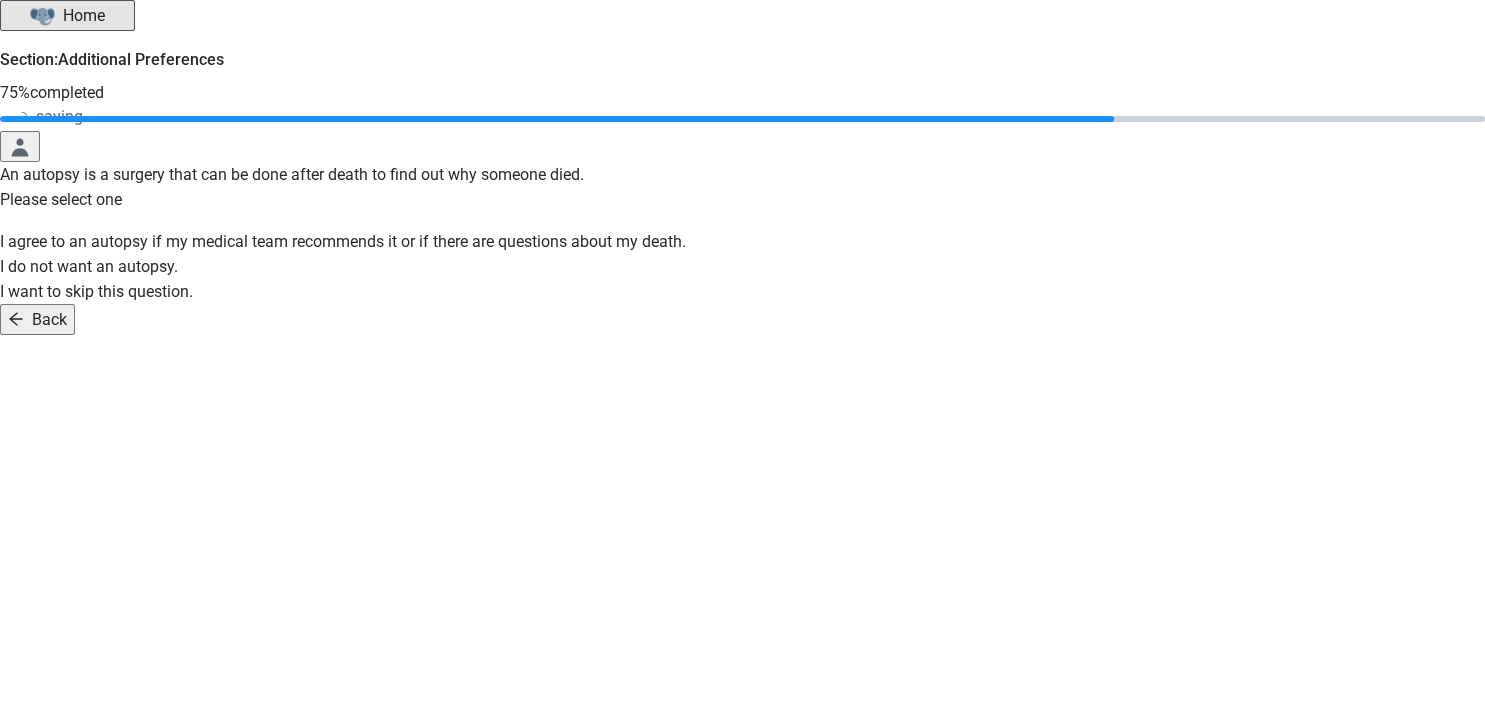 scroll, scrollTop: 0, scrollLeft: 0, axis: both 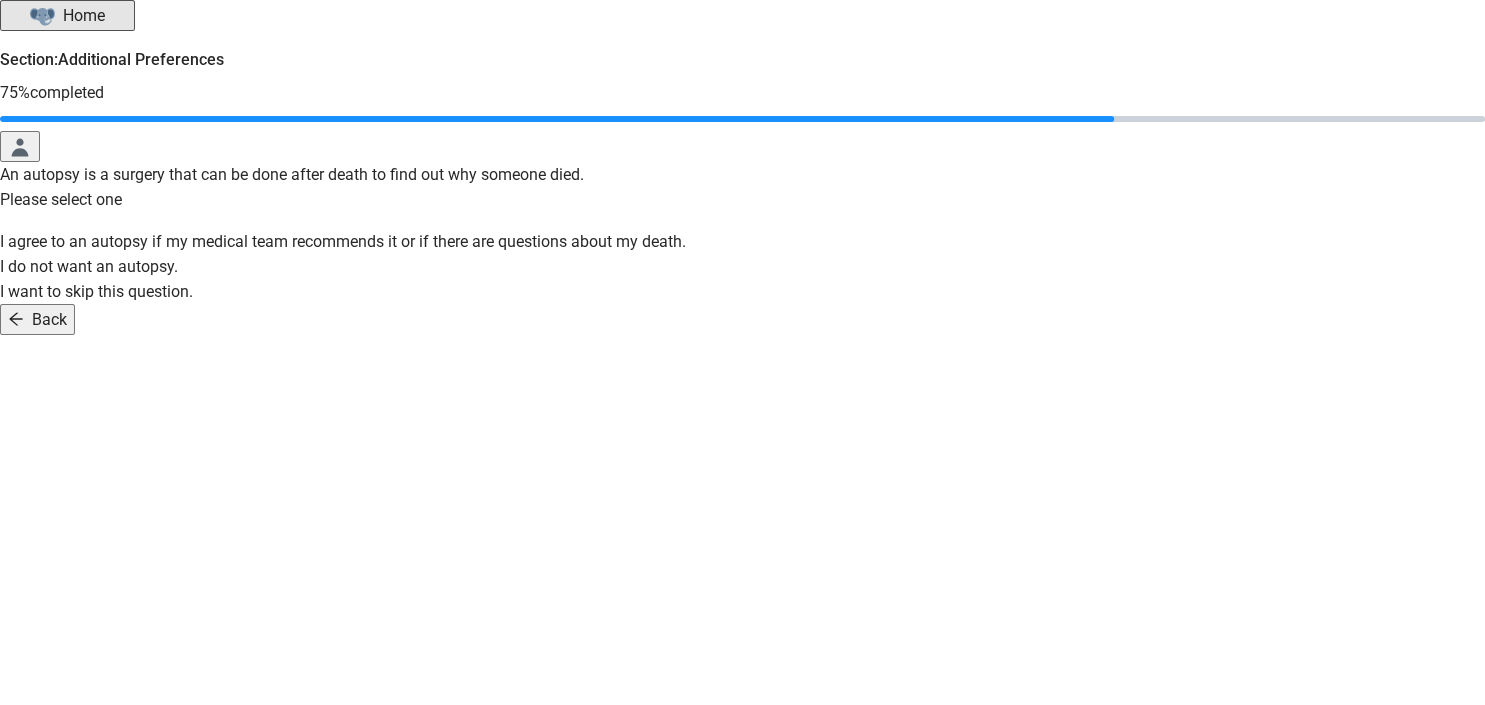 click at bounding box center (742, 254) 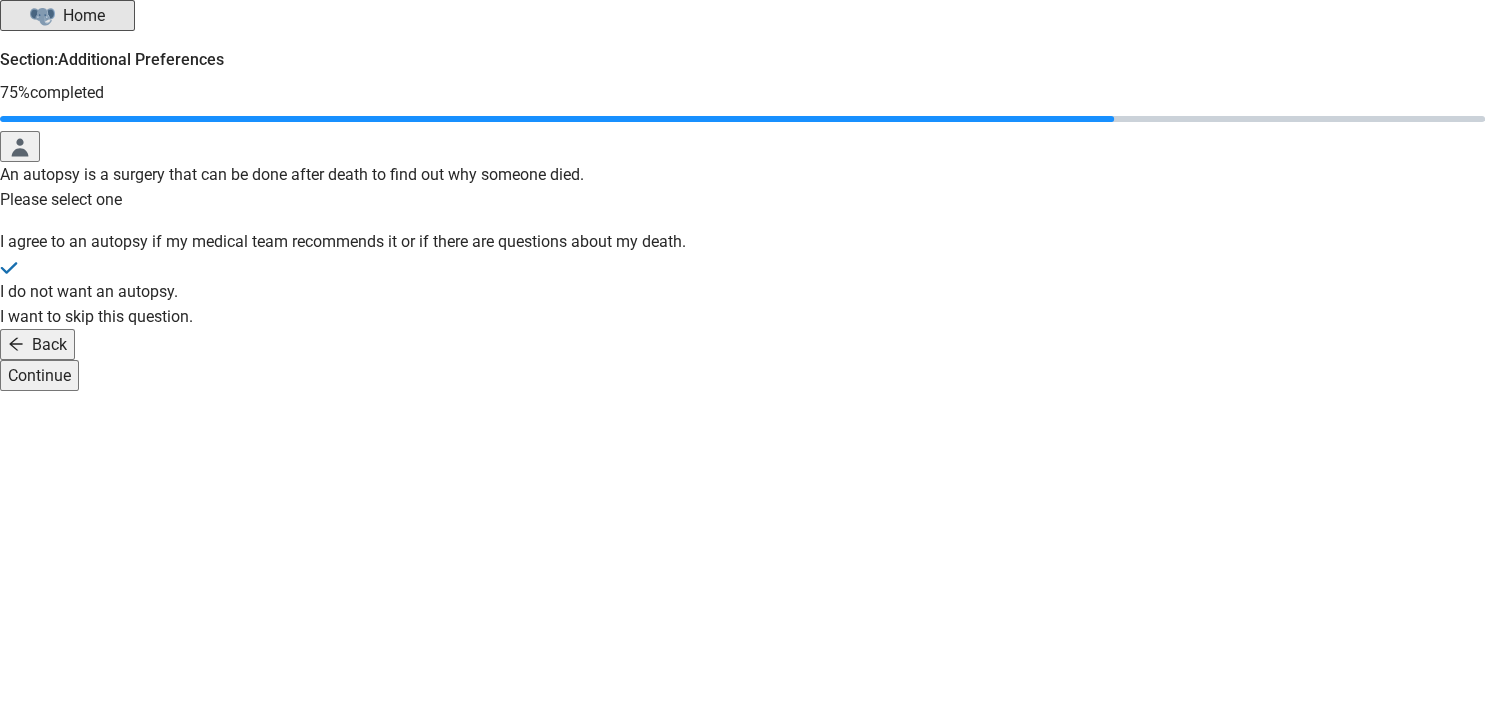 click on "Continue" at bounding box center [39, 375] 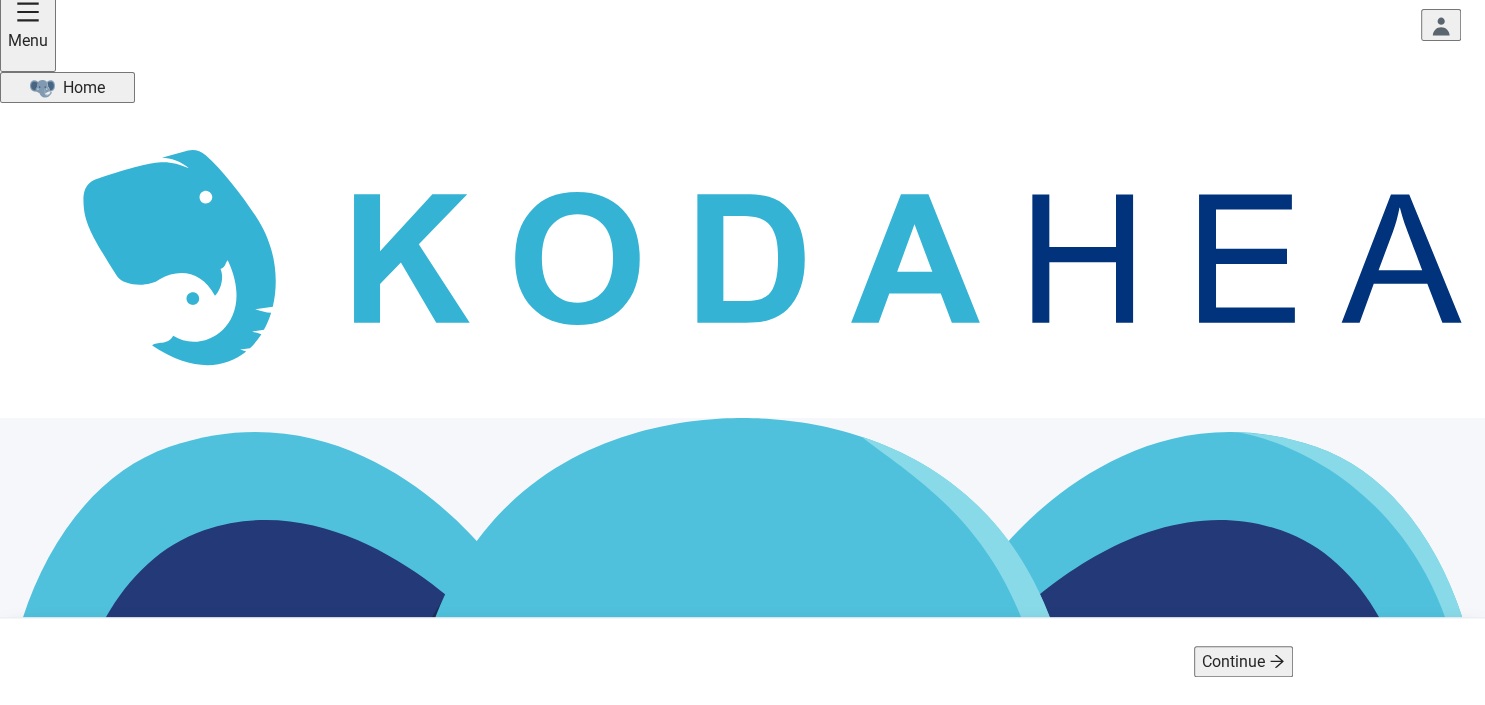 scroll, scrollTop: 1, scrollLeft: 0, axis: vertical 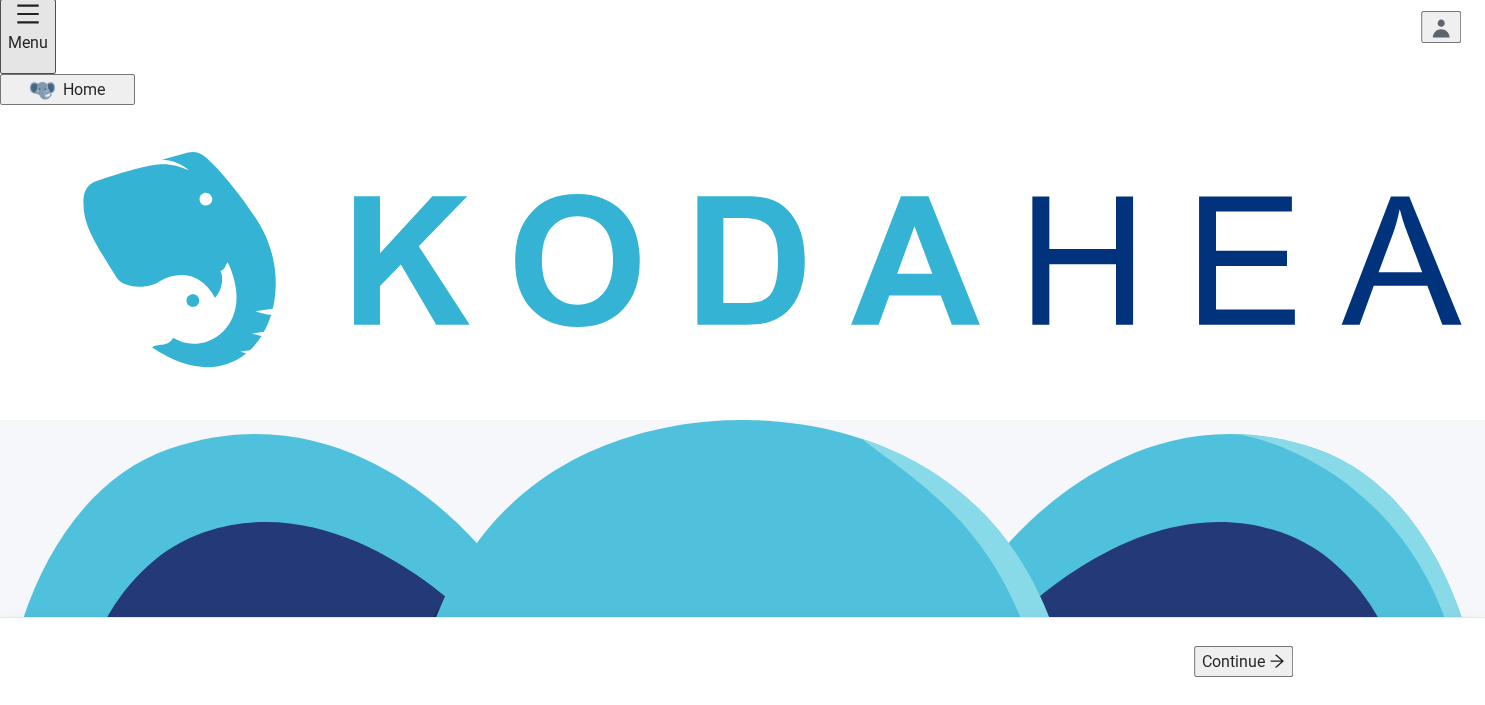 click on "Continue" at bounding box center [51, 1548] 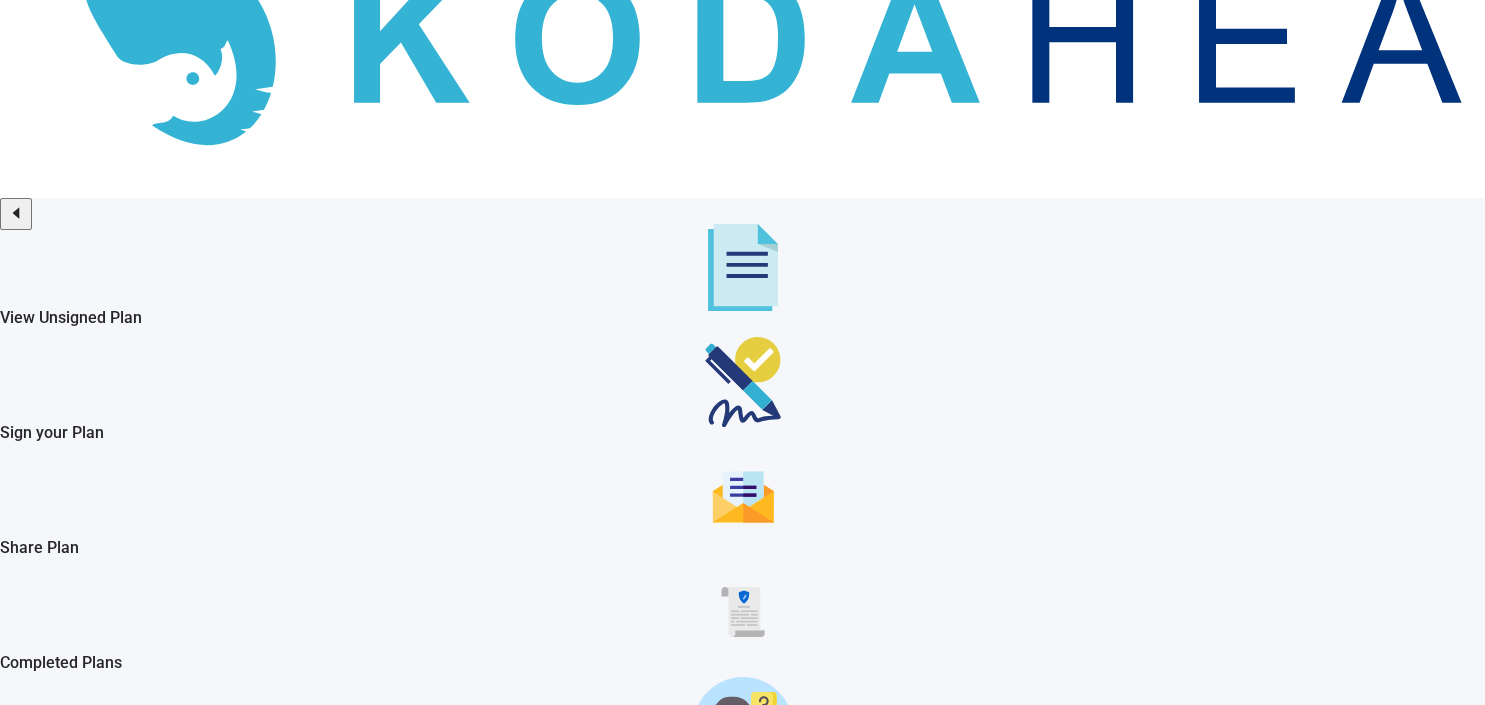 scroll, scrollTop: 229, scrollLeft: 0, axis: vertical 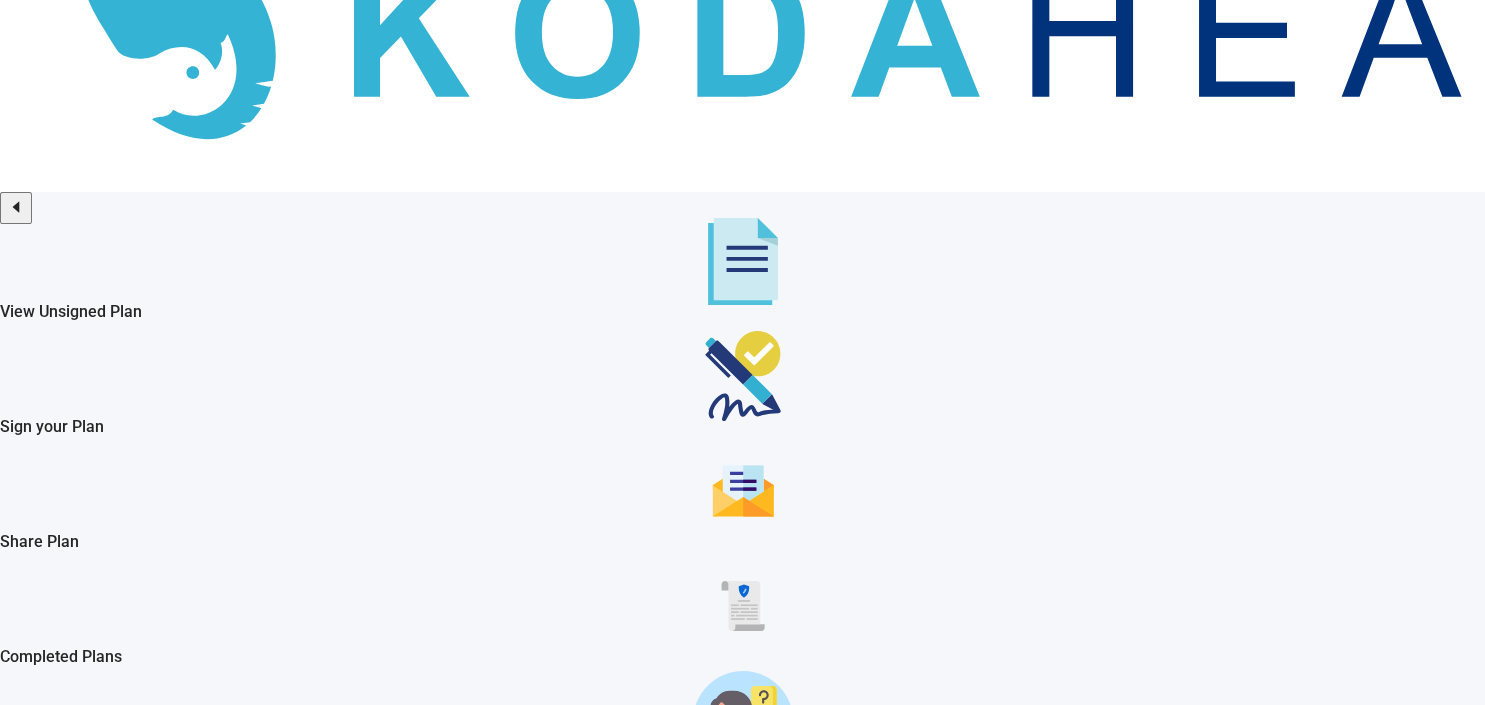 click on "Continue" at bounding box center (342, 1518) 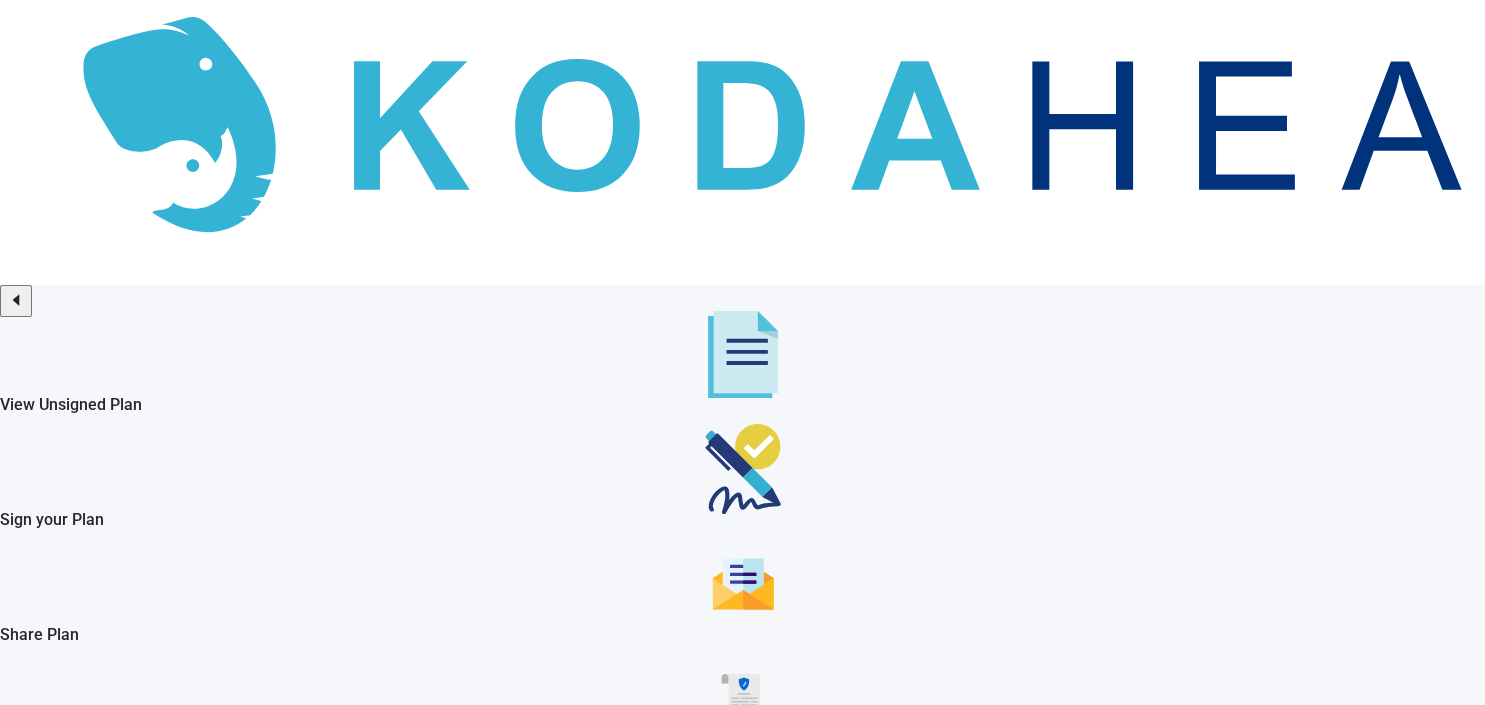 drag, startPoint x: 863, startPoint y: 610, endPoint x: 1389, endPoint y: 326, distance: 597.7725 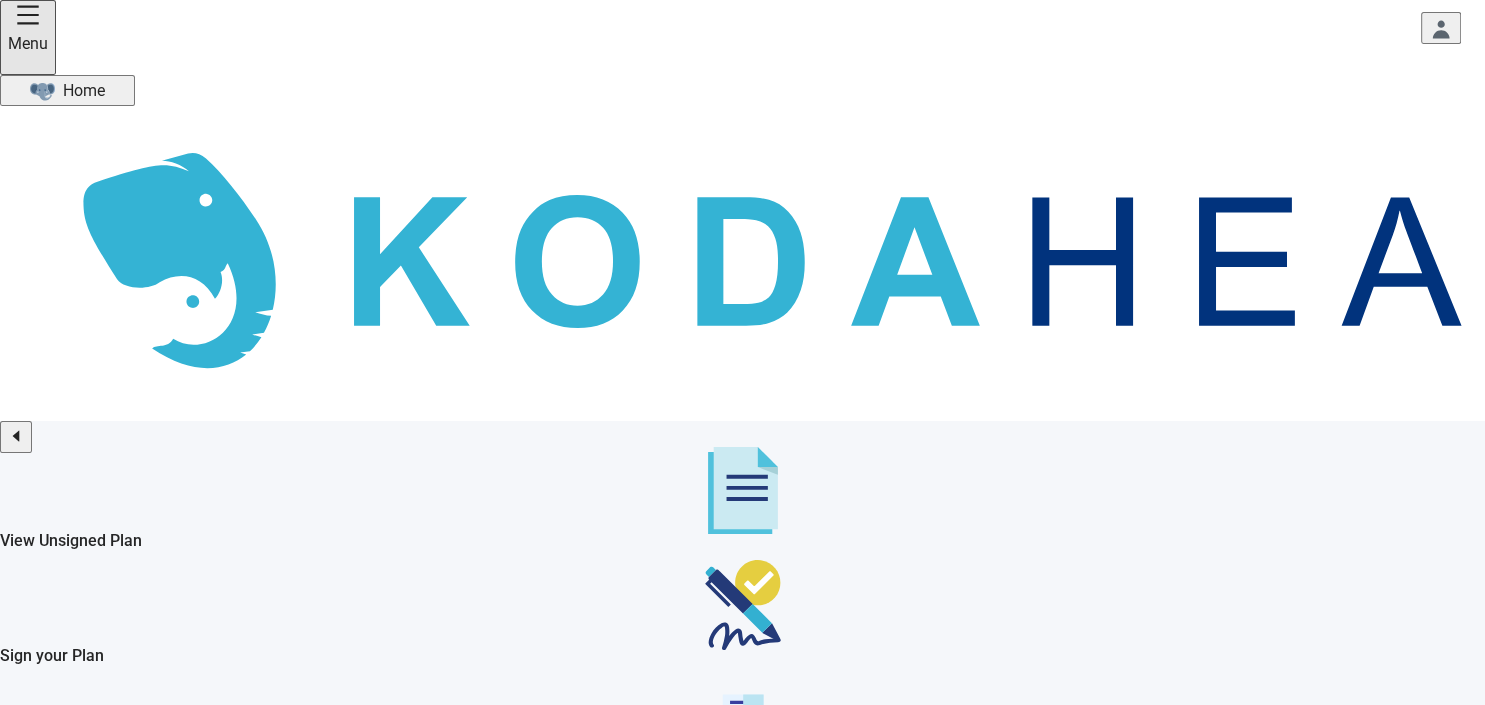 scroll, scrollTop: 0, scrollLeft: 0, axis: both 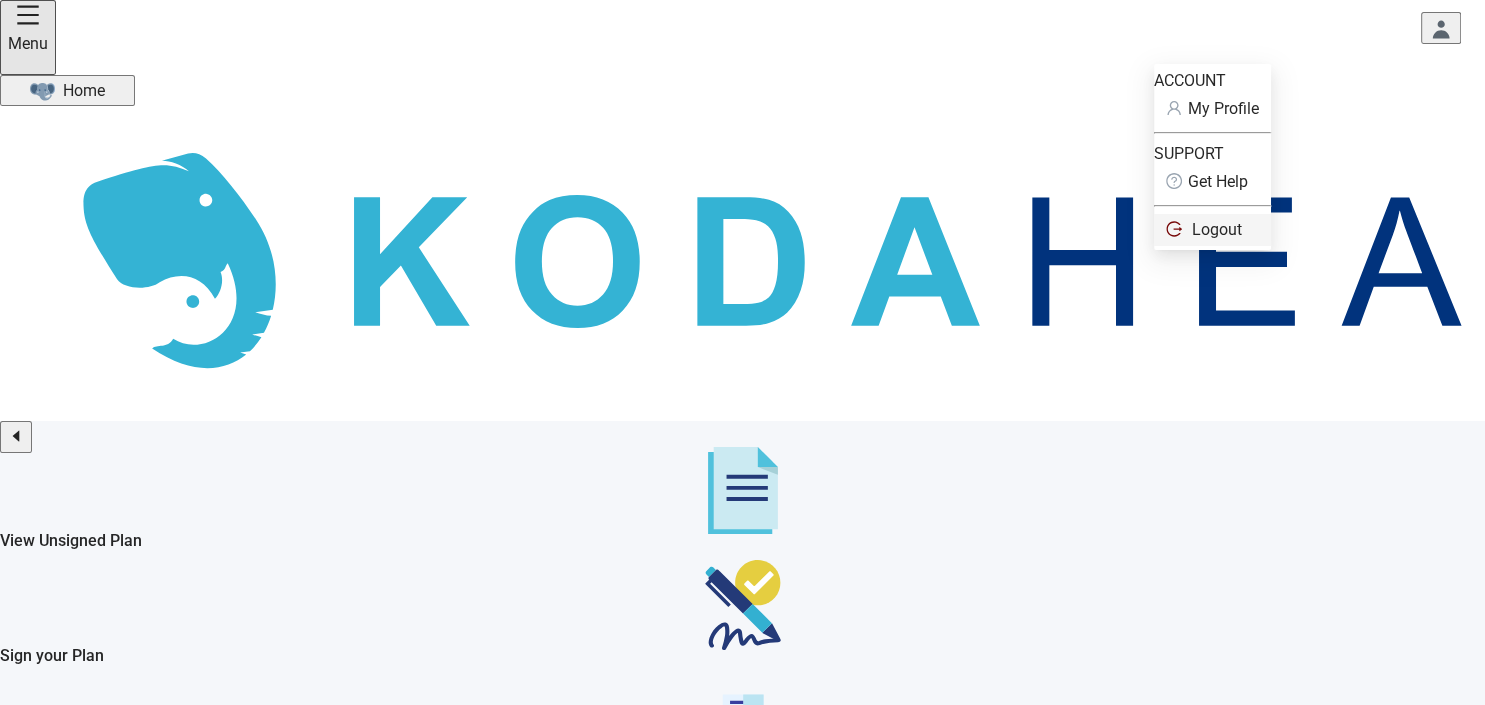 click on "Logout" at bounding box center [1217, 229] 